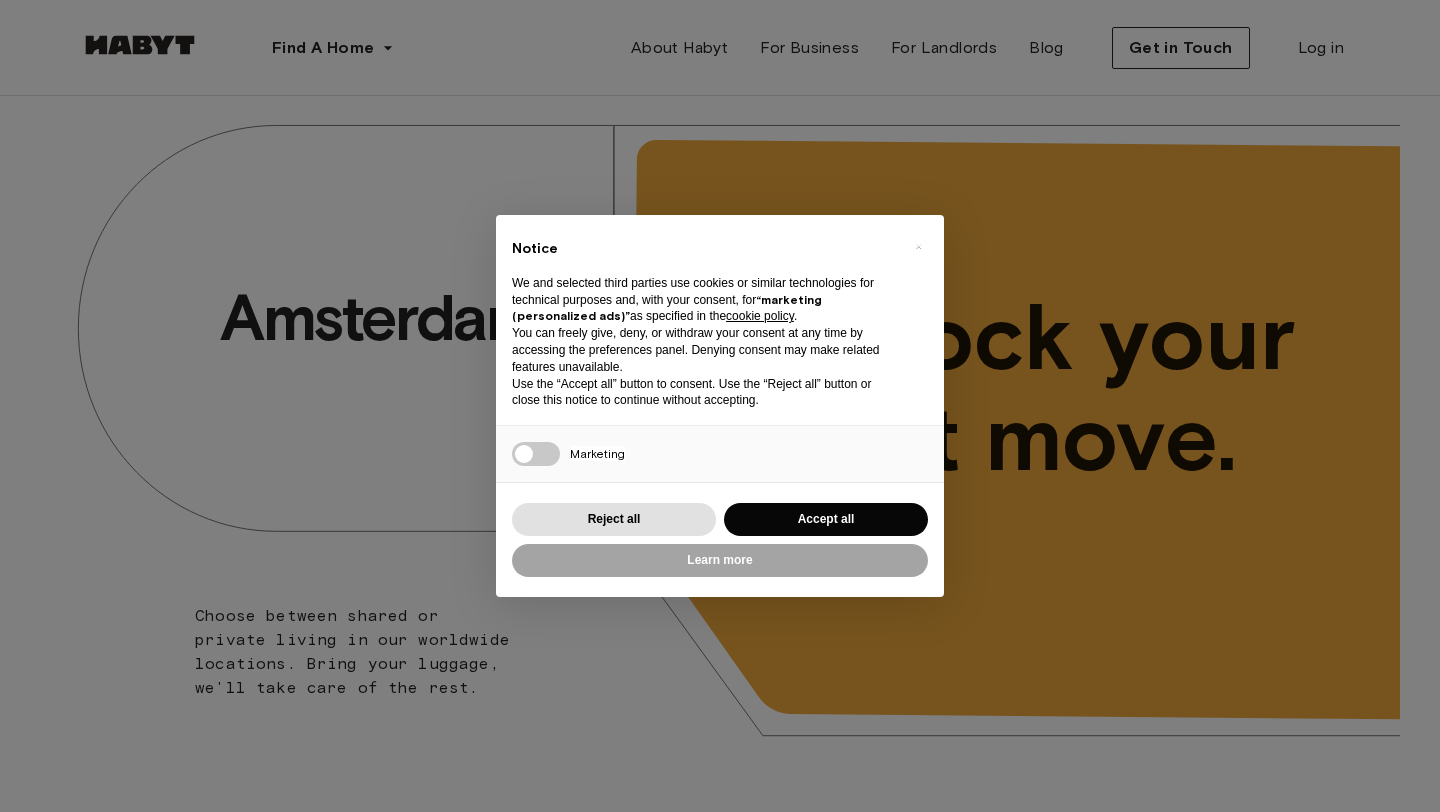 scroll, scrollTop: 0, scrollLeft: 0, axis: both 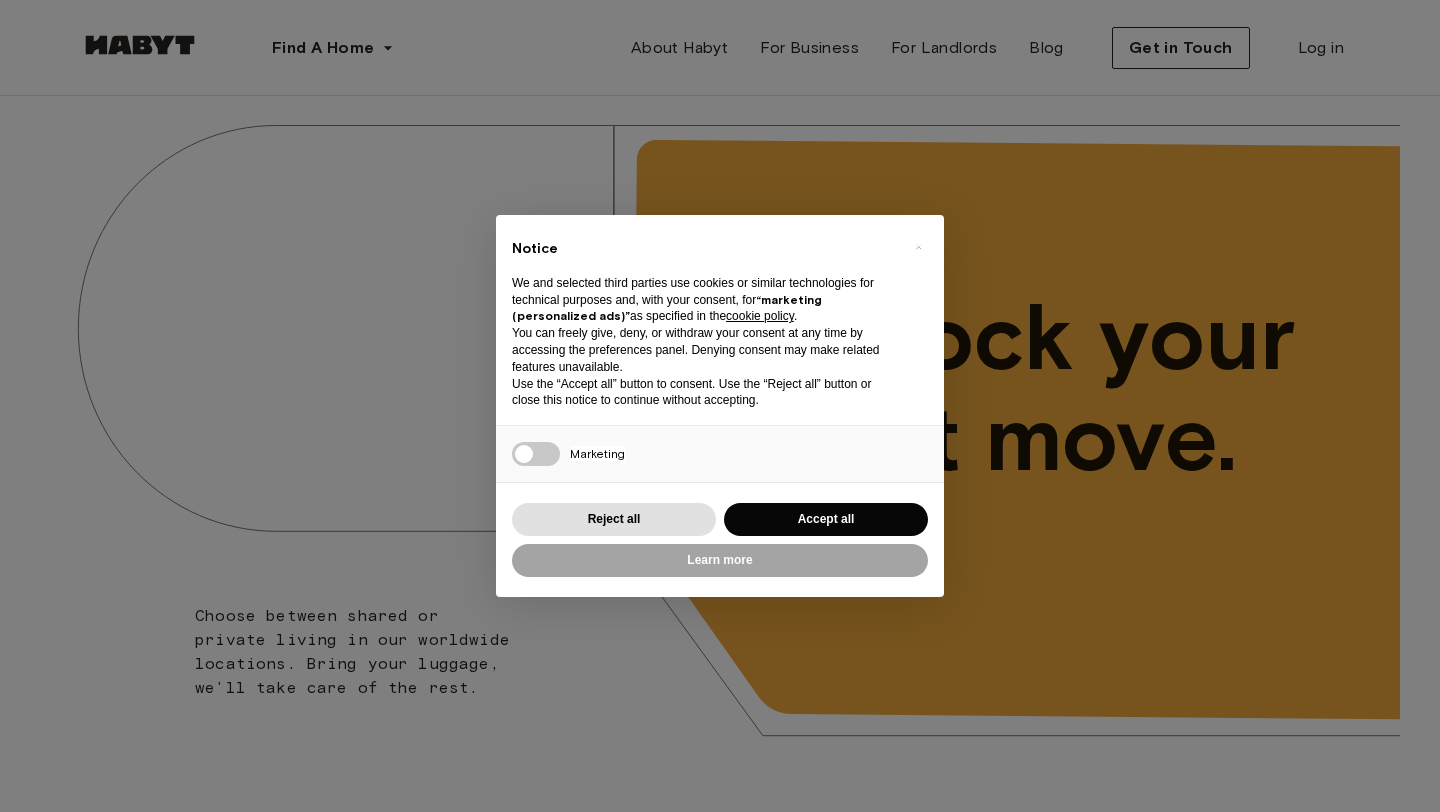 click on "“marketing (personalized ads)”" at bounding box center [667, 308] 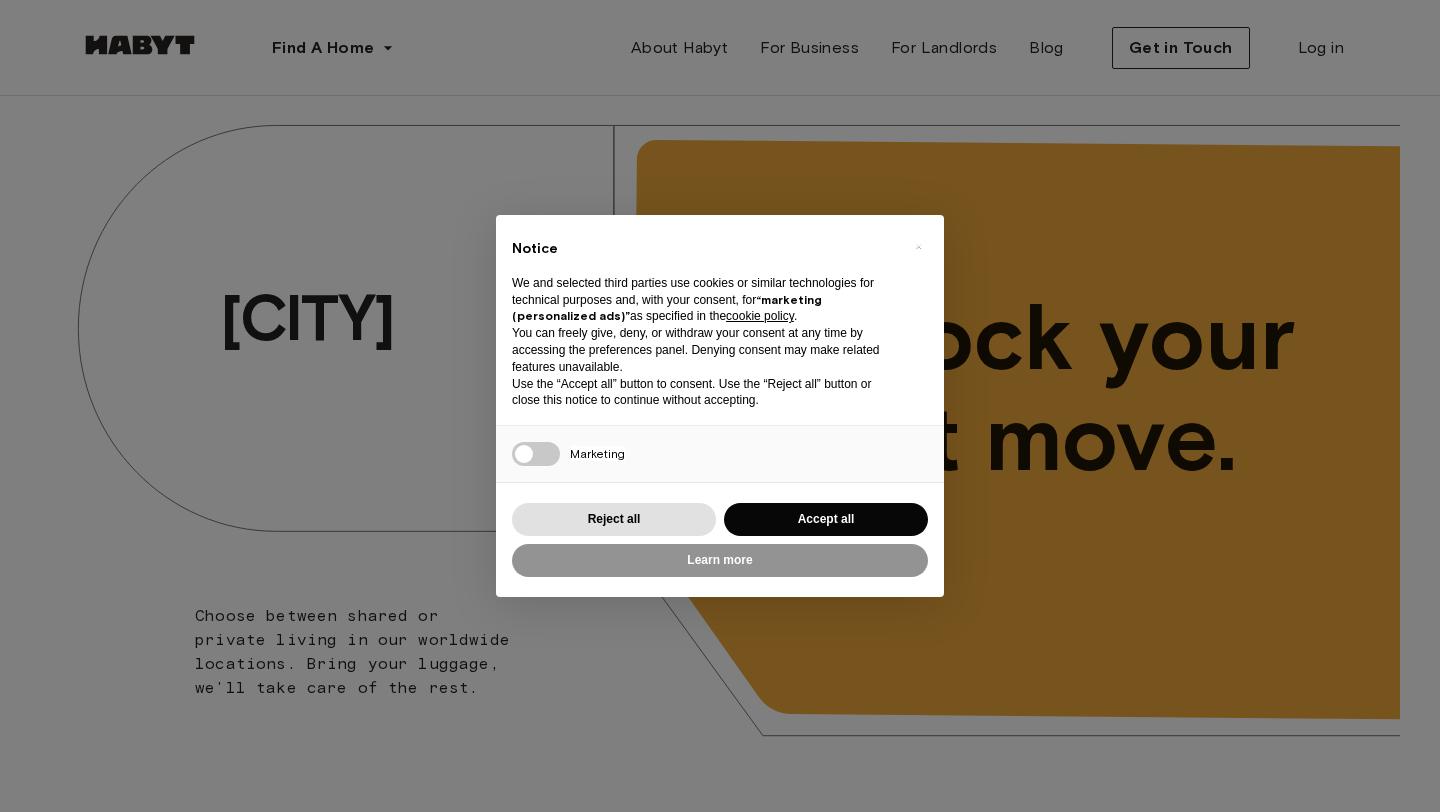 scroll, scrollTop: 0, scrollLeft: 0, axis: both 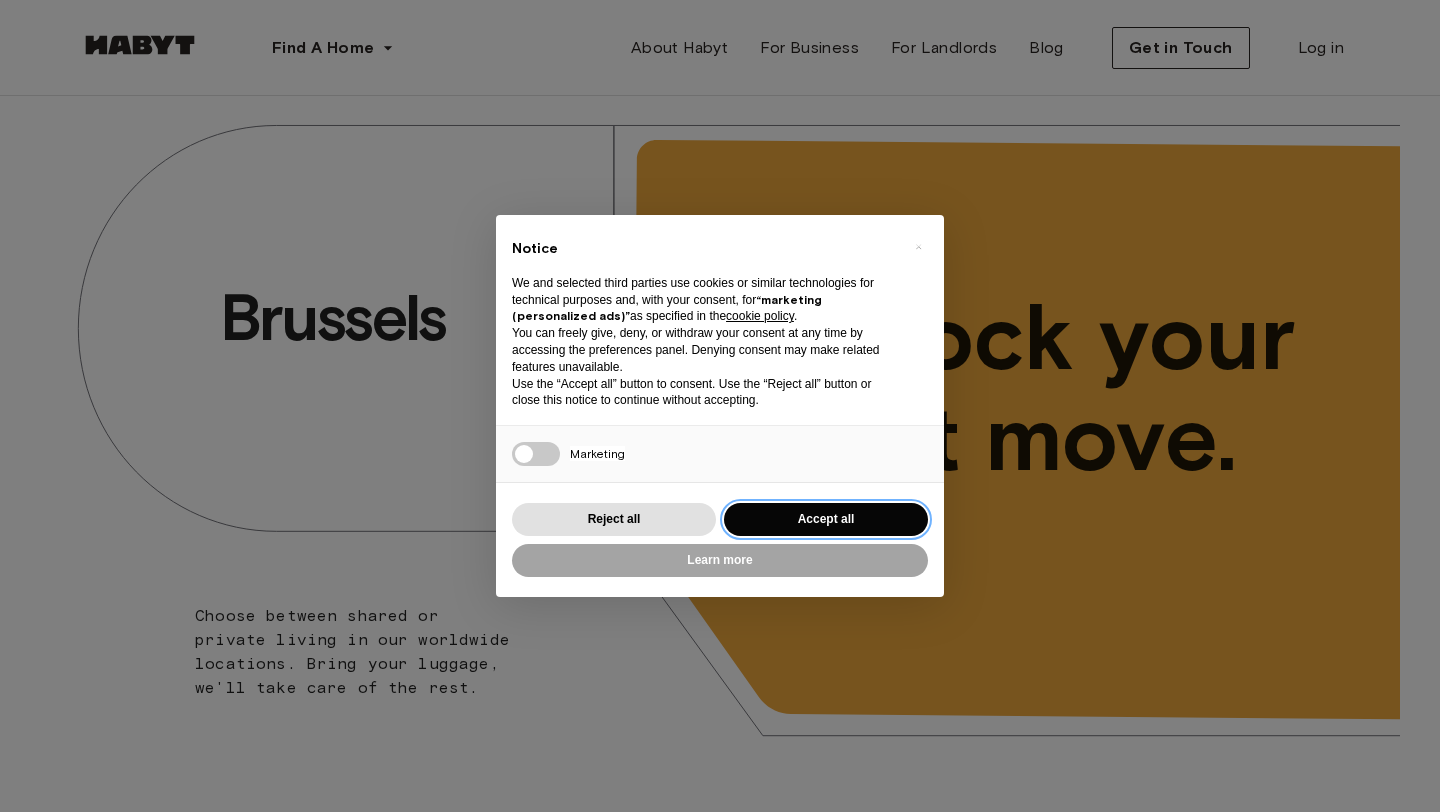 click on "Accept all" at bounding box center [826, 519] 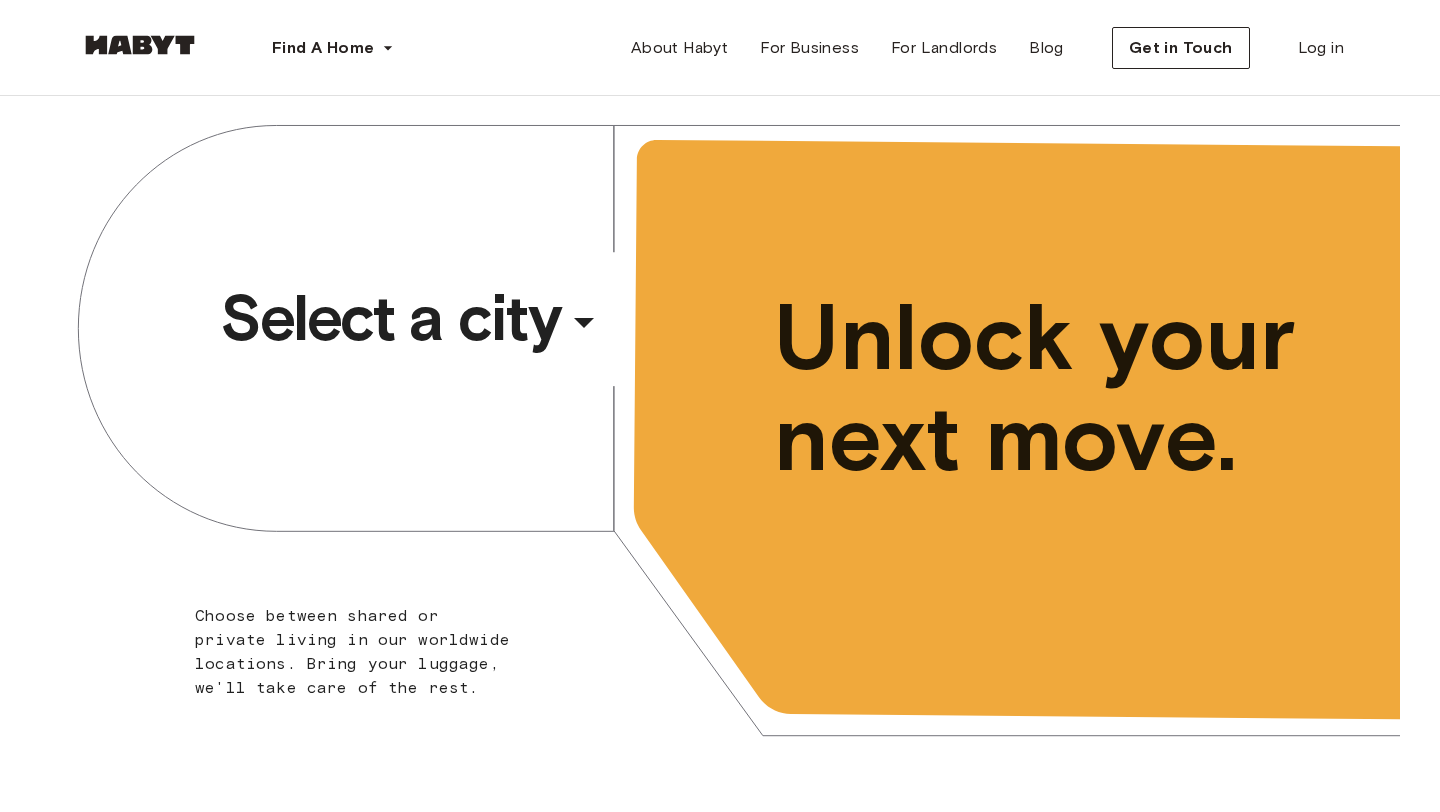 click on "​" at bounding box center (611, 338) 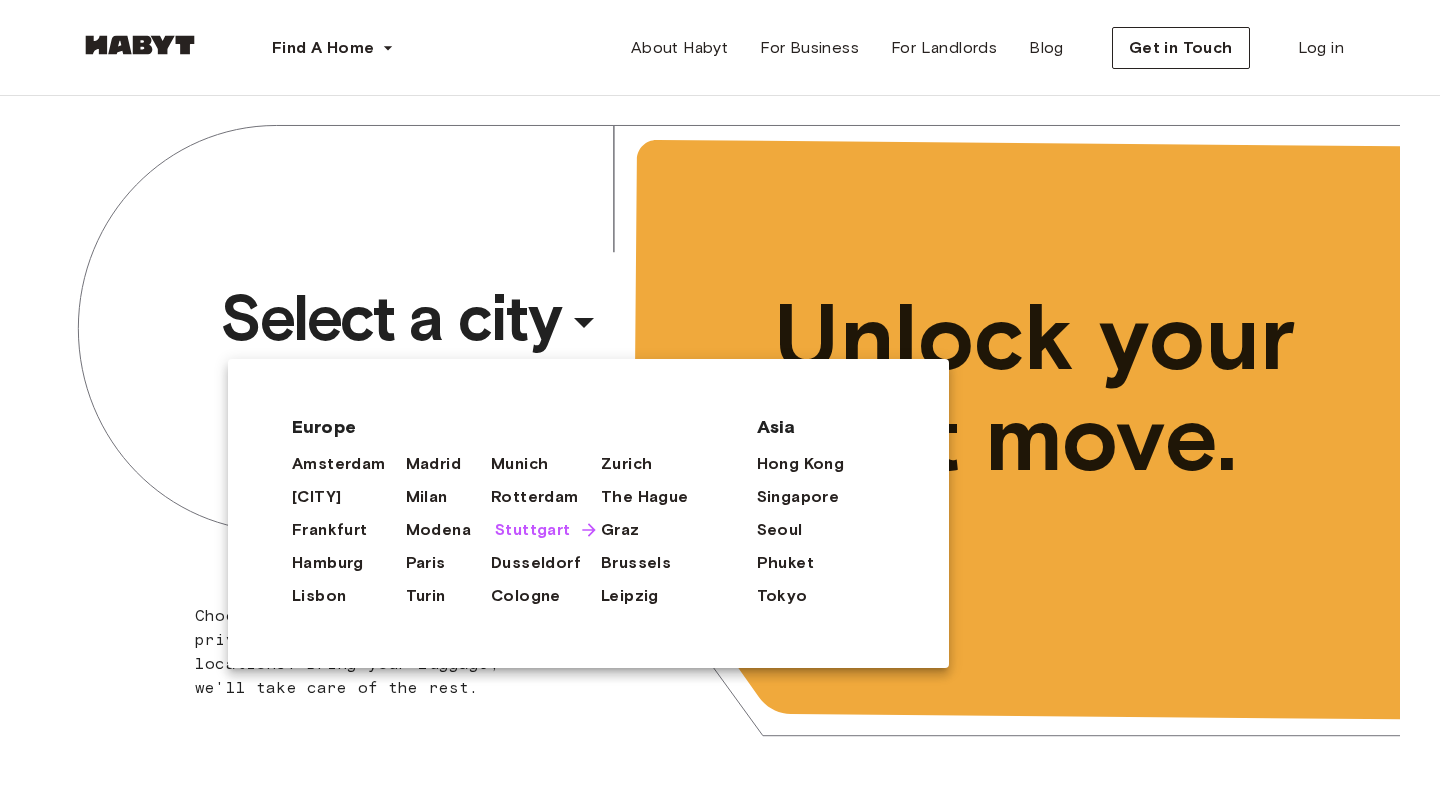 click on "Stuttgart" at bounding box center (533, 530) 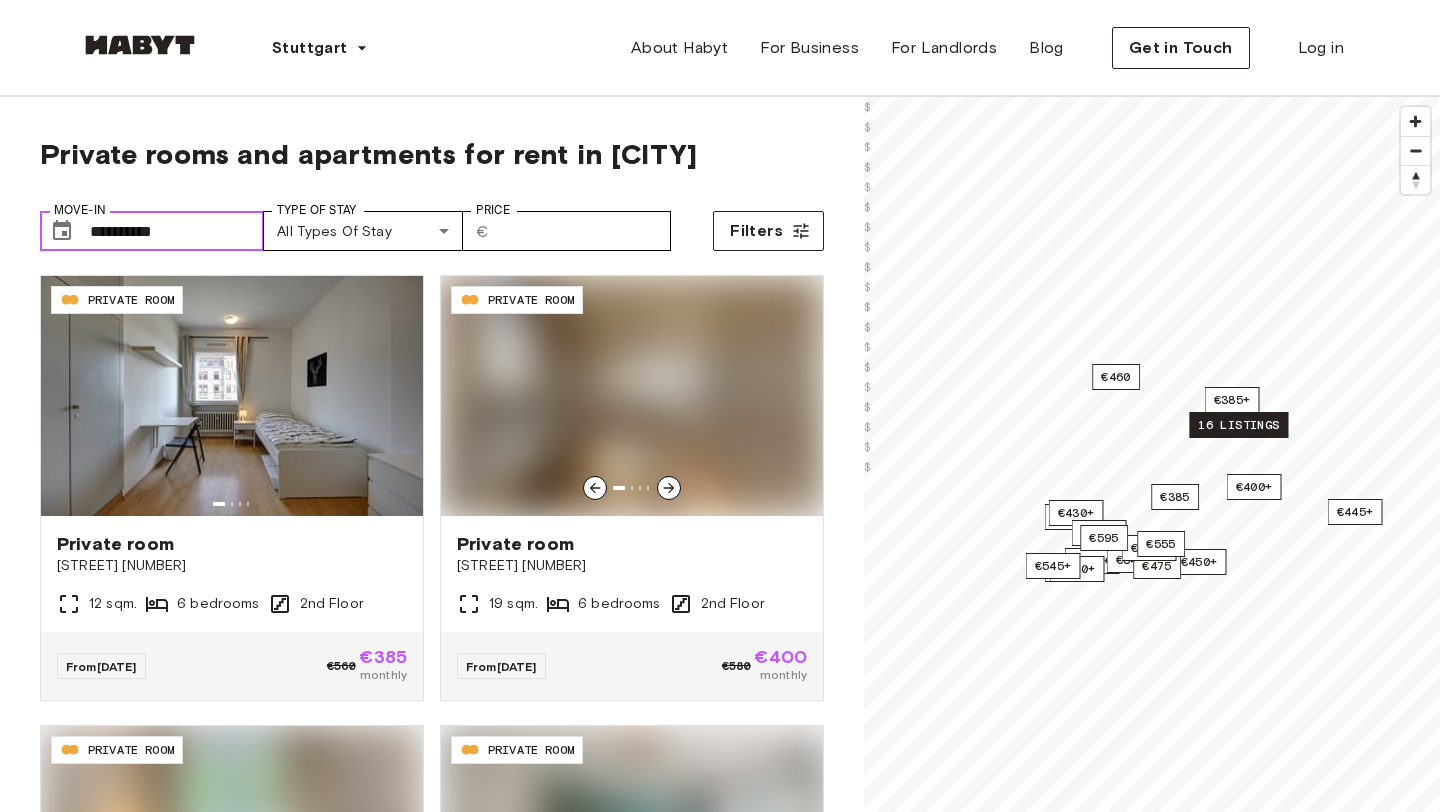 click on "**********" at bounding box center [177, 231] 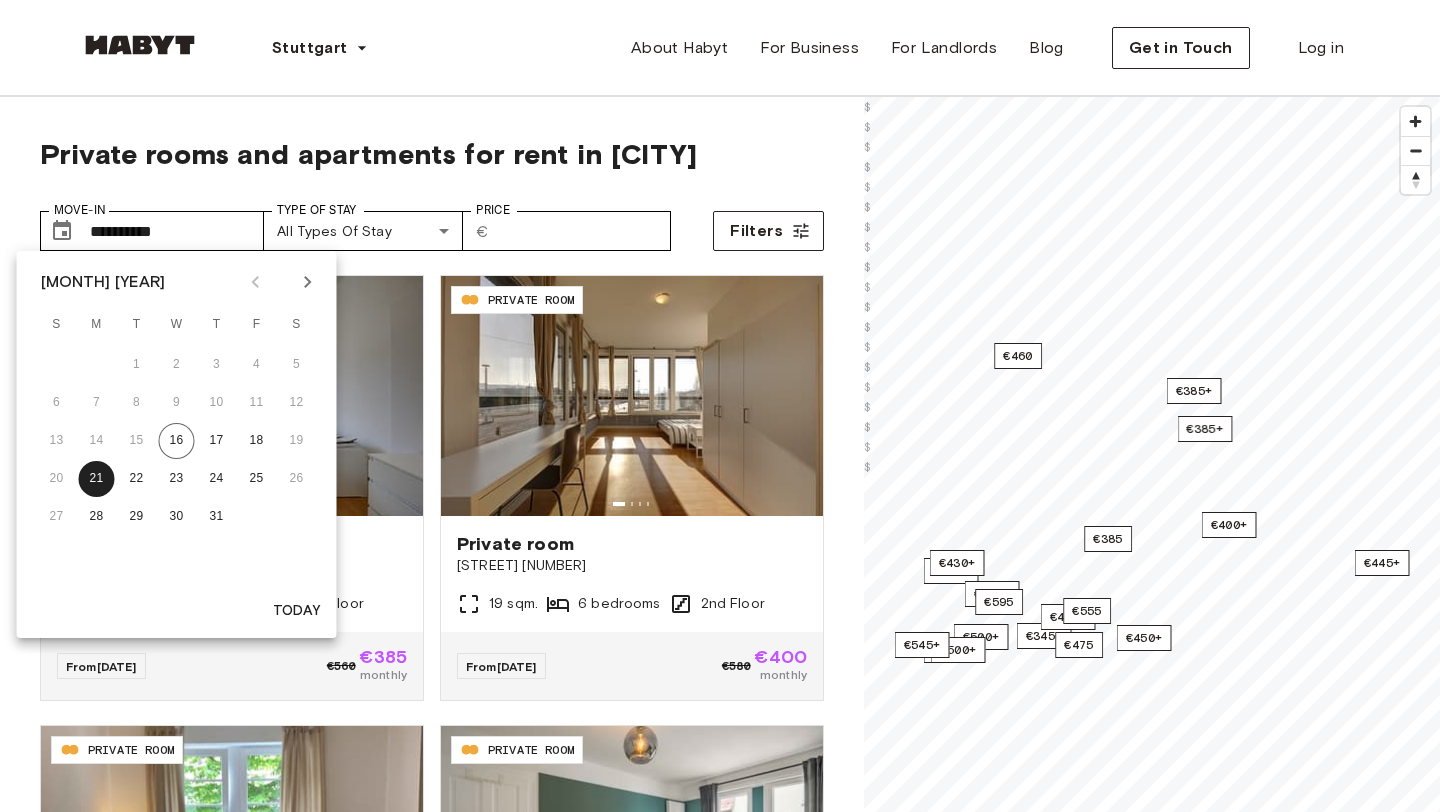 click 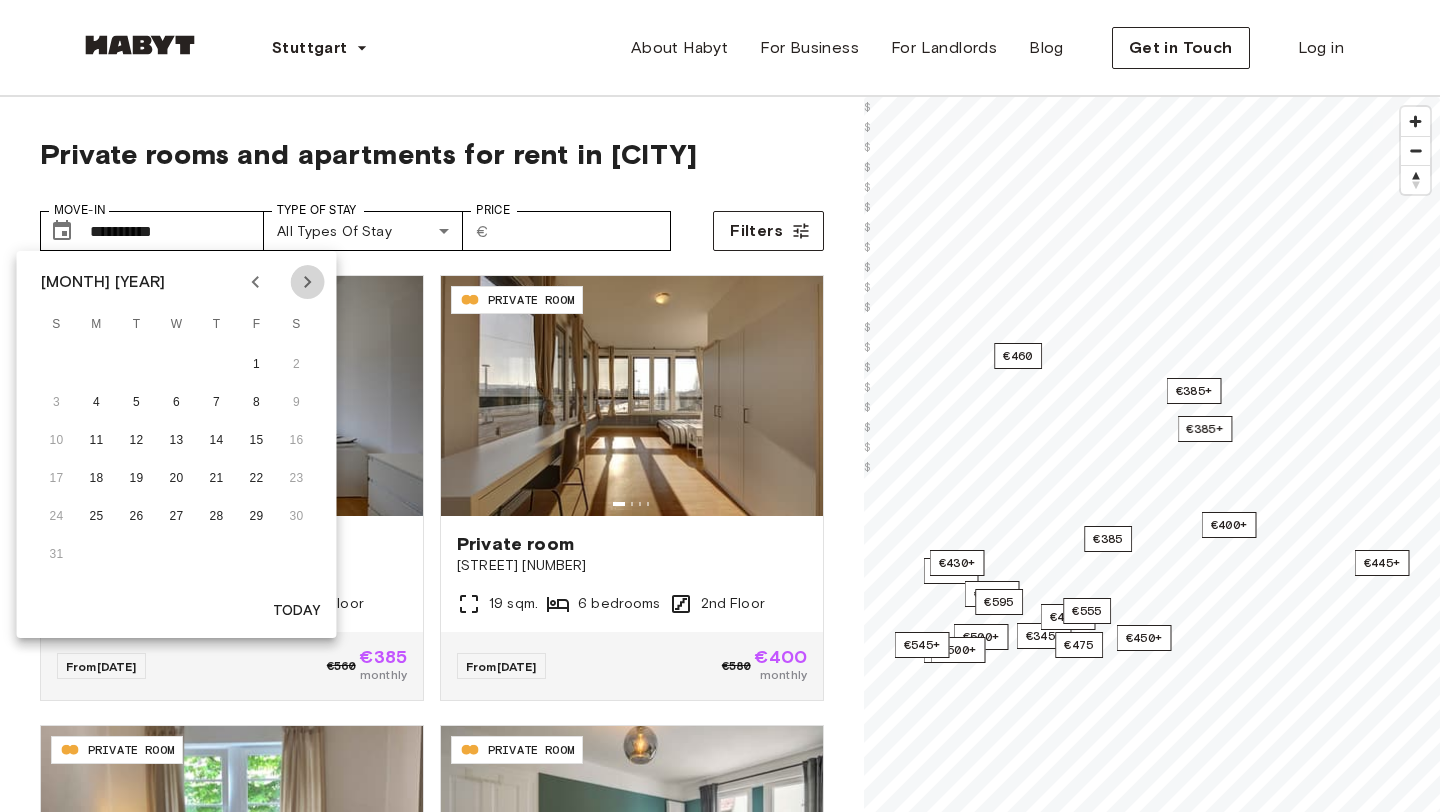 click 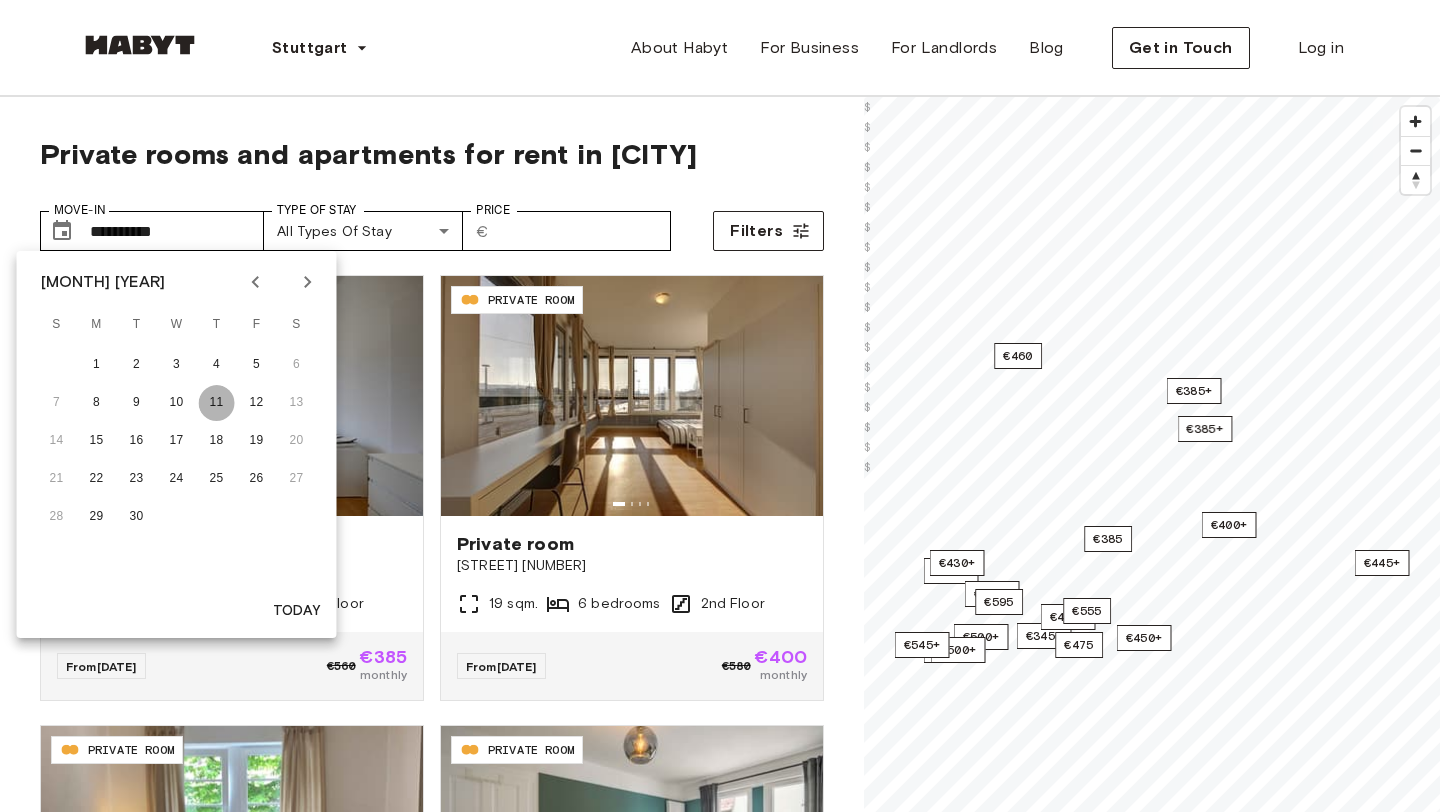click on "11" at bounding box center (217, 403) 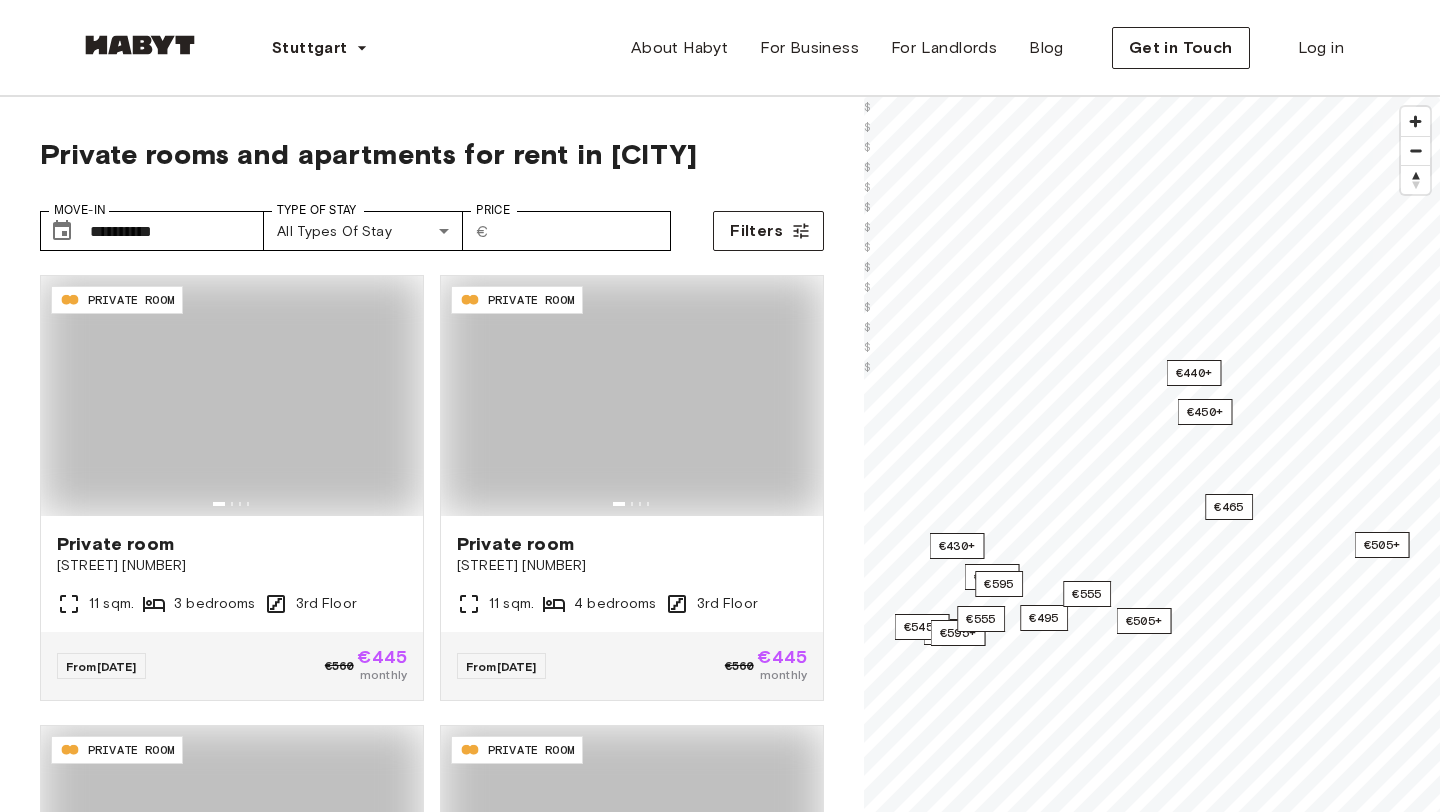 type on "**********" 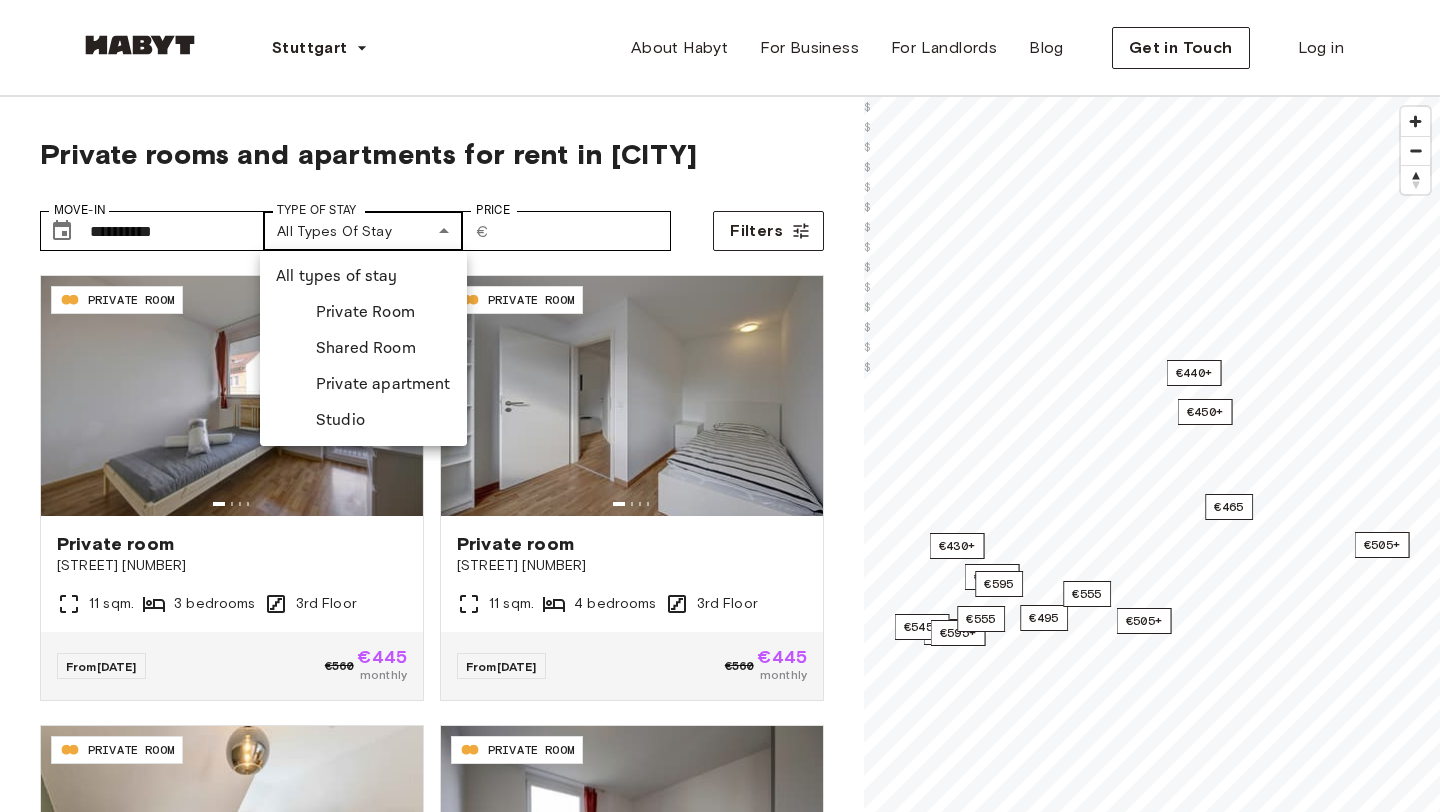 click on "**********" at bounding box center [720, 2453] 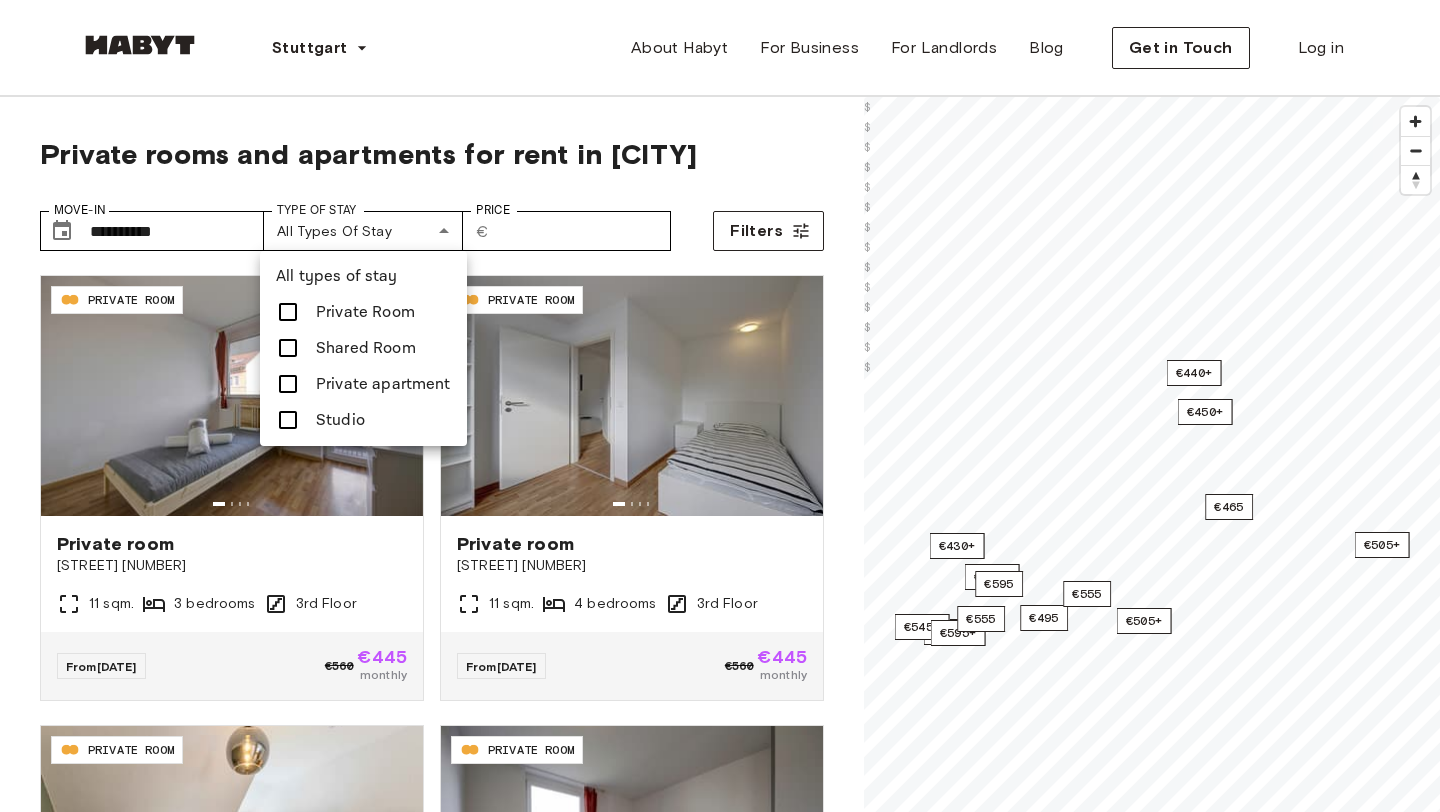 click at bounding box center (288, 312) 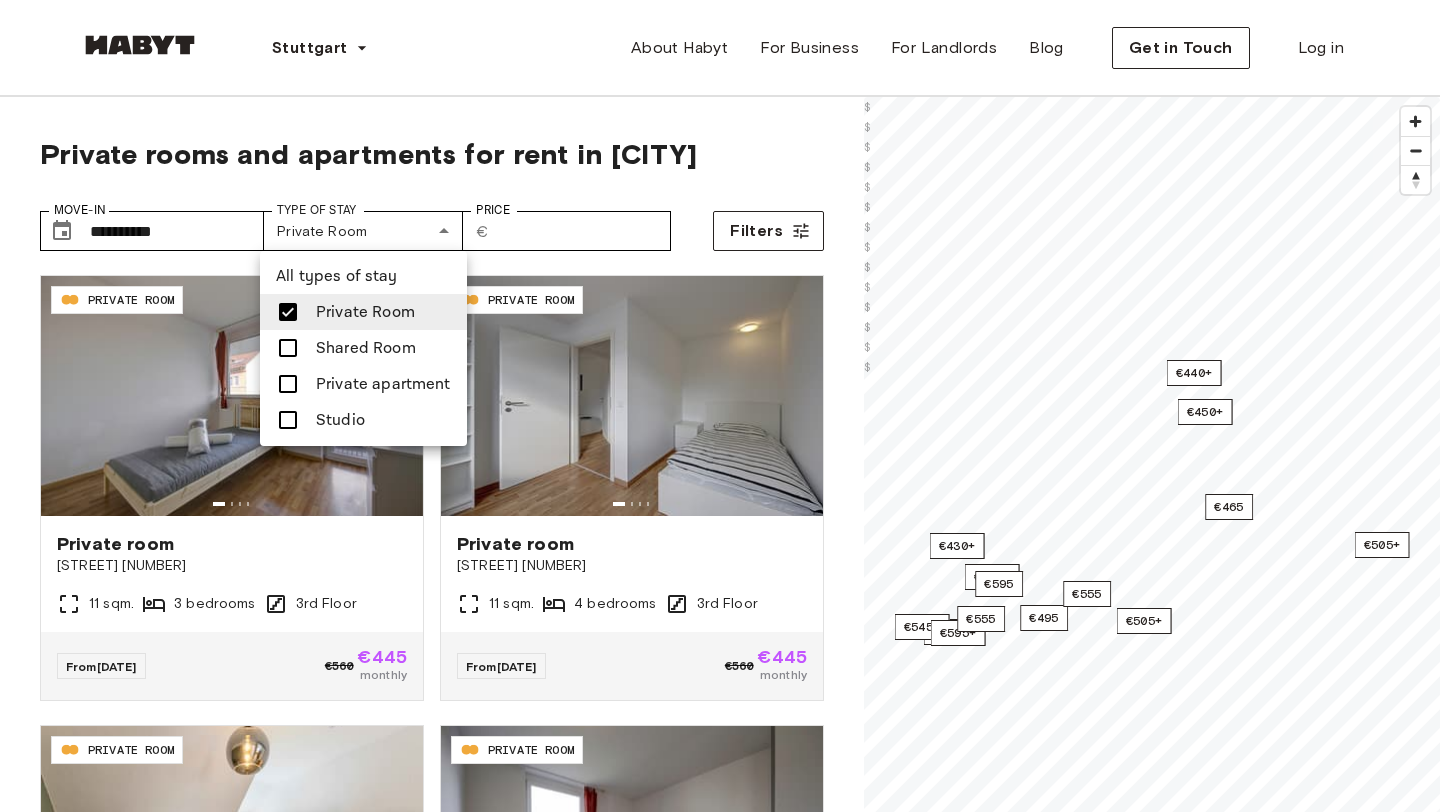 click at bounding box center [720, 406] 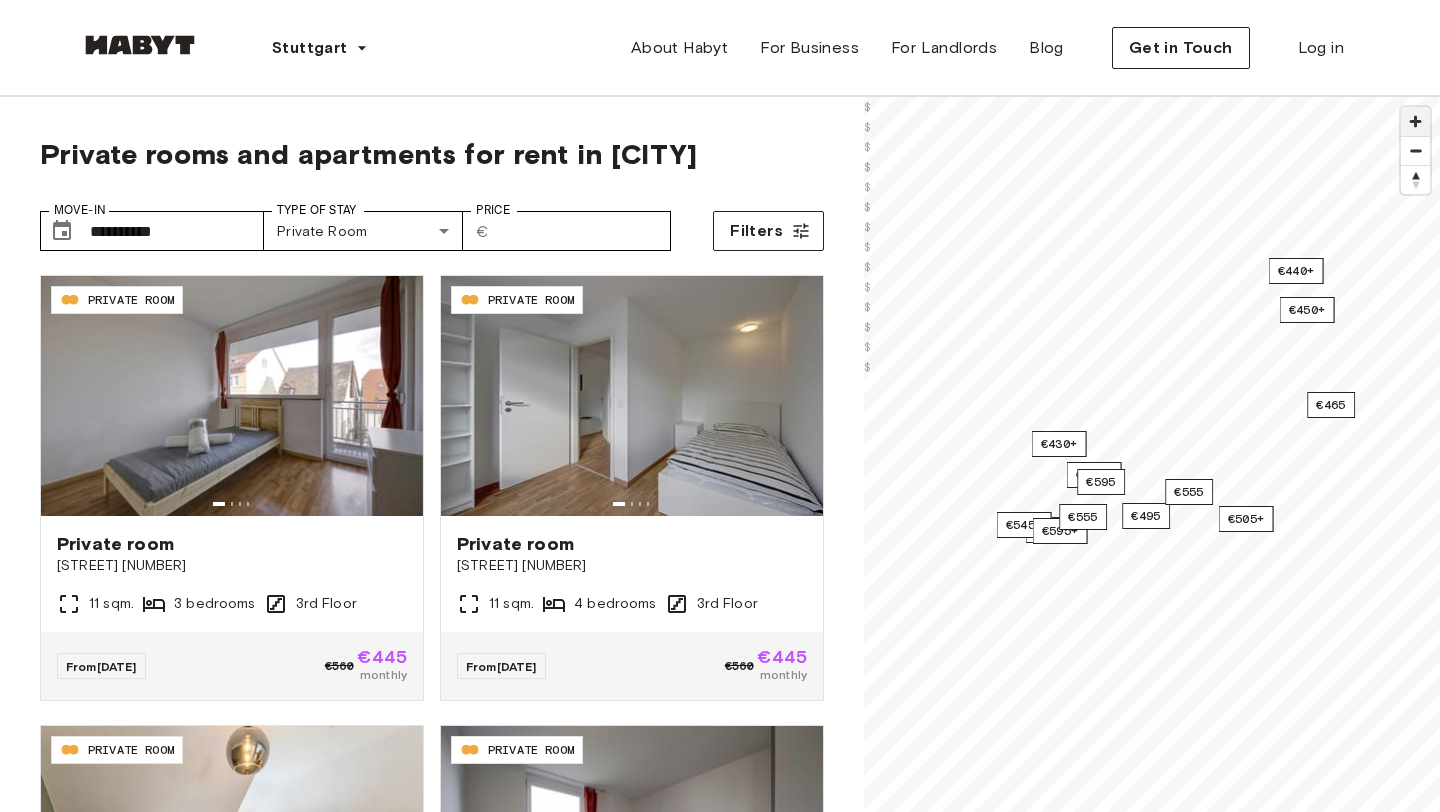click at bounding box center (1415, 121) 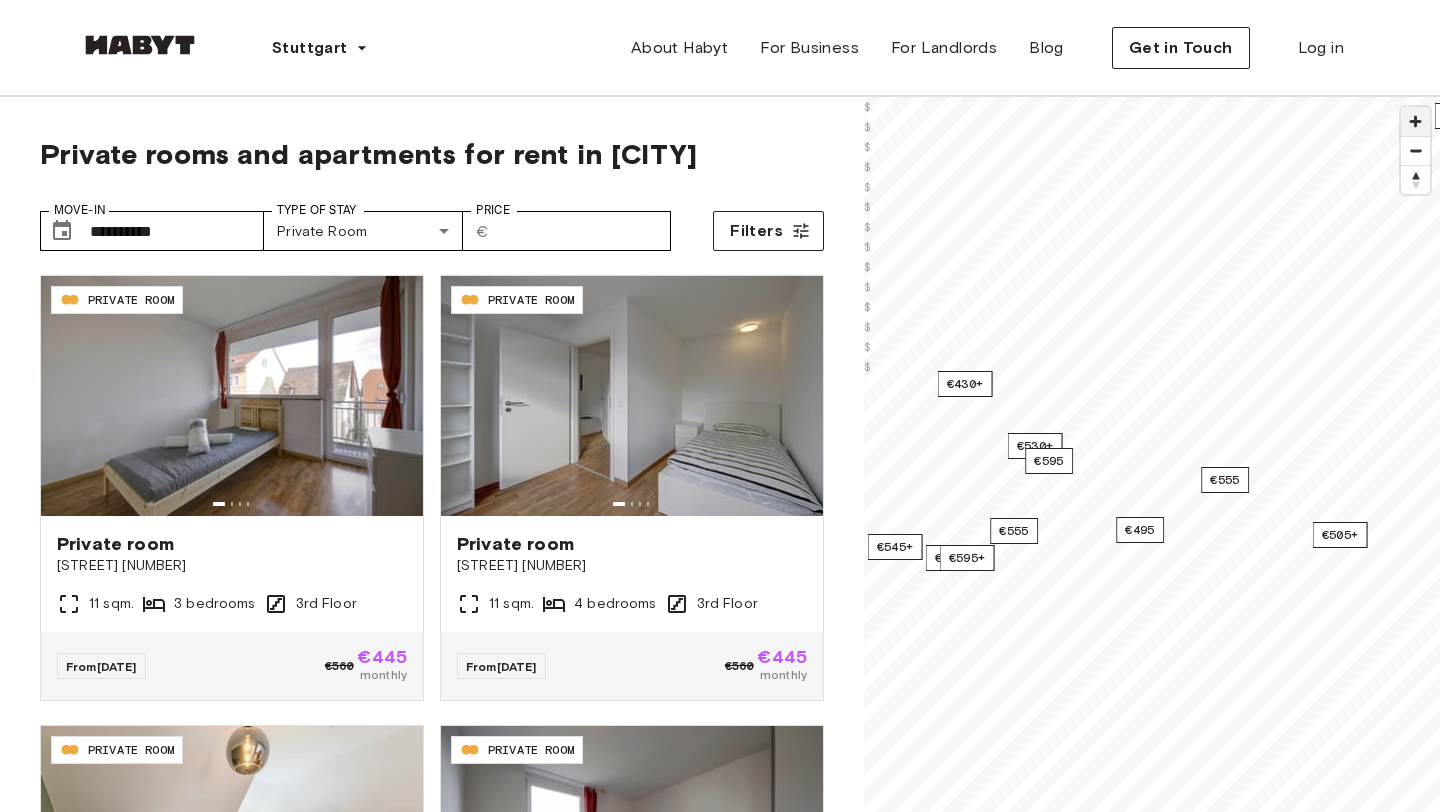 click at bounding box center [1415, 121] 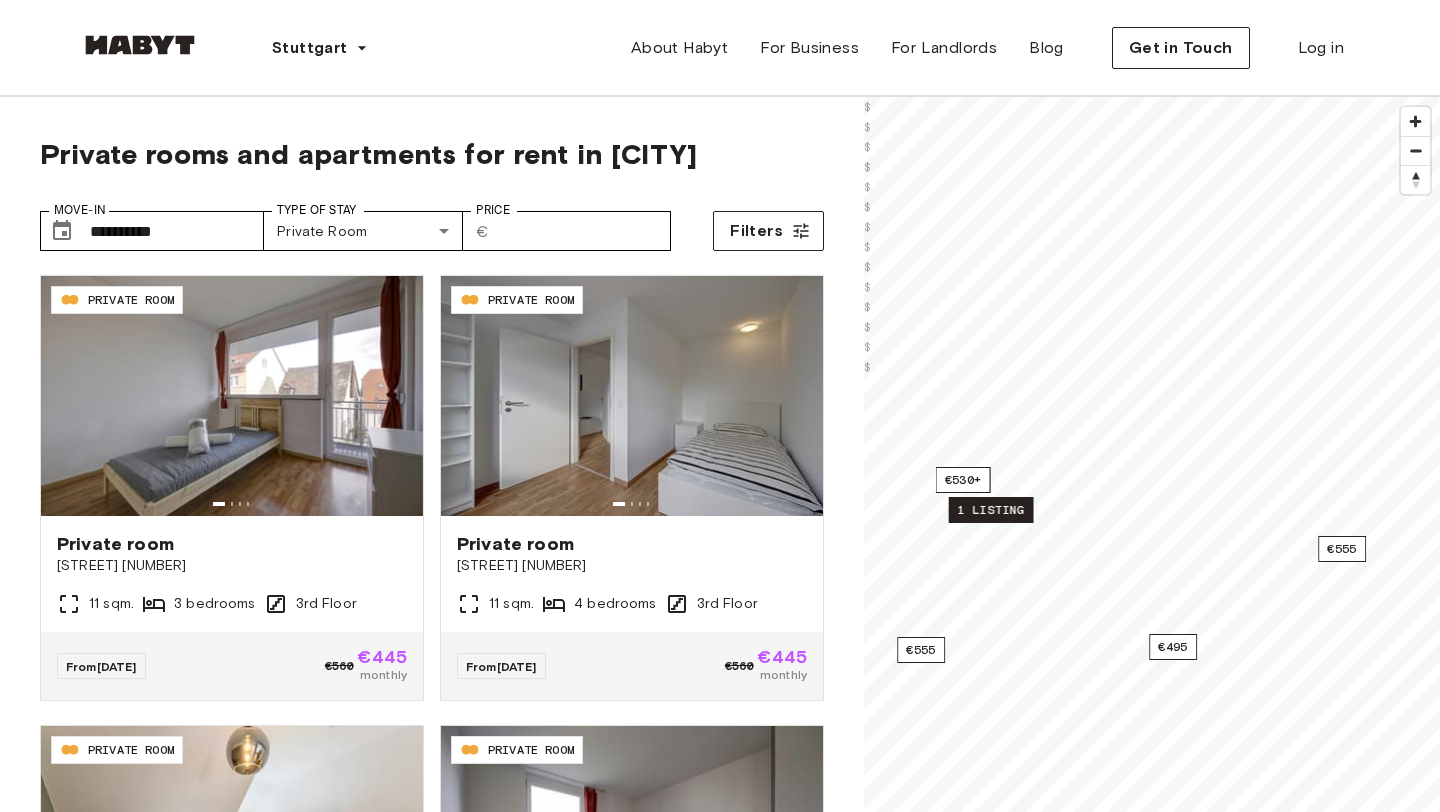 click on "1 listing" at bounding box center [991, 510] 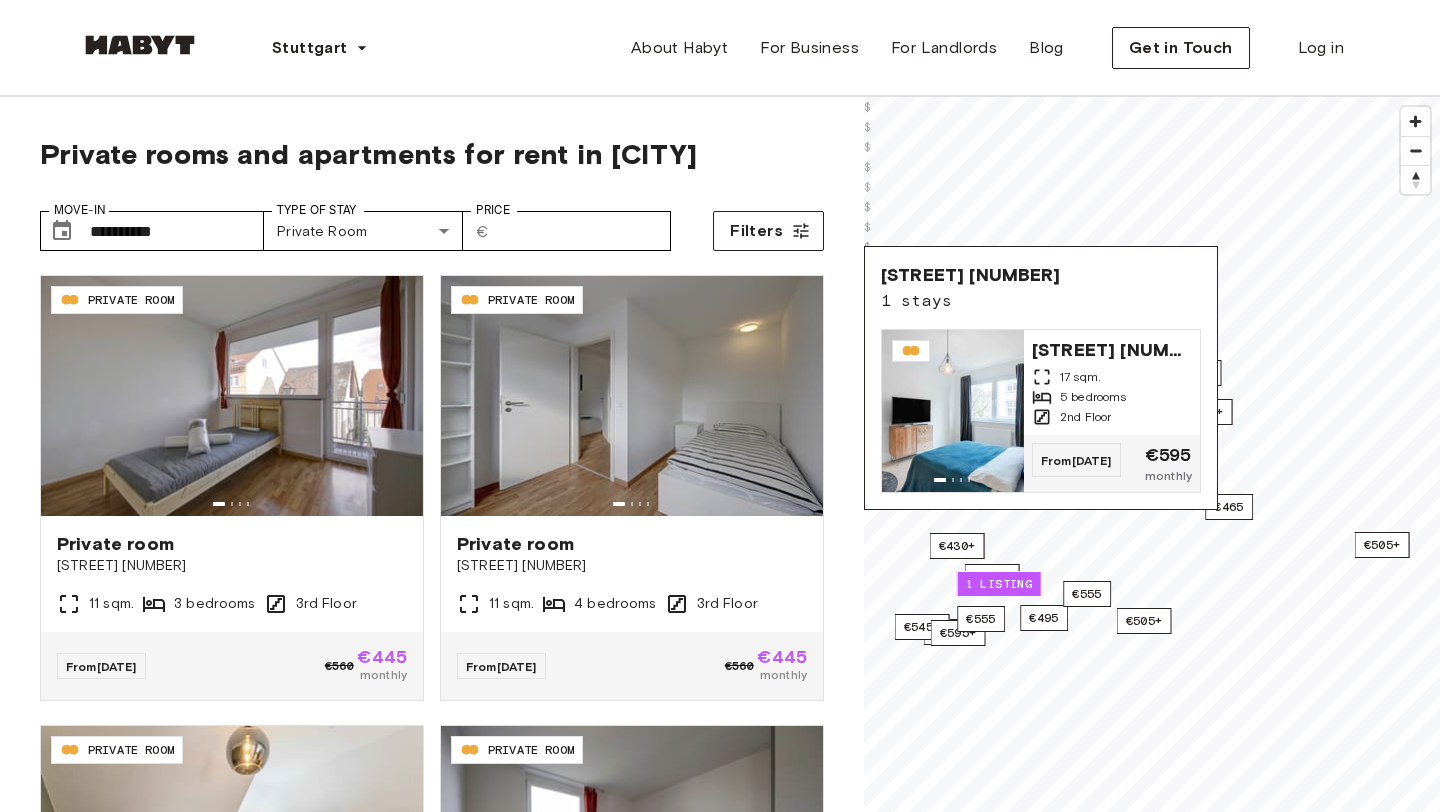 click on "€530+" at bounding box center (992, 577) 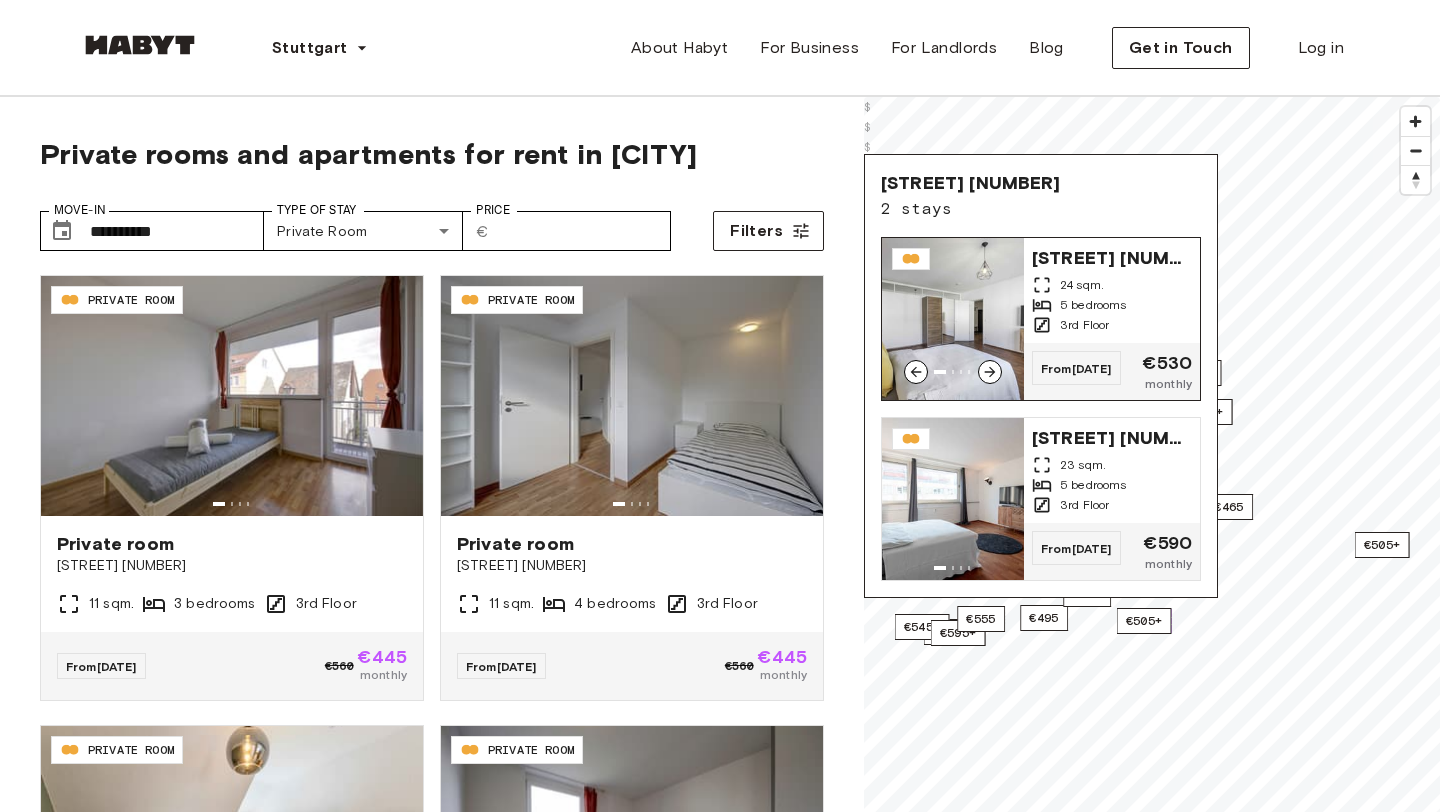 click on "Leuschnerstraße 36 24 sqm. 5 bedrooms 3rd Floor" at bounding box center [1112, 290] 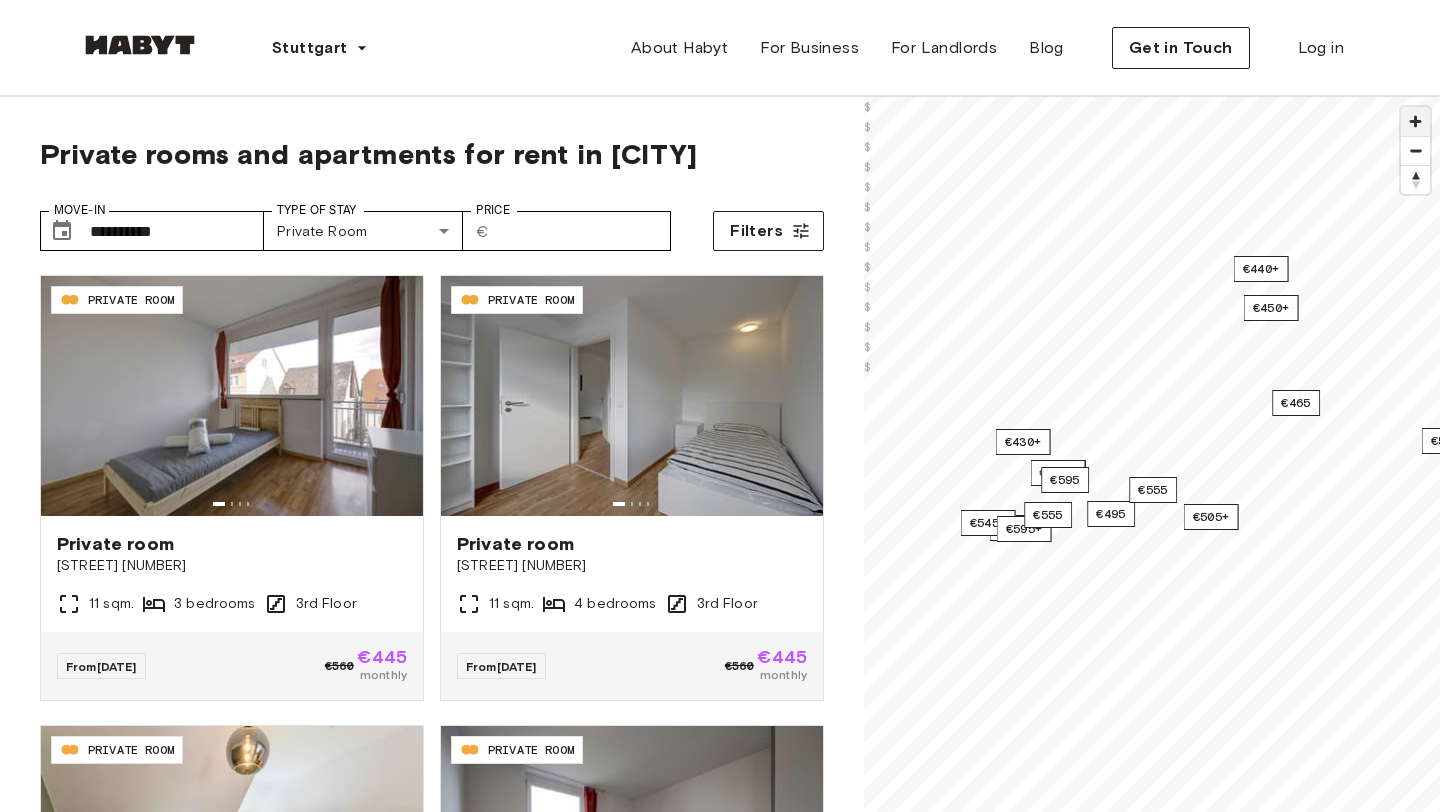 click at bounding box center (1415, 121) 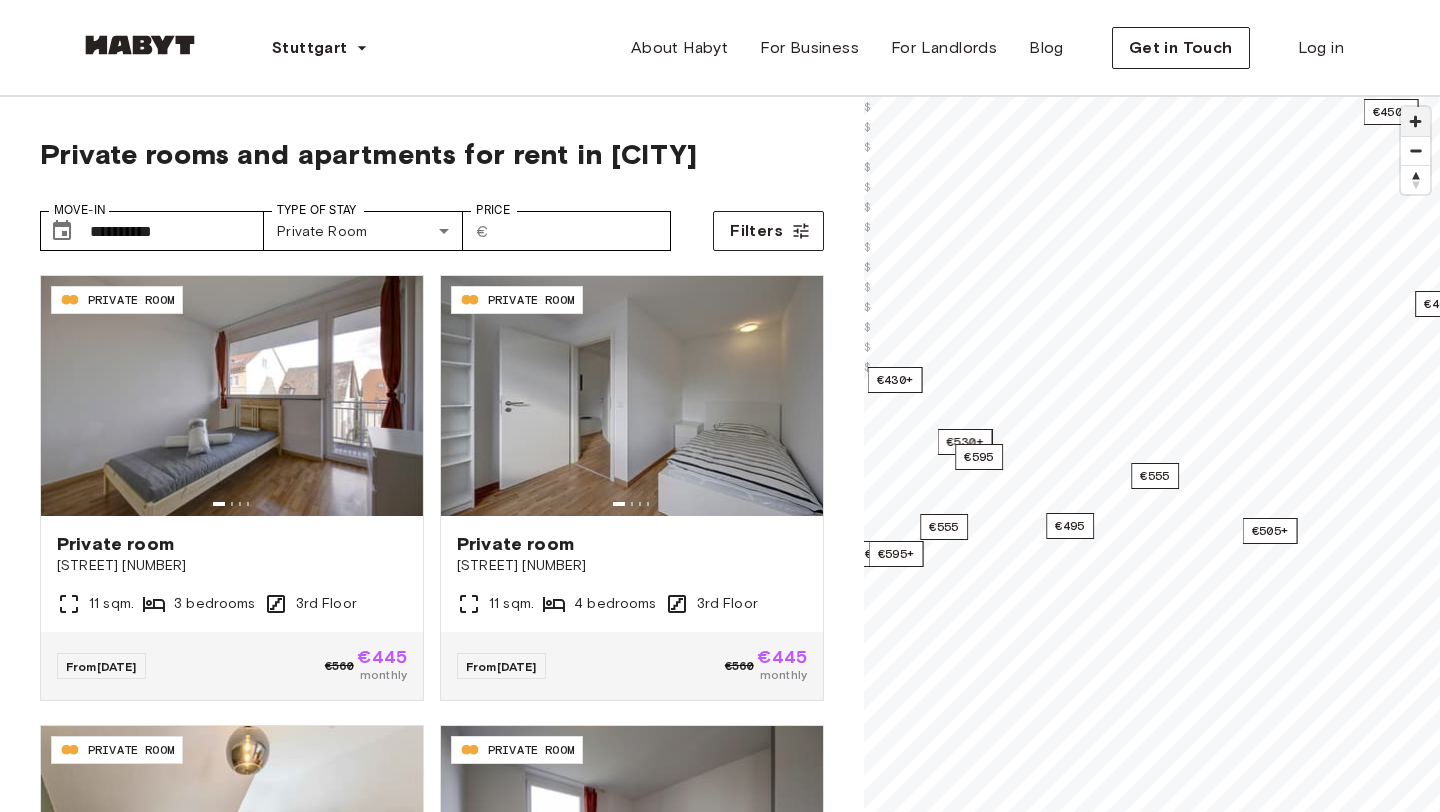 click at bounding box center (1415, 121) 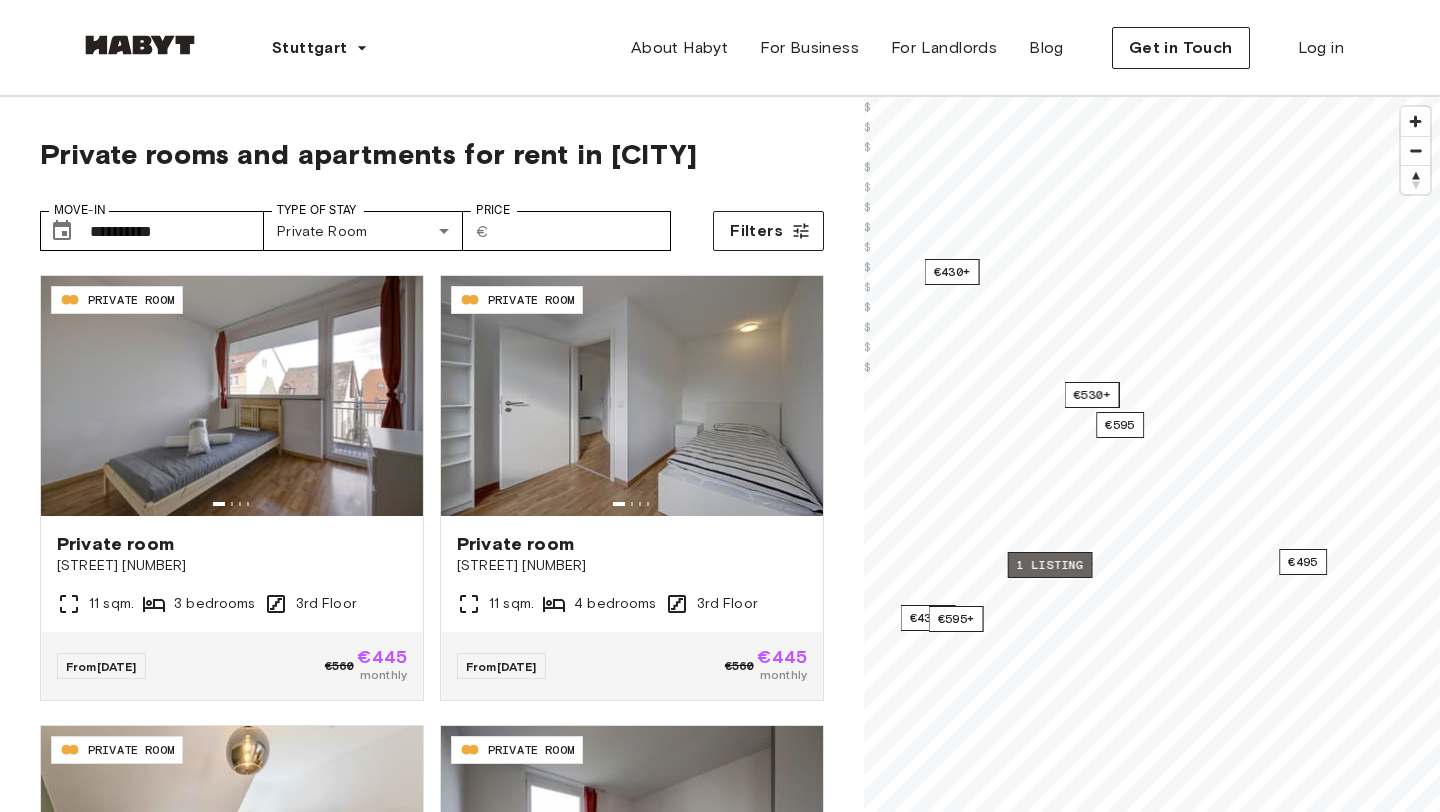click on "1 listing" at bounding box center [1050, 565] 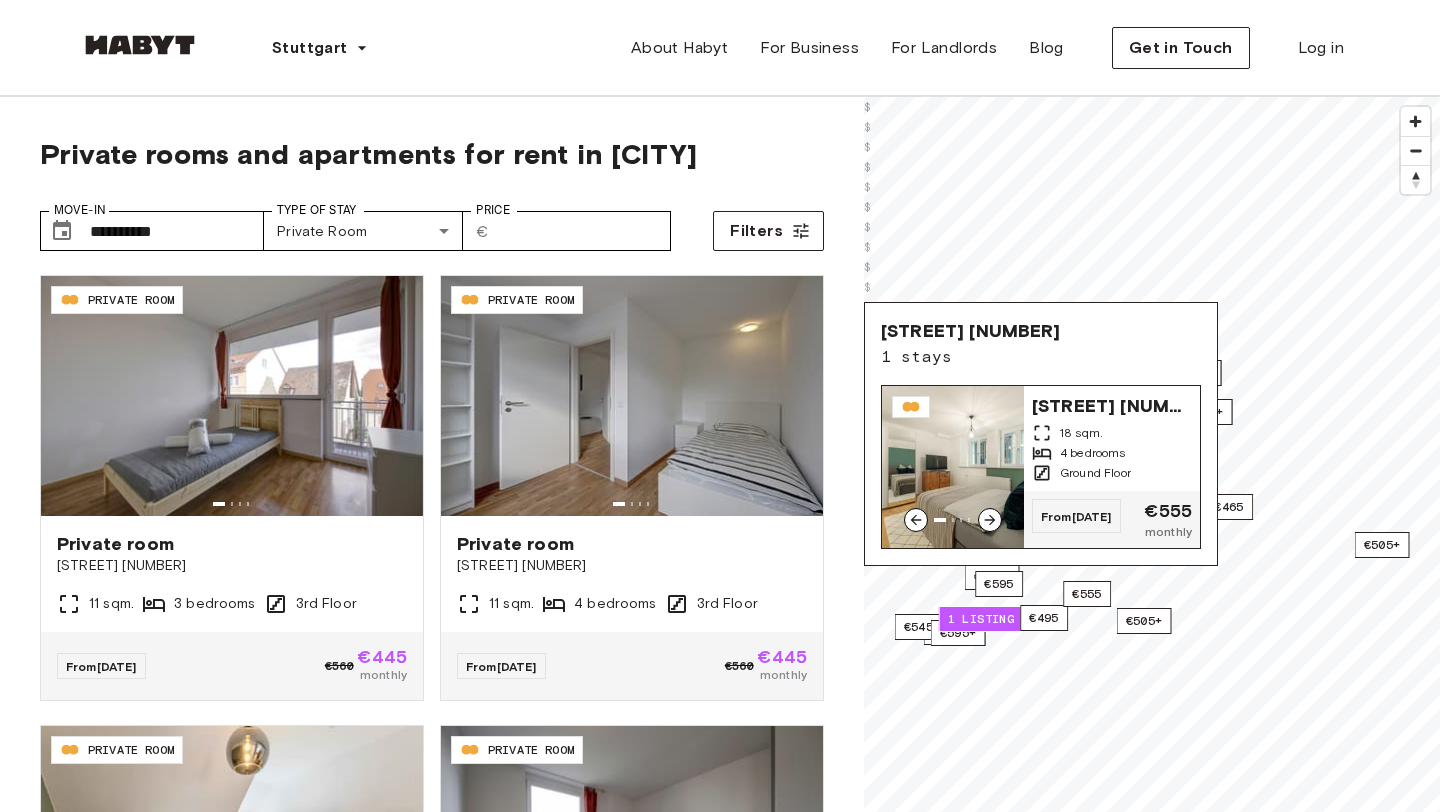 click on "[STREET] [NUMBER]" at bounding box center (1112, 404) 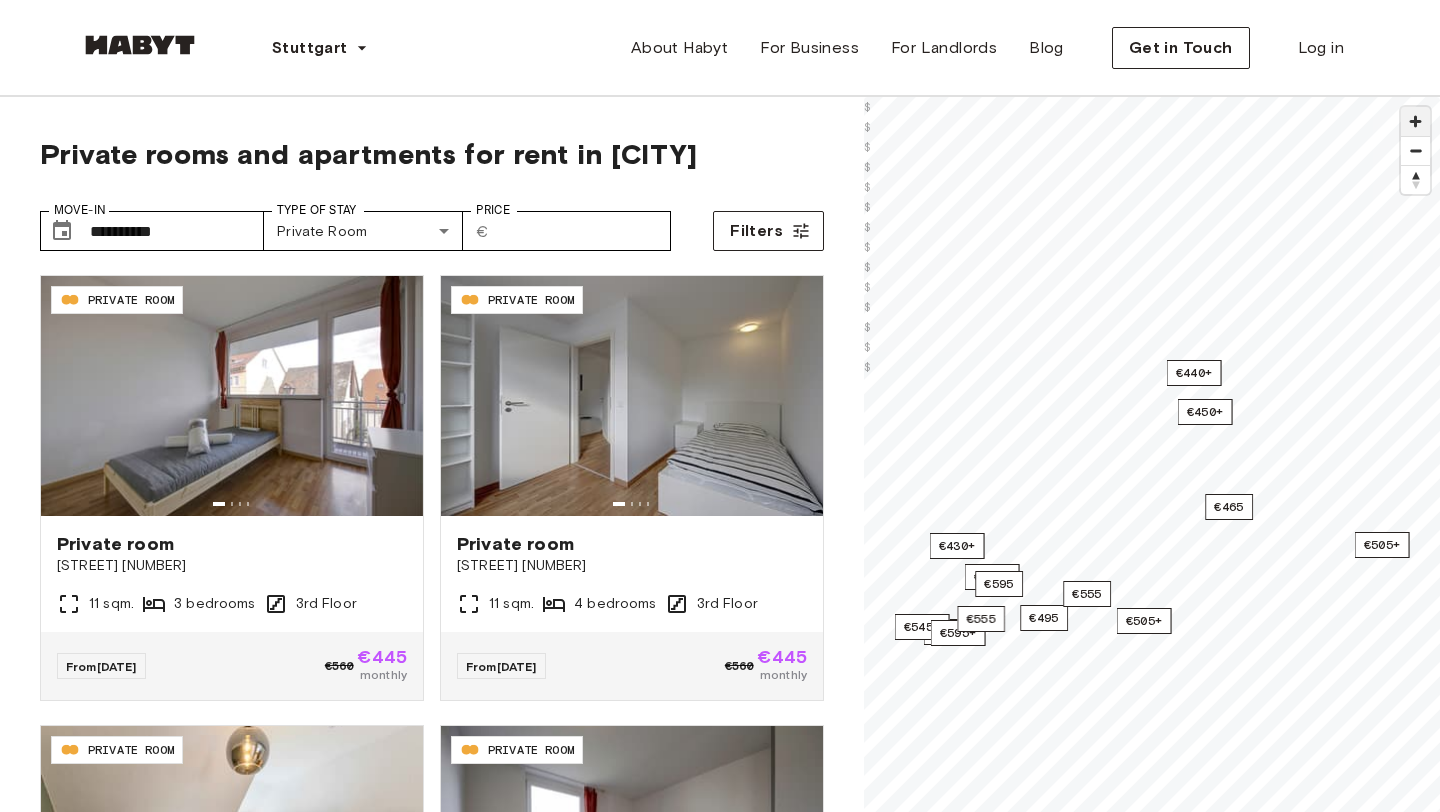 click at bounding box center [1415, 121] 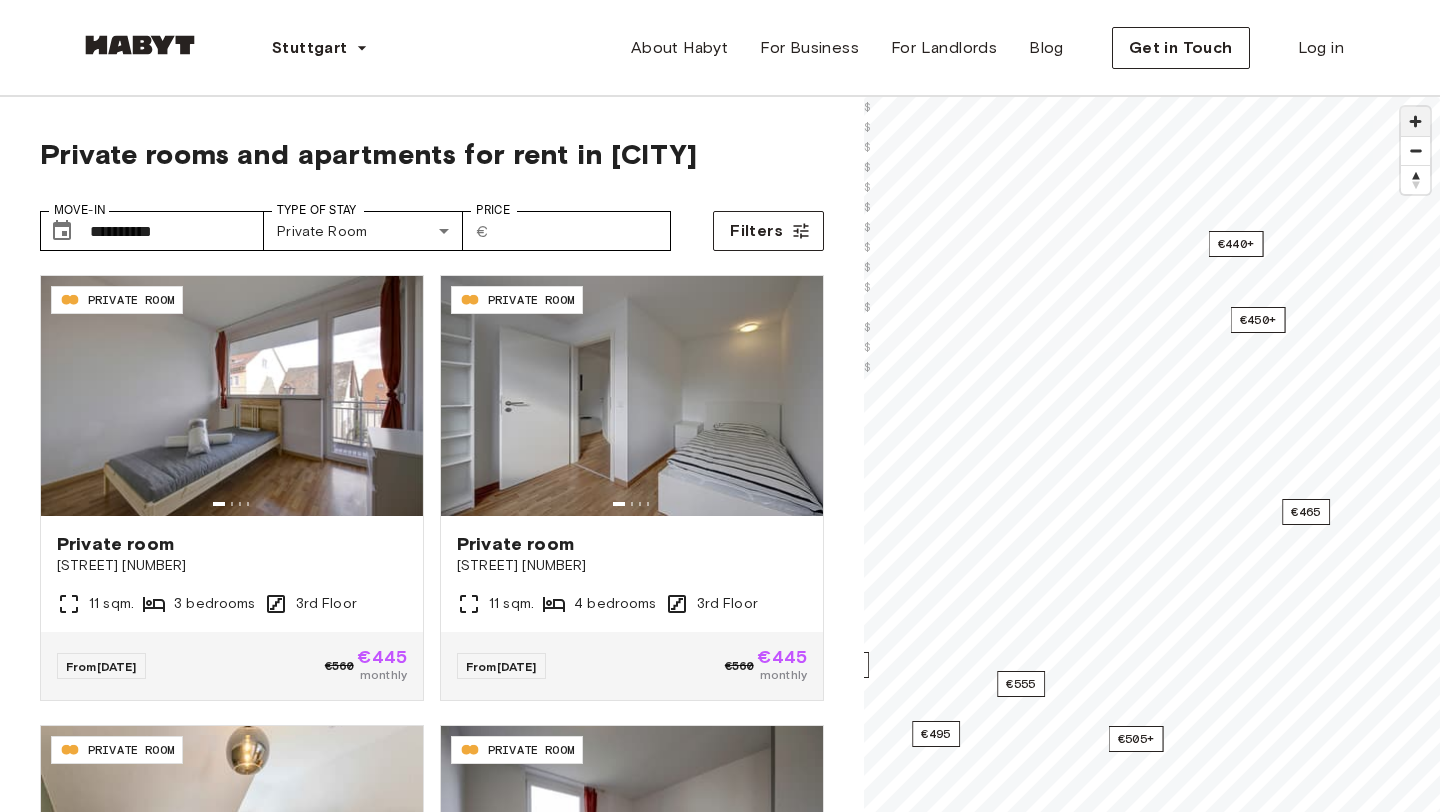 click at bounding box center (1415, 121) 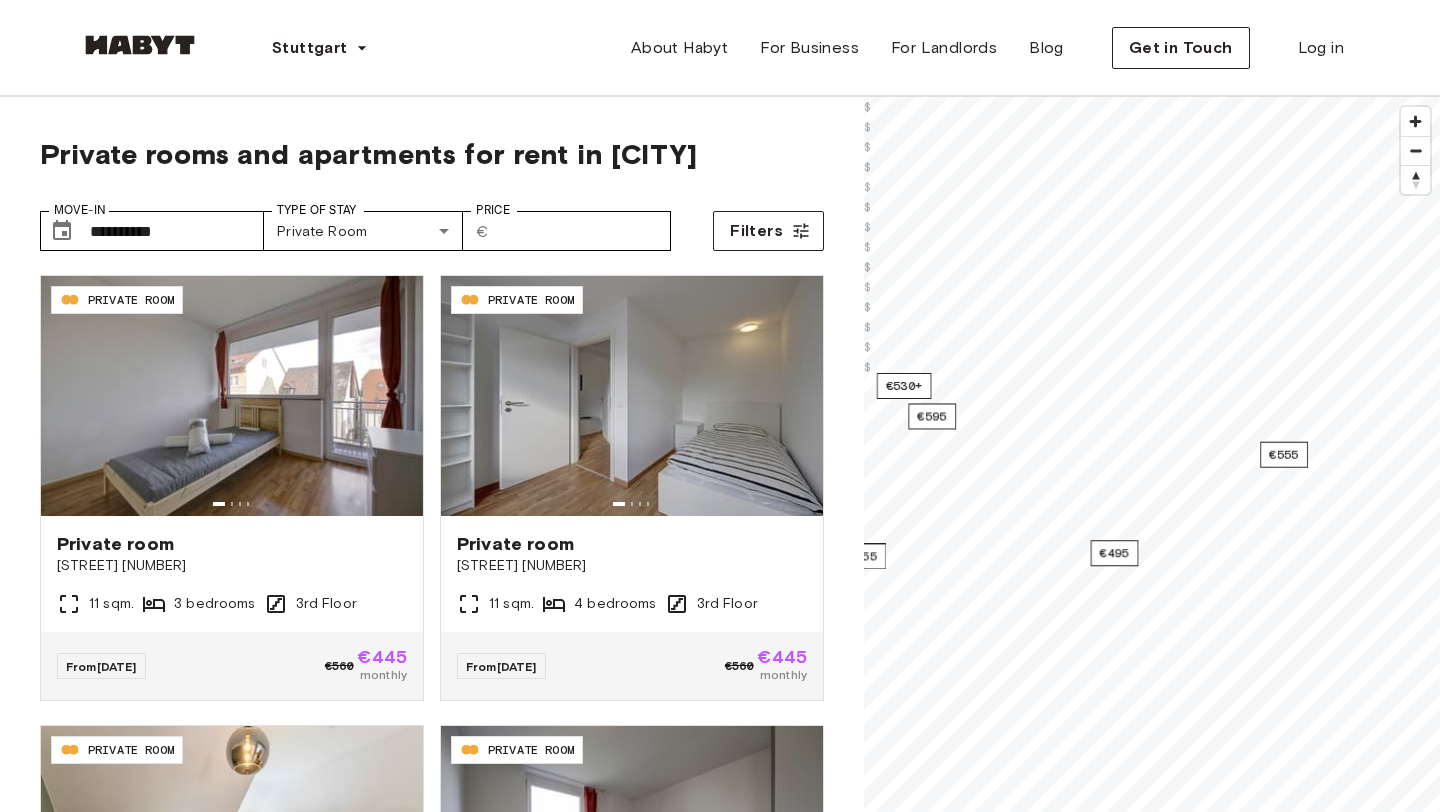 click on "**********" at bounding box center [720, 2453] 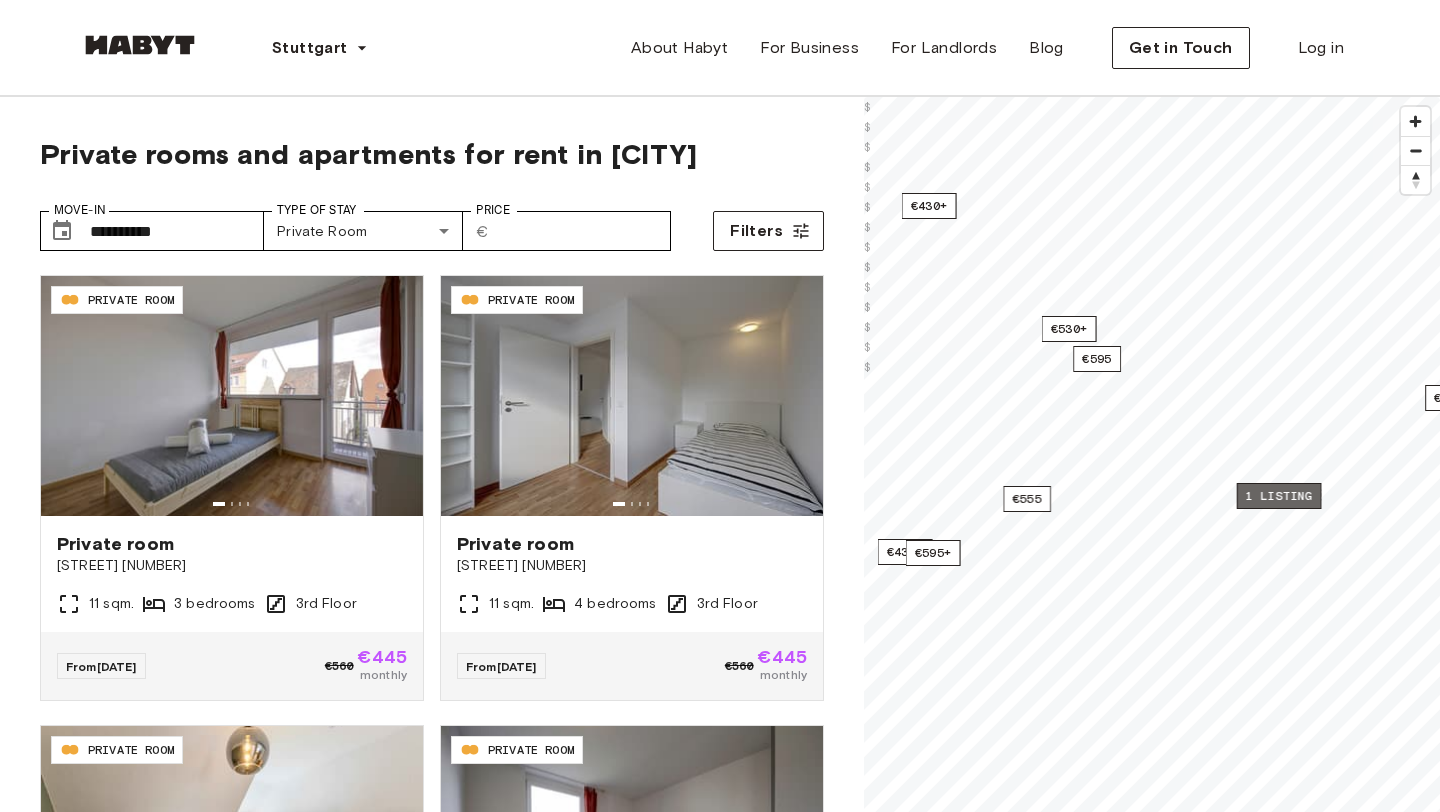 click on "1 listing" at bounding box center (1279, 496) 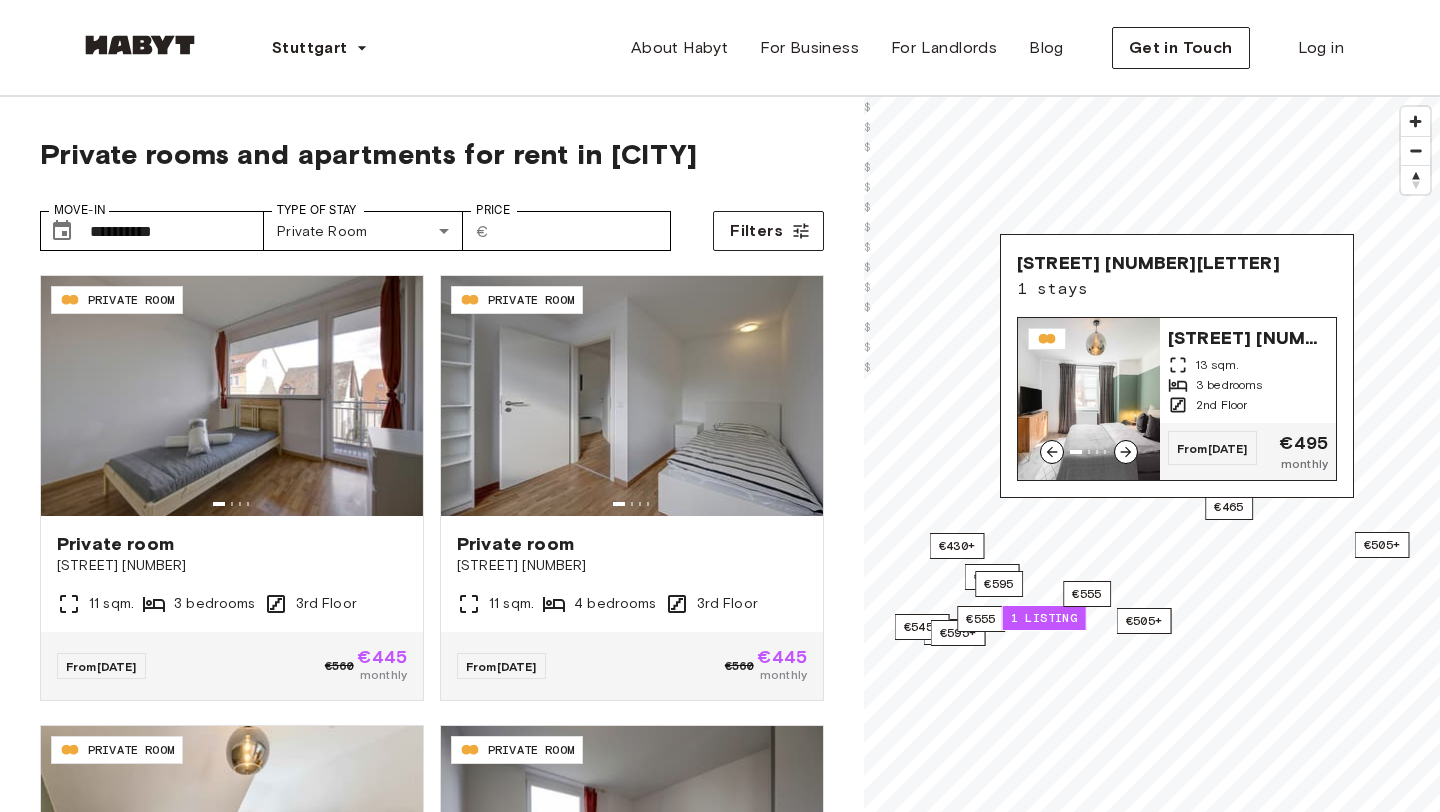 click on "13 sqm." at bounding box center [1248, 365] 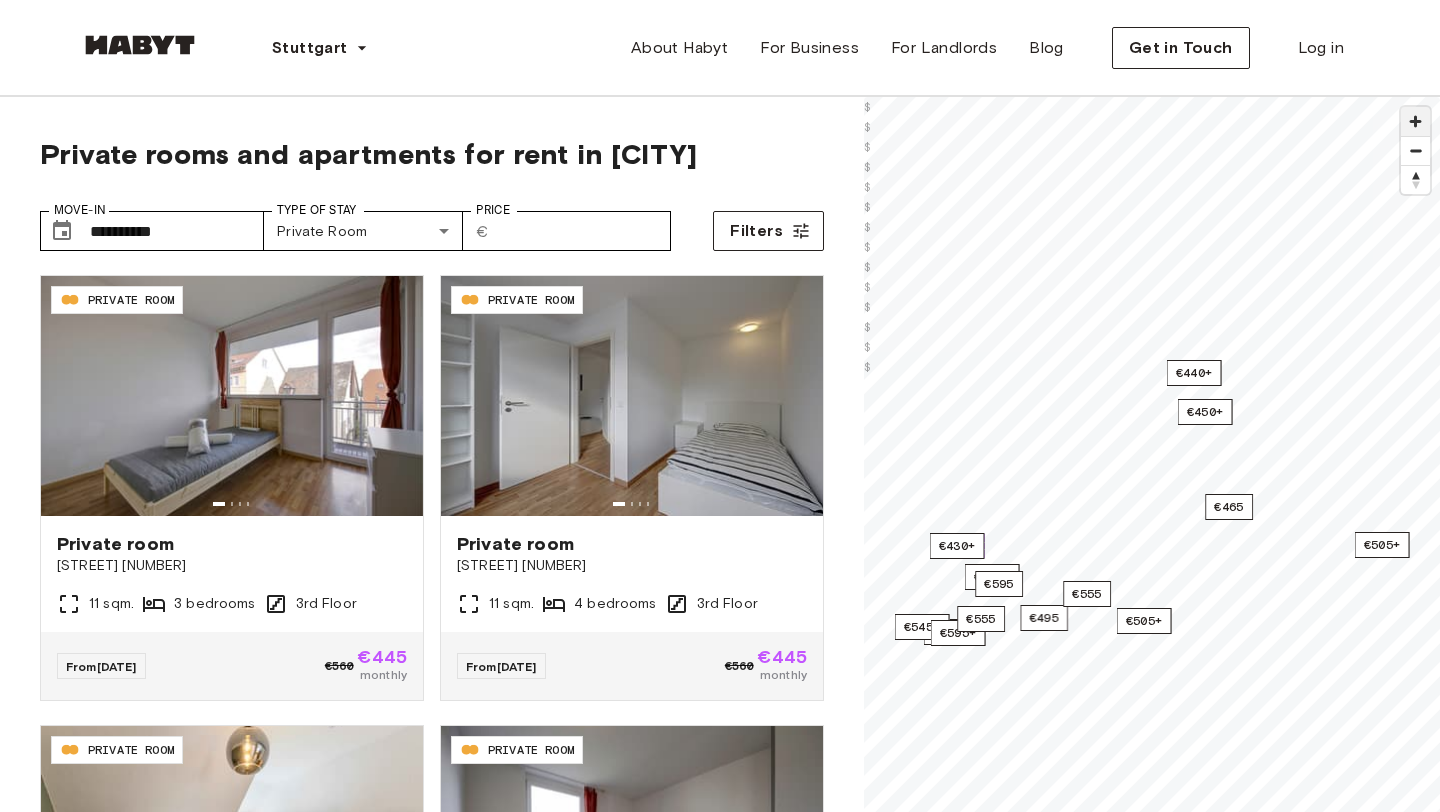 click at bounding box center (1415, 121) 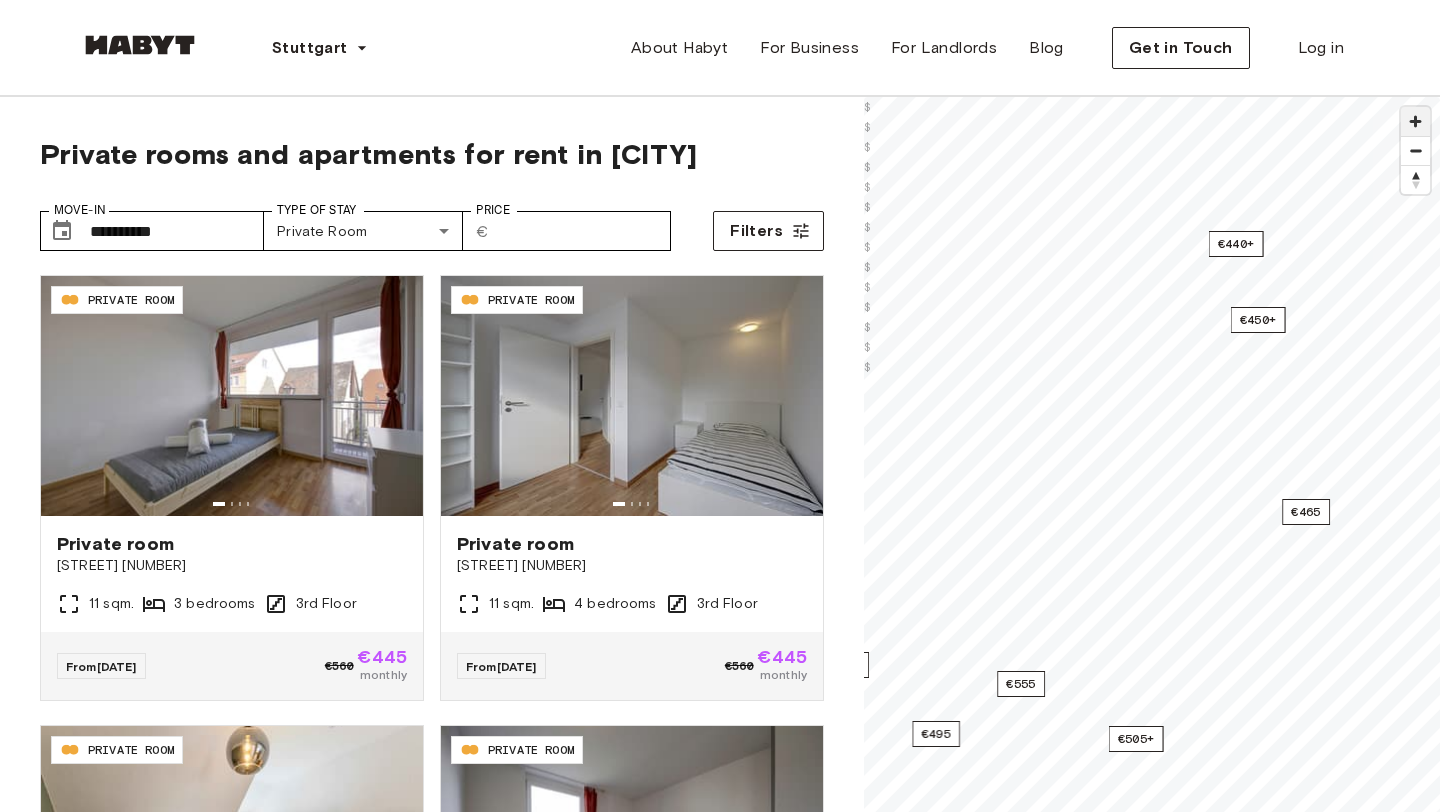 click at bounding box center [1415, 121] 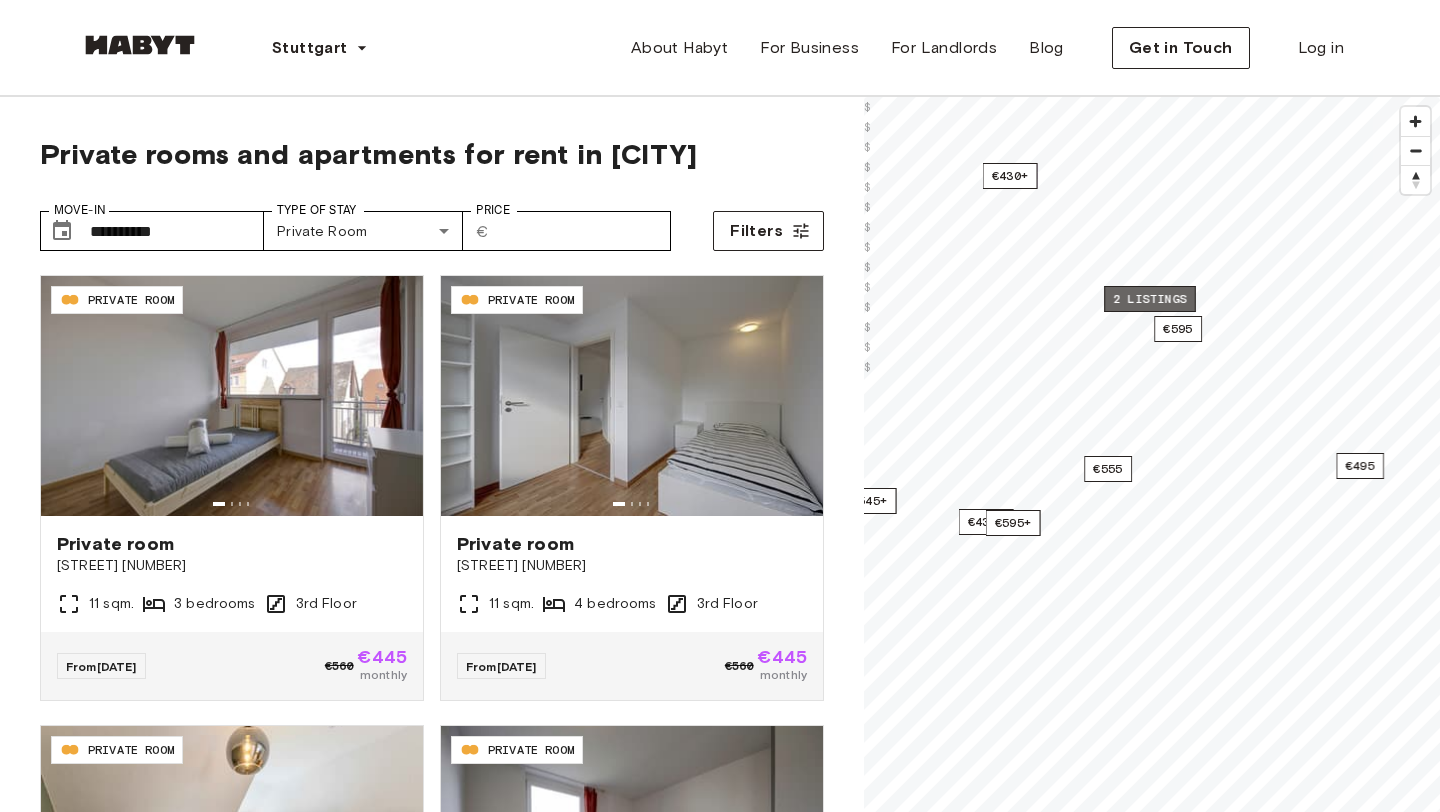 click on "2 listings" at bounding box center (1150, 299) 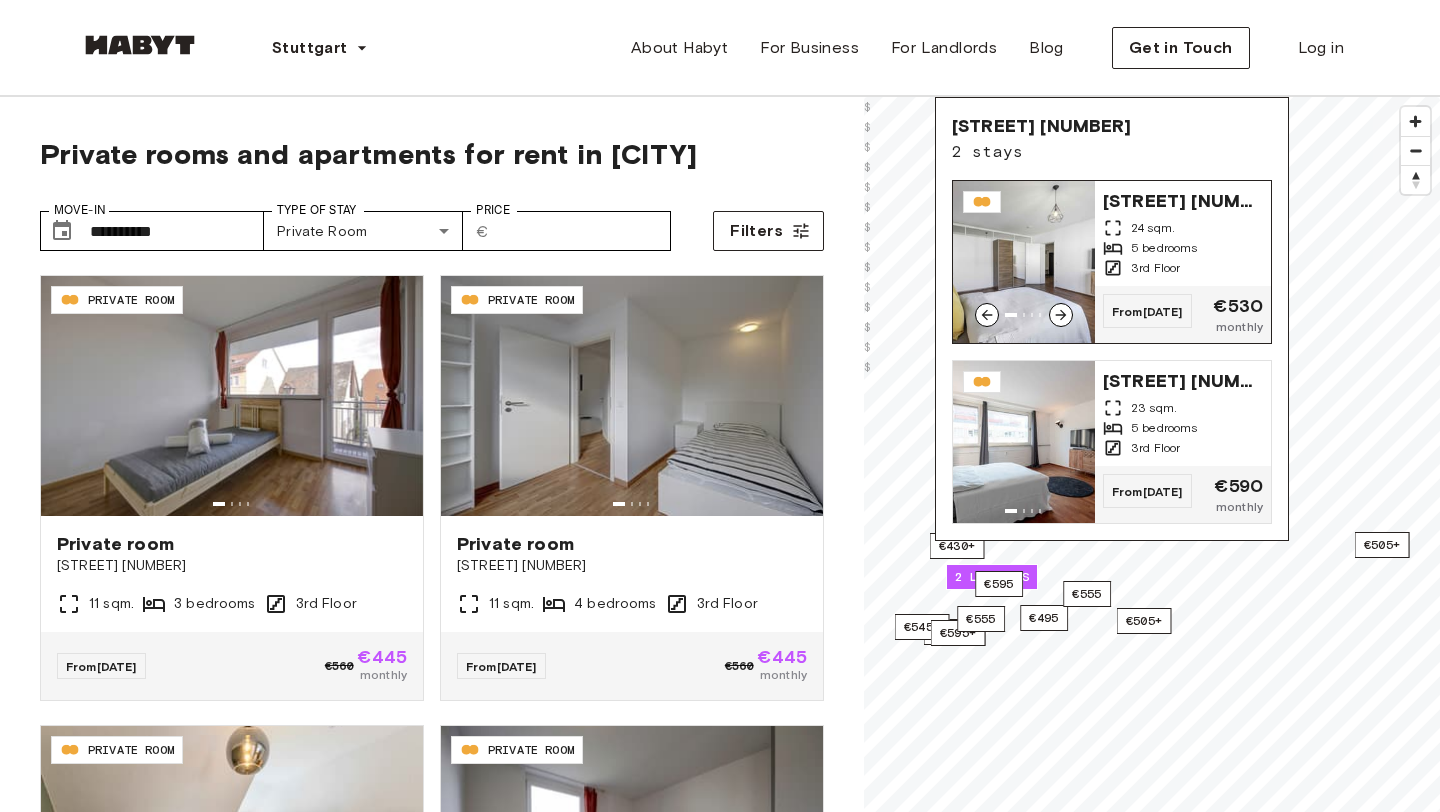 click on "5 bedrooms" at bounding box center [1164, 248] 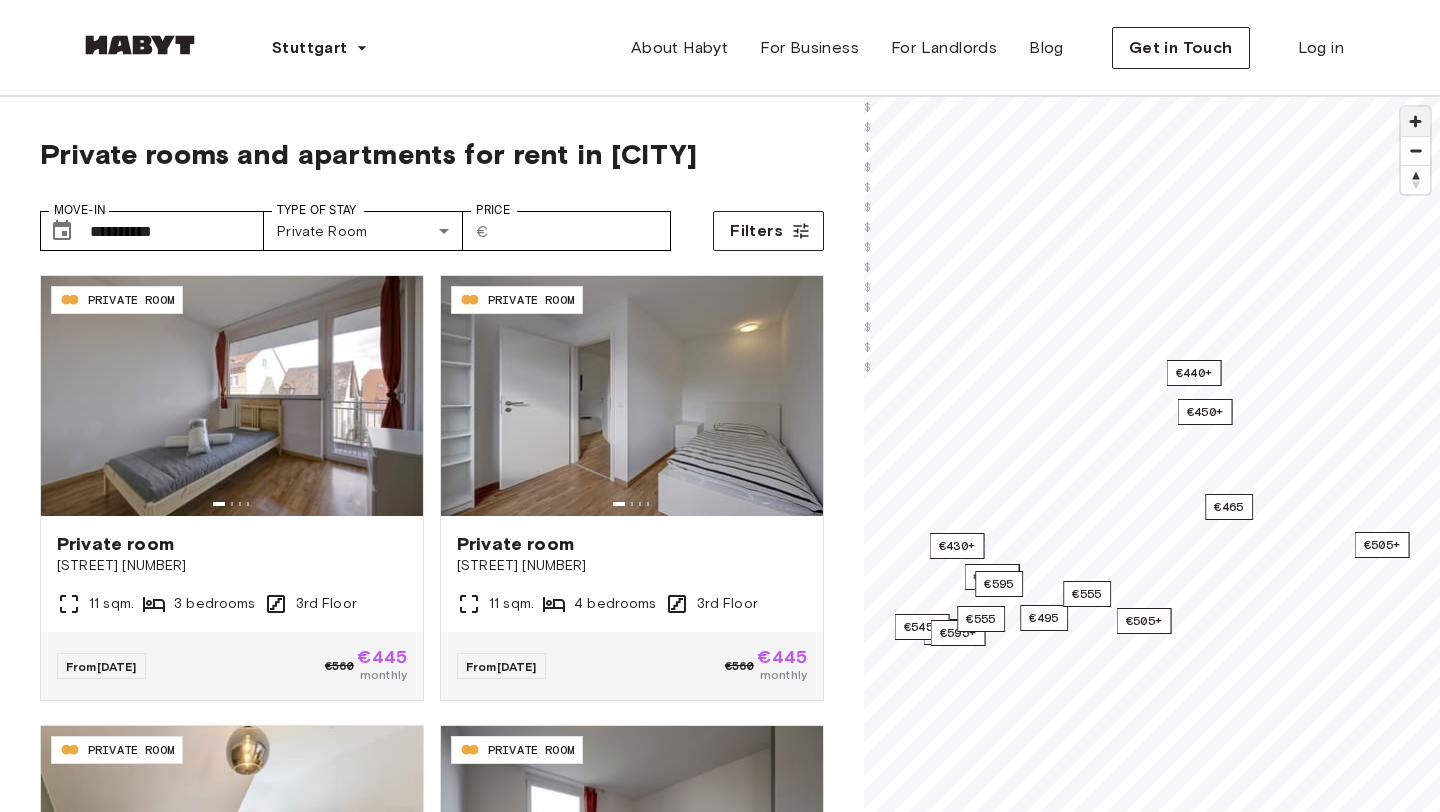 click at bounding box center (1415, 121) 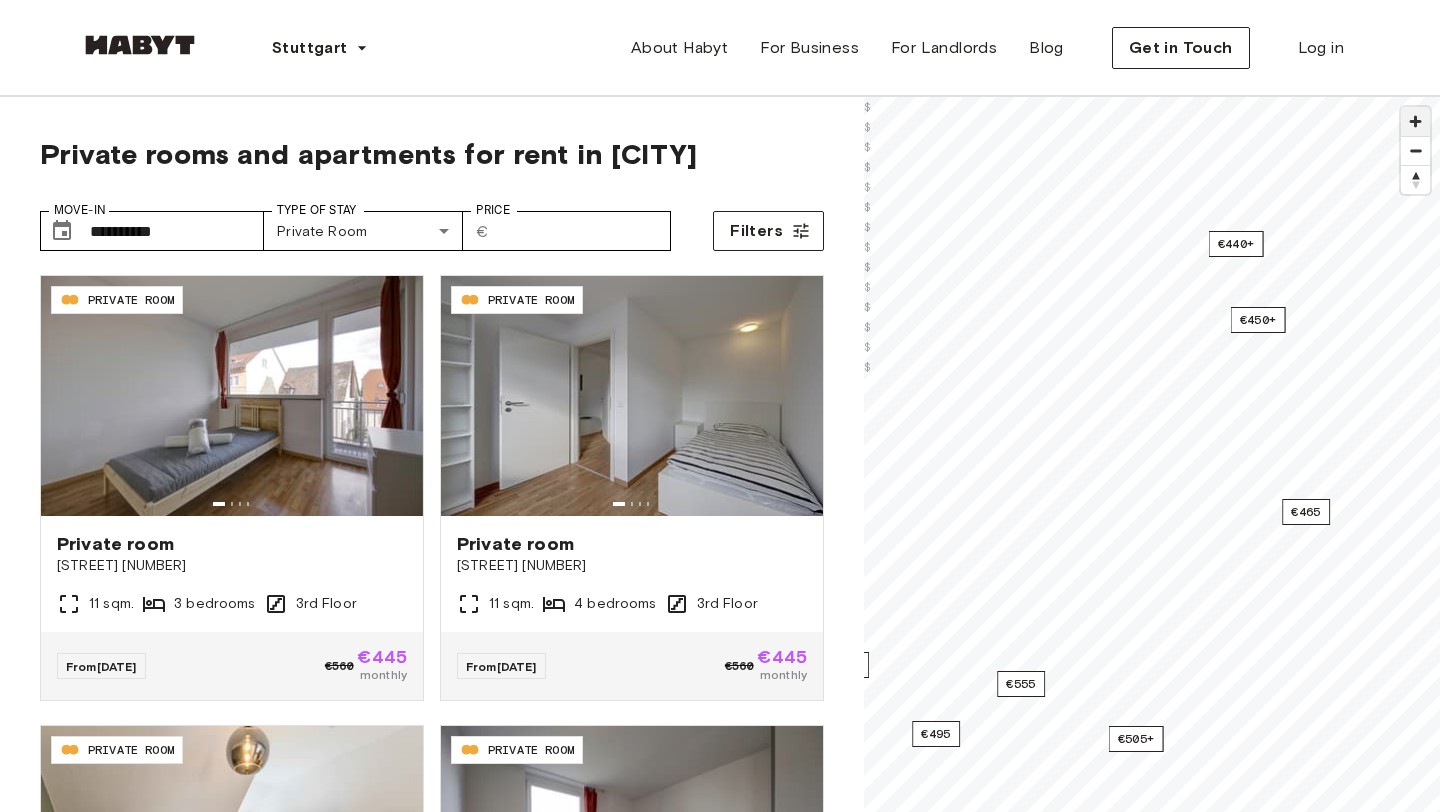 click at bounding box center [1415, 121] 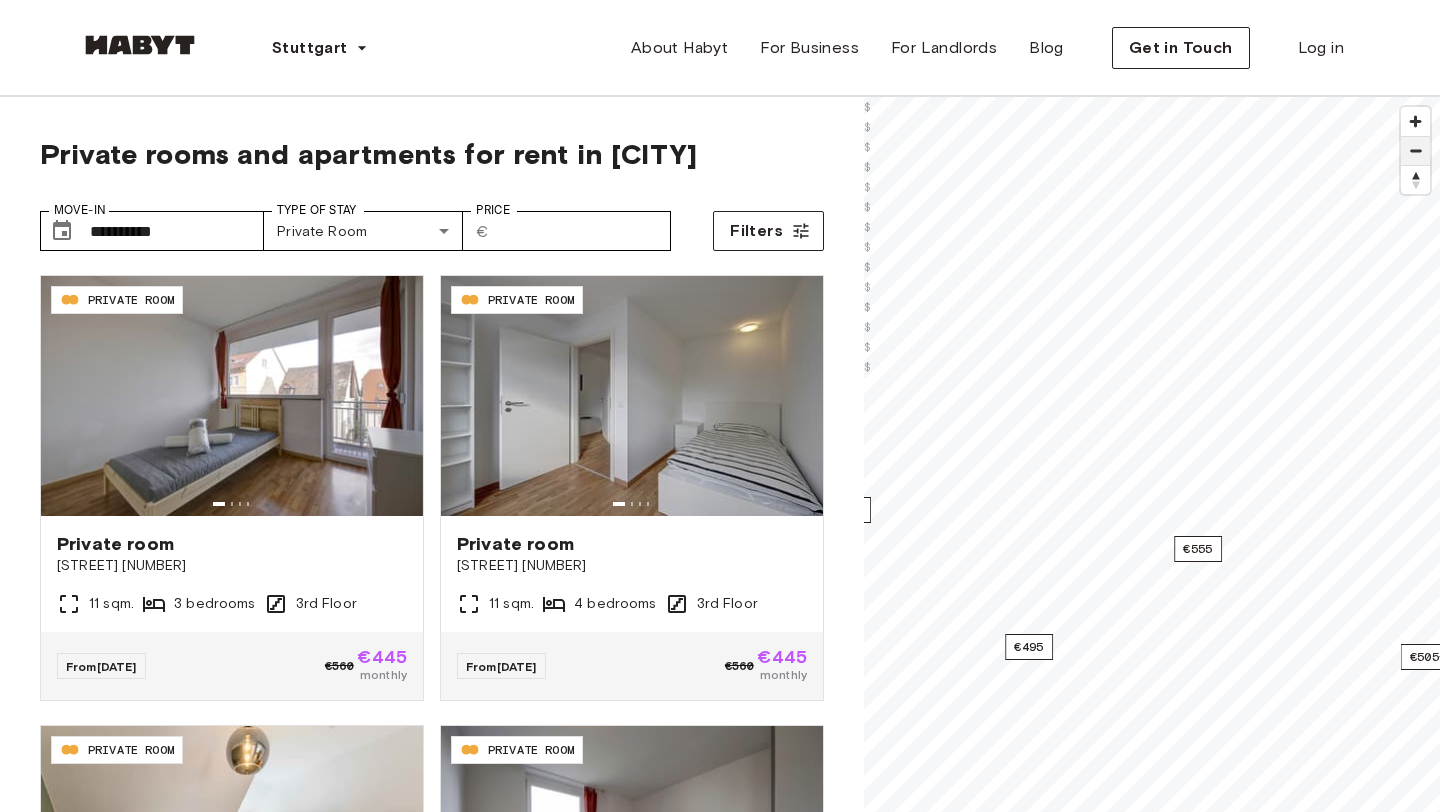 click at bounding box center [1415, 151] 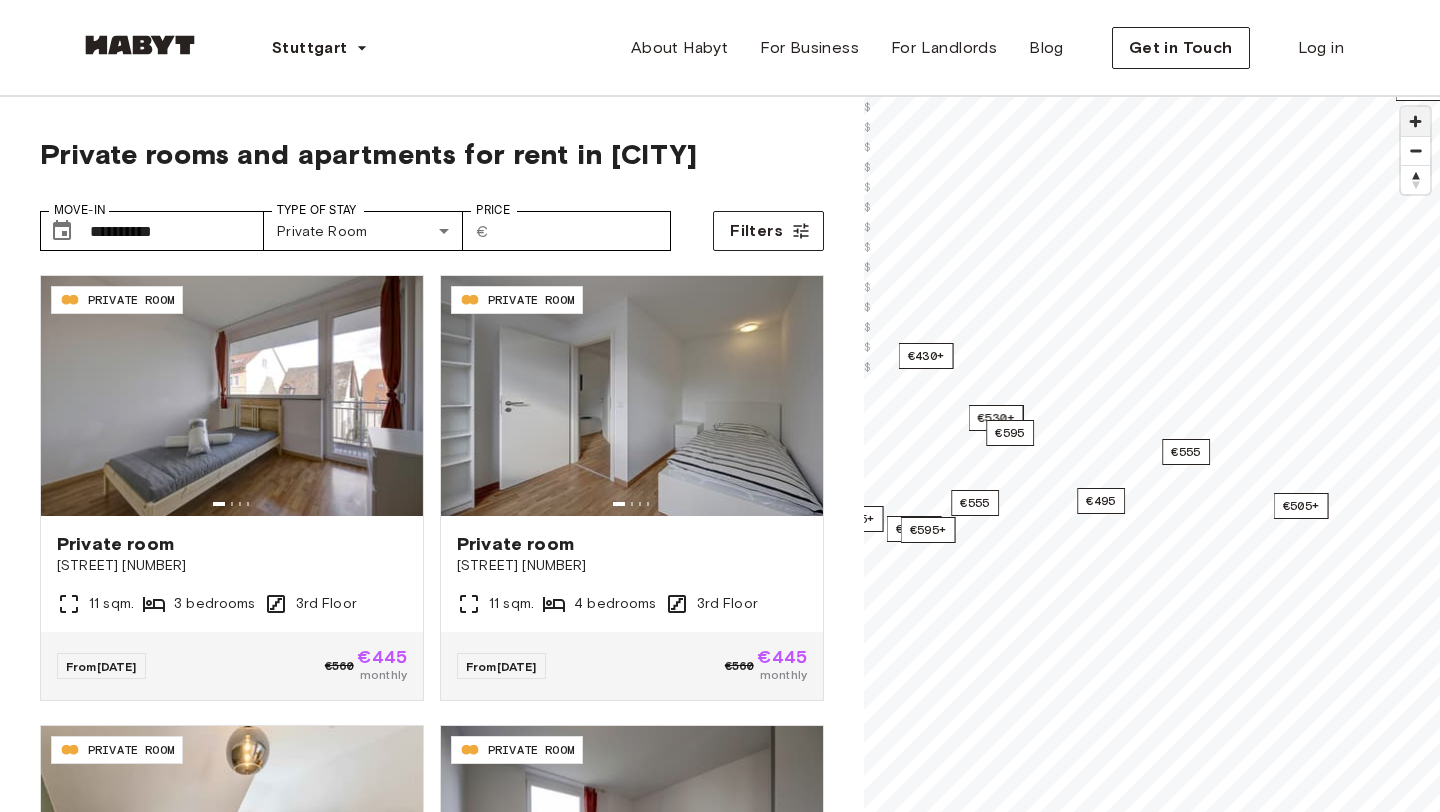 click at bounding box center [1415, 121] 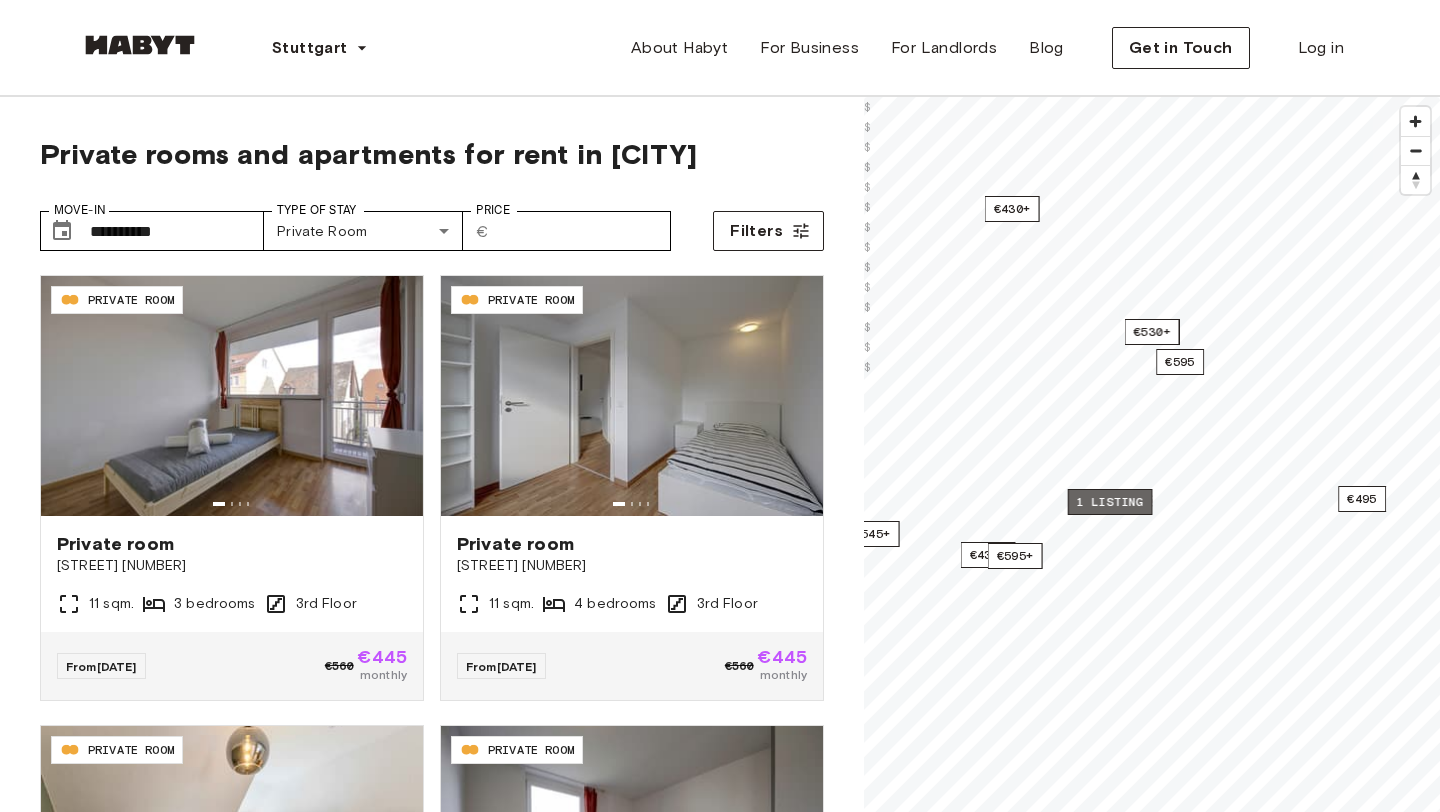 click on "1 listing" at bounding box center [1110, 502] 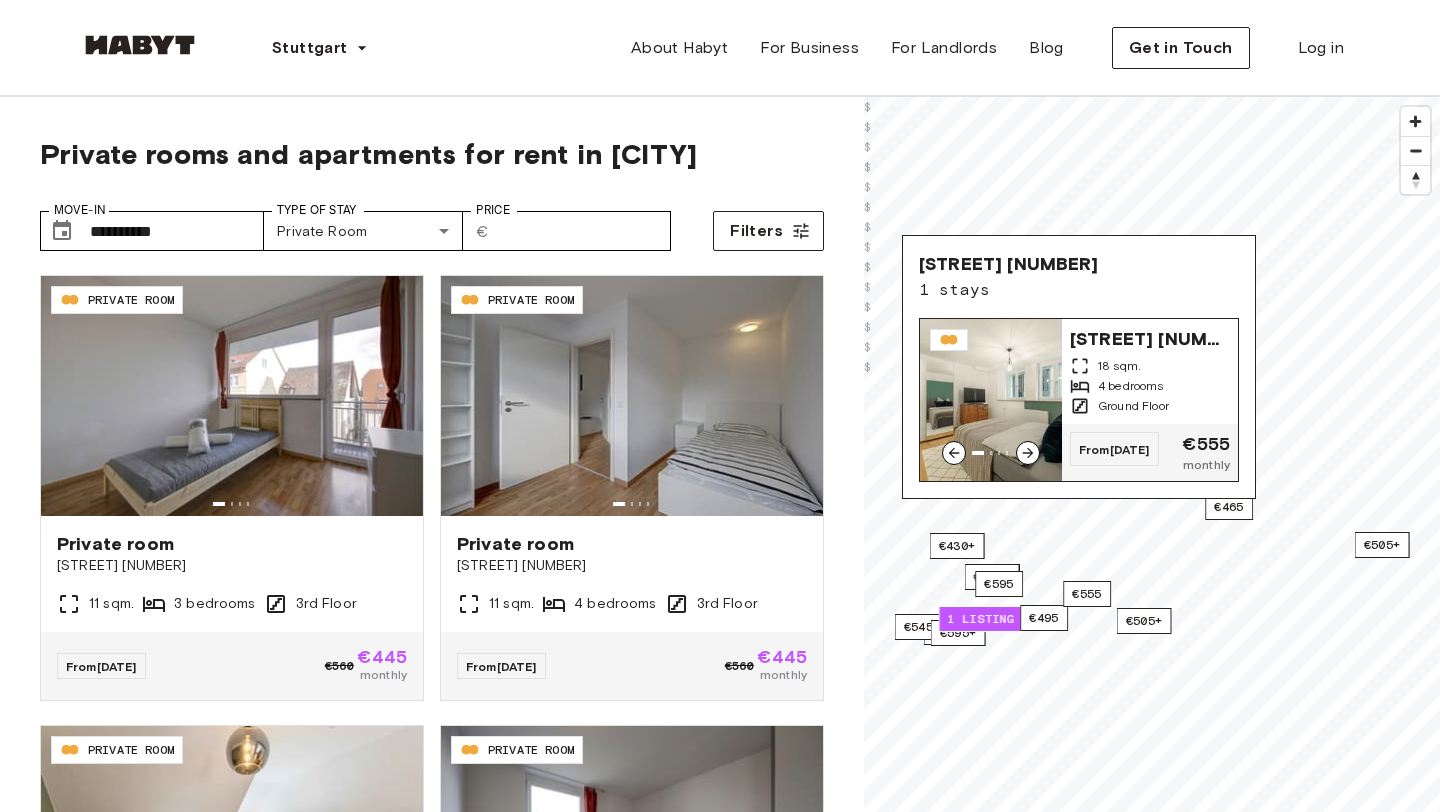 click at bounding box center (991, 400) 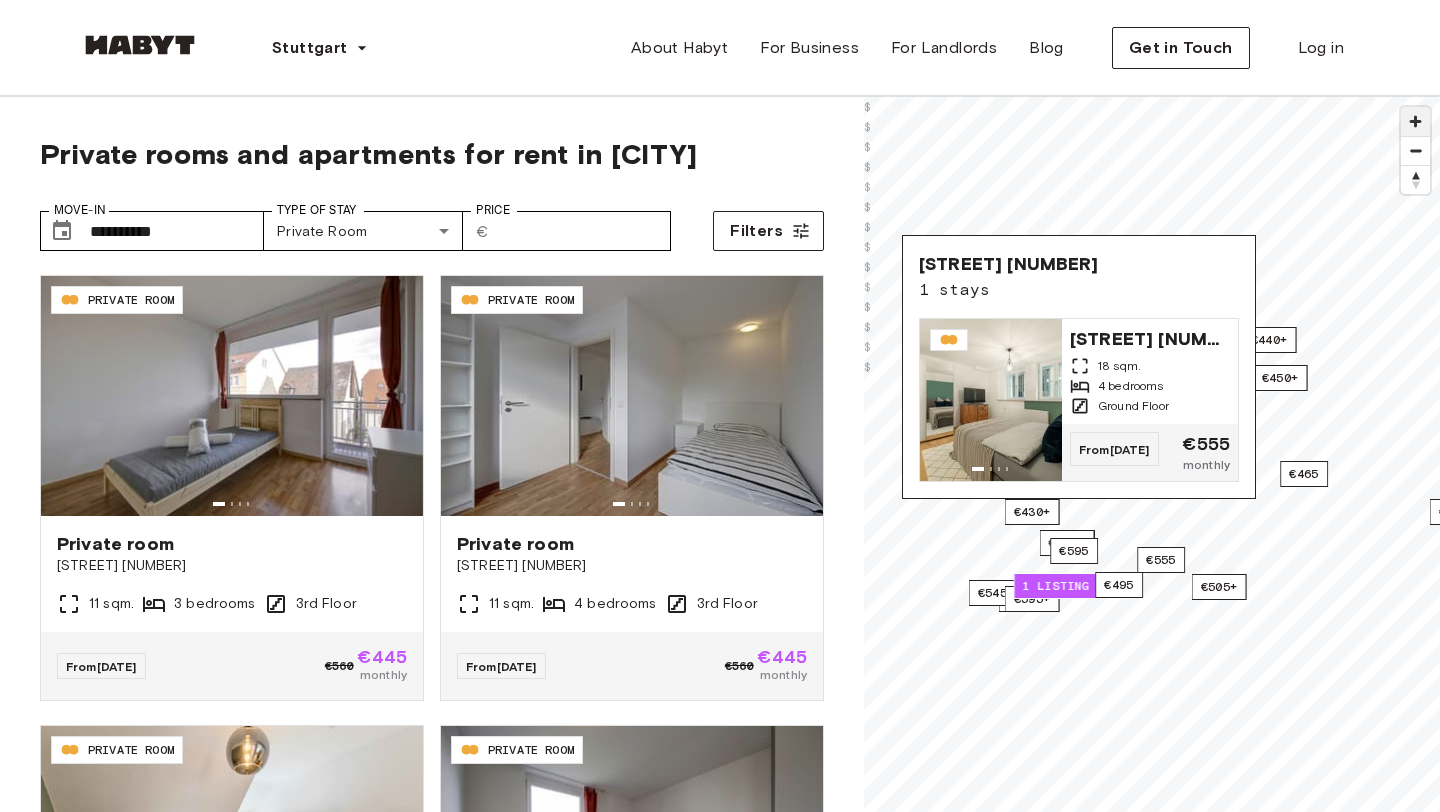 click at bounding box center [1415, 121] 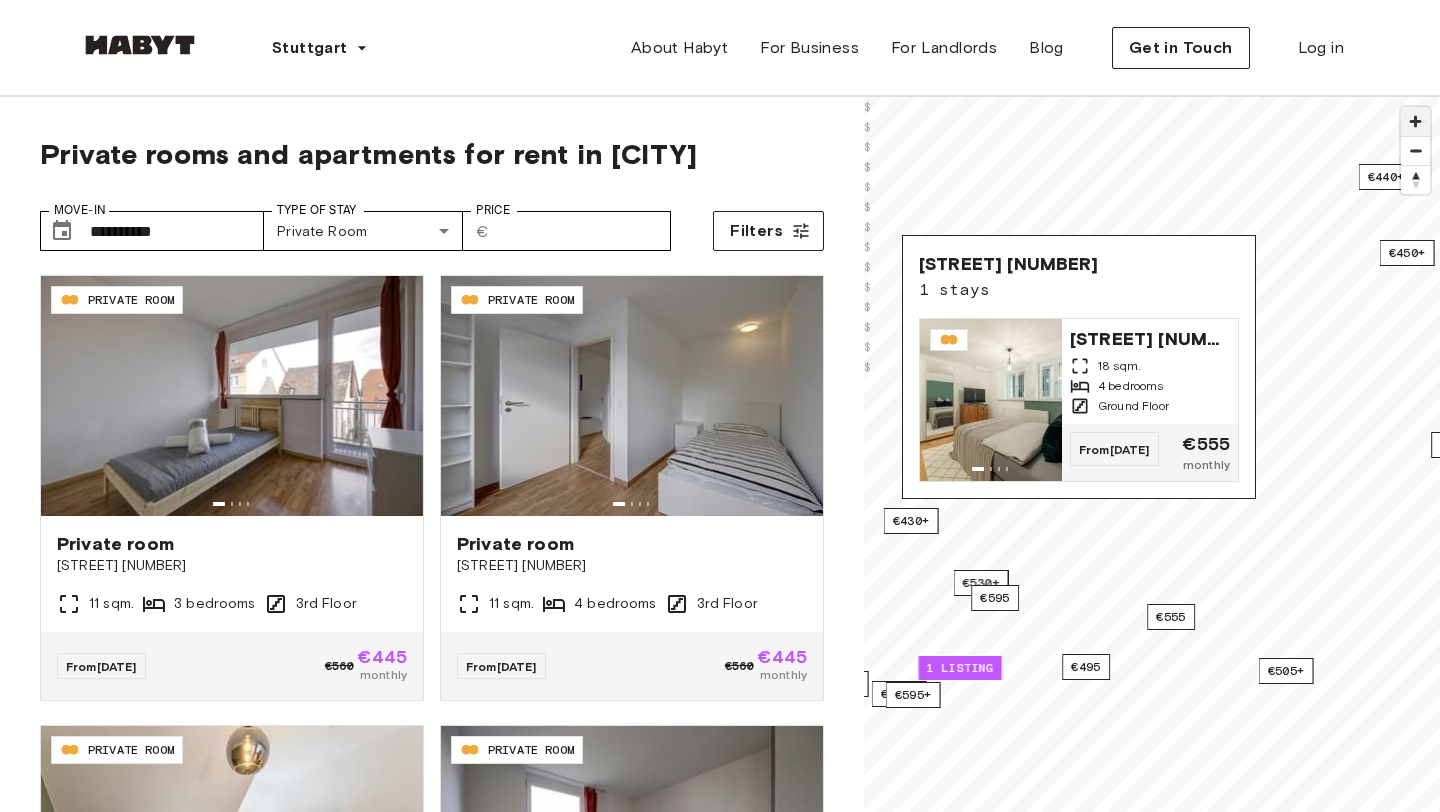 click at bounding box center (1415, 121) 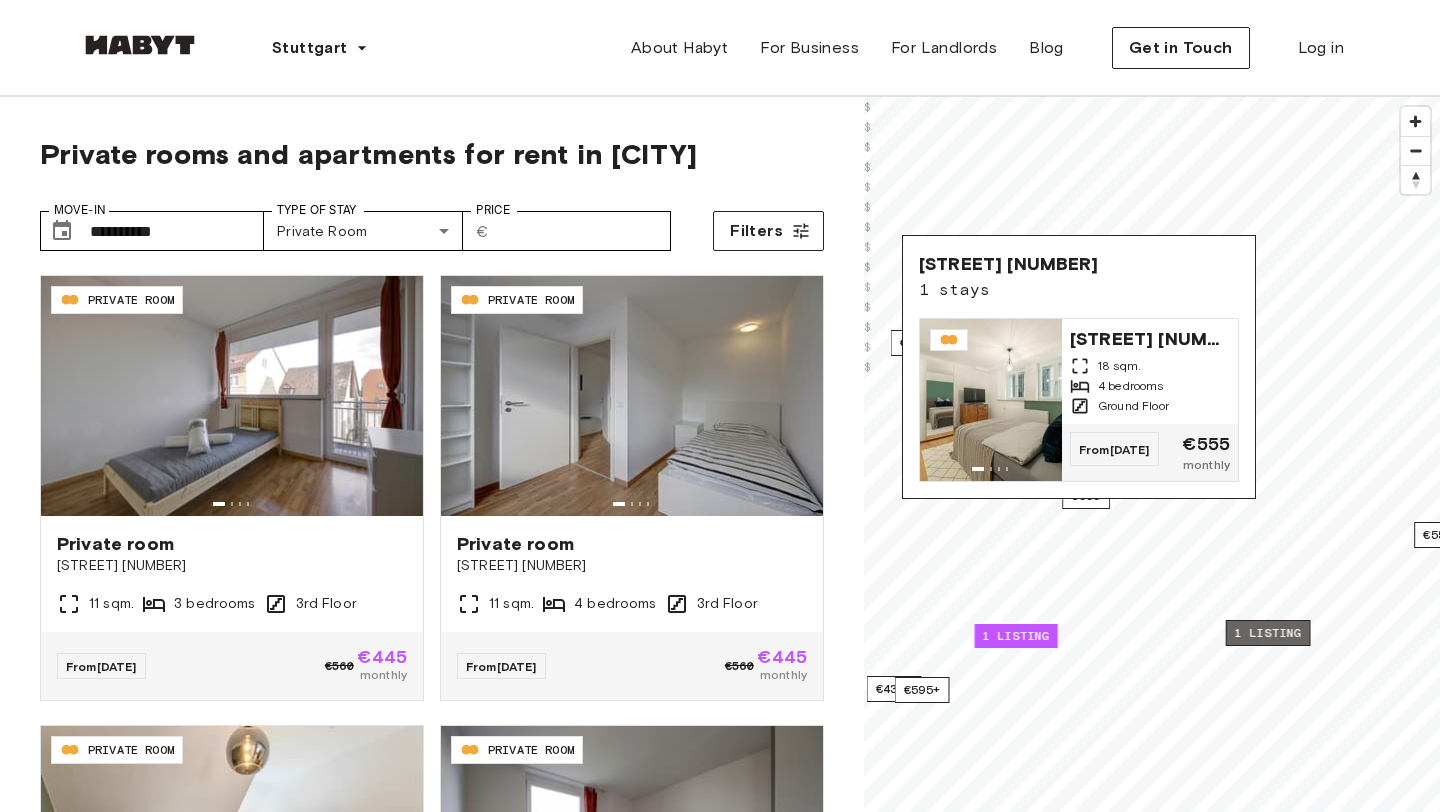 click on "1 listing" at bounding box center [1268, 633] 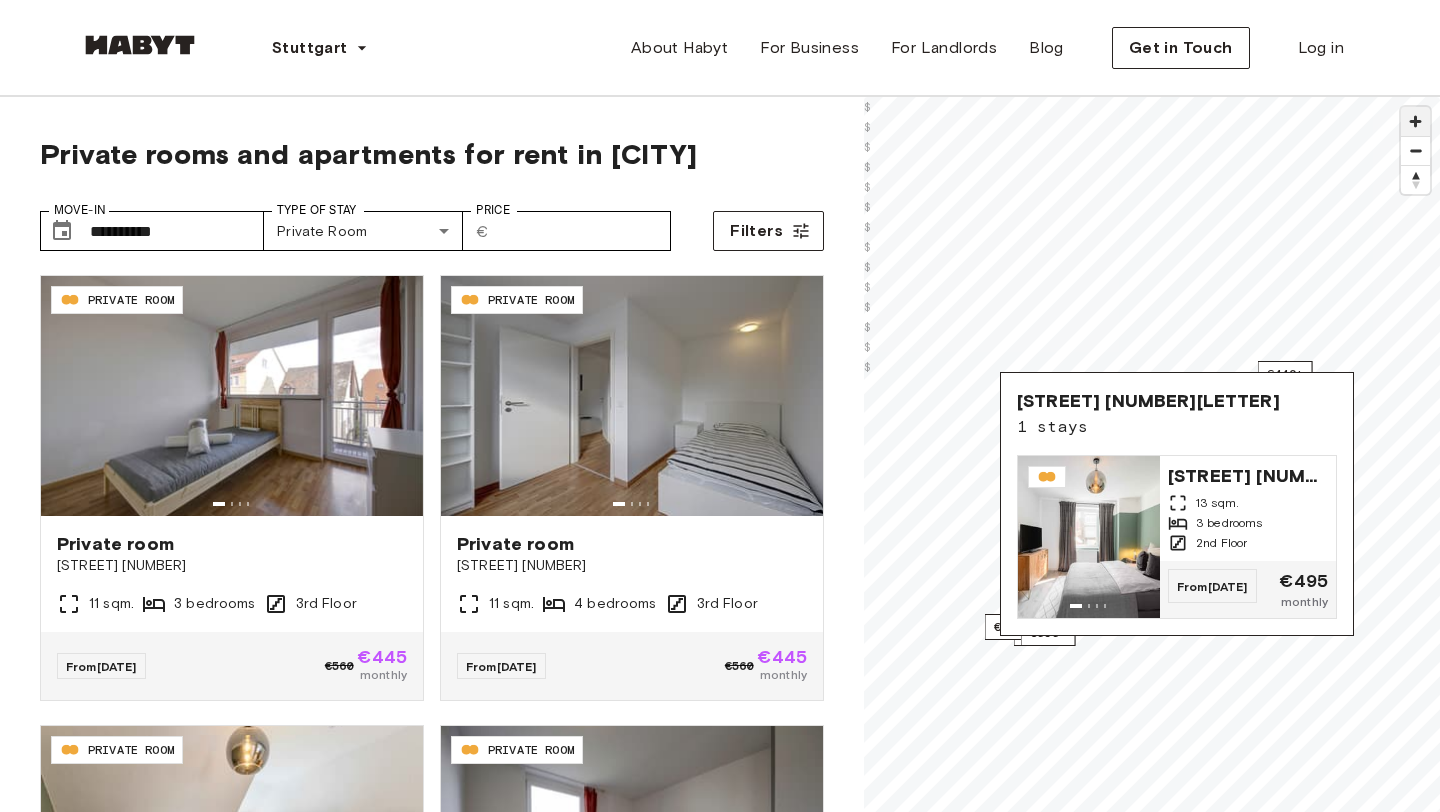 click at bounding box center [1415, 121] 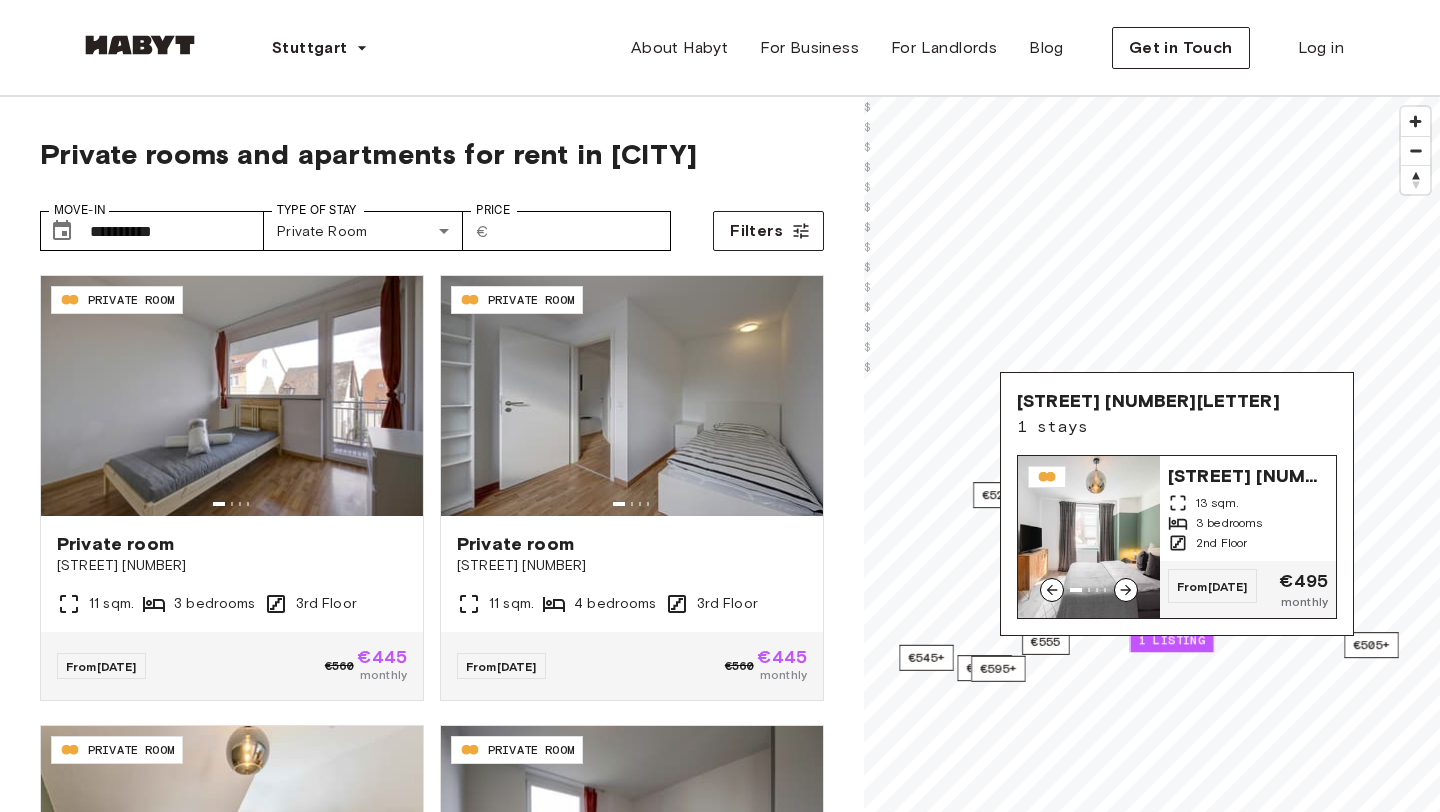 click on "€430+ €520 €440+ €505+ €530+ €450+ €545+ €595+ €505+ €465 €555 1 listing €595 €555 © Mapbox   © OpenStreetMap   Improve this map $ $ $ $ $ $ $ $ $ $ $ $ $ $ Hauptstätter Straße 55a 1 stays Hauptstätter Straße 55a 13 sqm. 3 bedrooms 2nd Floor From  Oct 04 €495 monthly" at bounding box center (1152, 503) 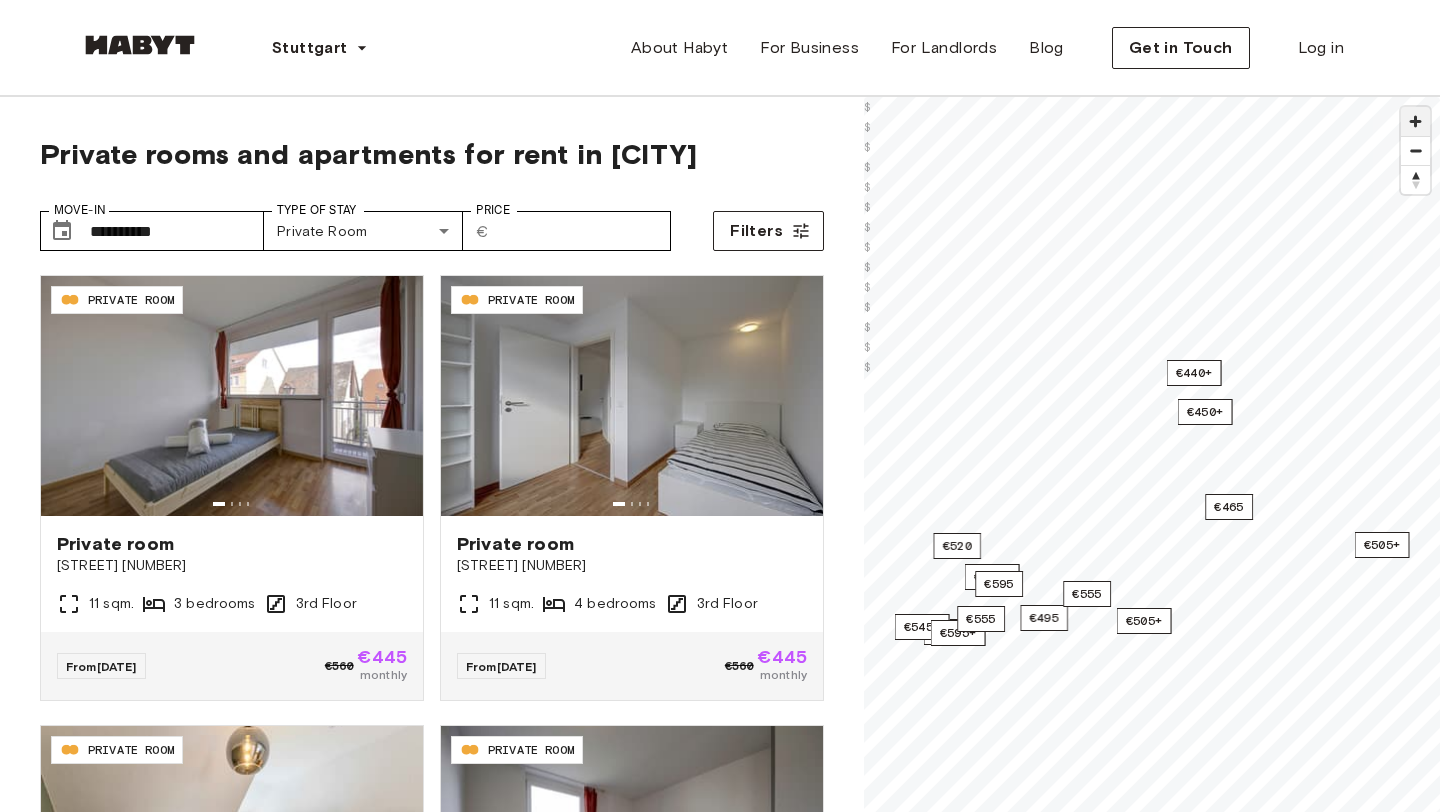 click at bounding box center (1415, 121) 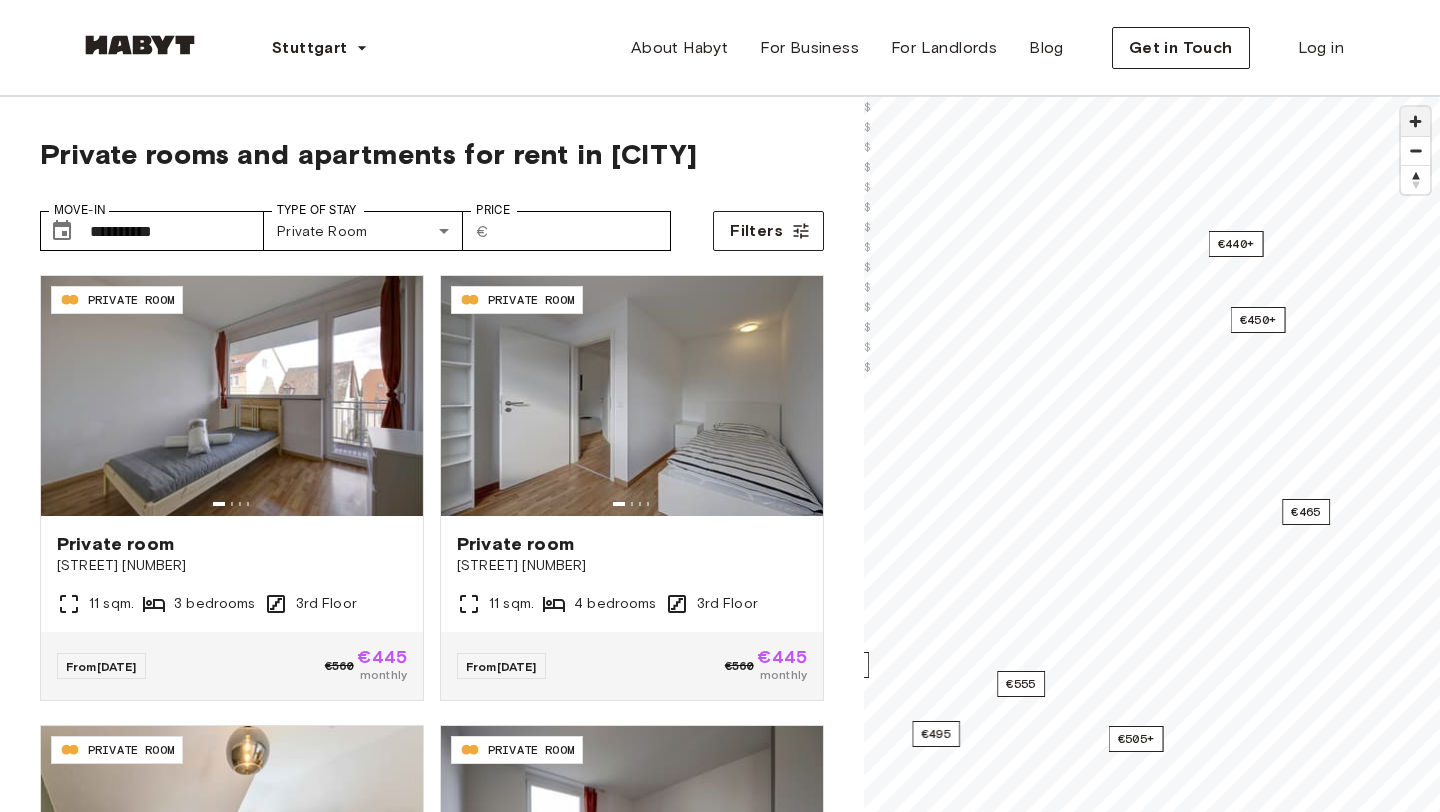 click at bounding box center (1415, 121) 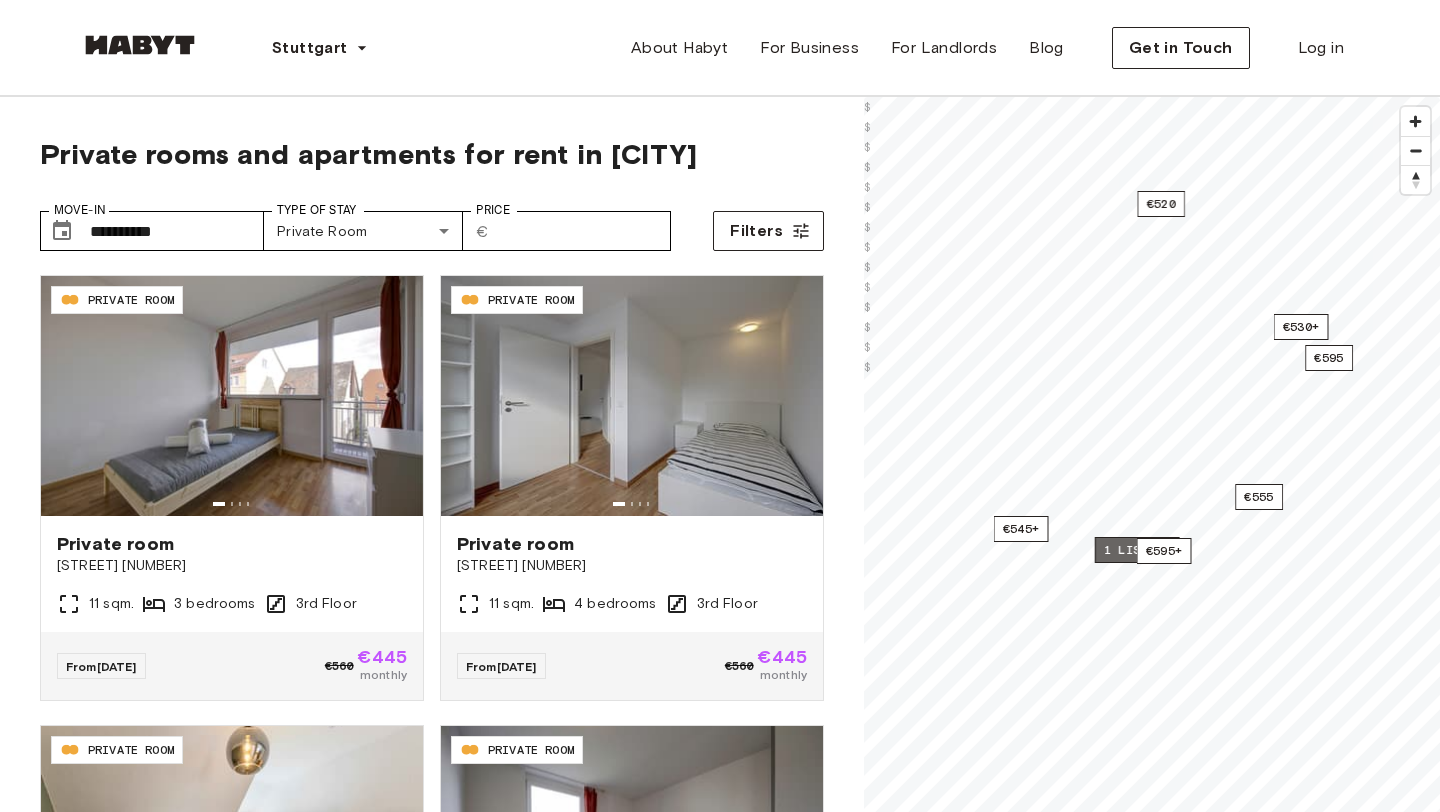 click on "1 listing" at bounding box center [1137, 550] 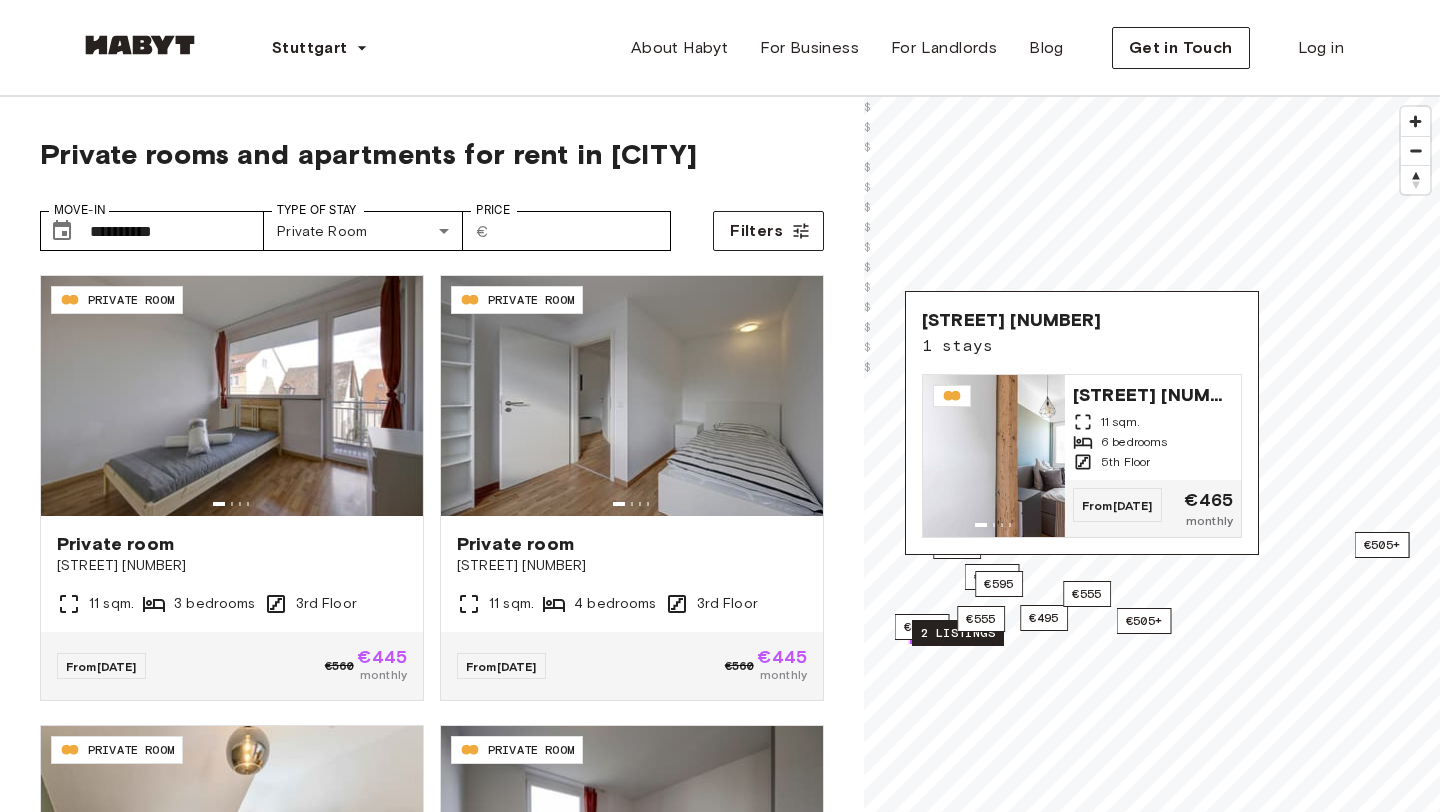 click on "2 listings" at bounding box center (958, 633) 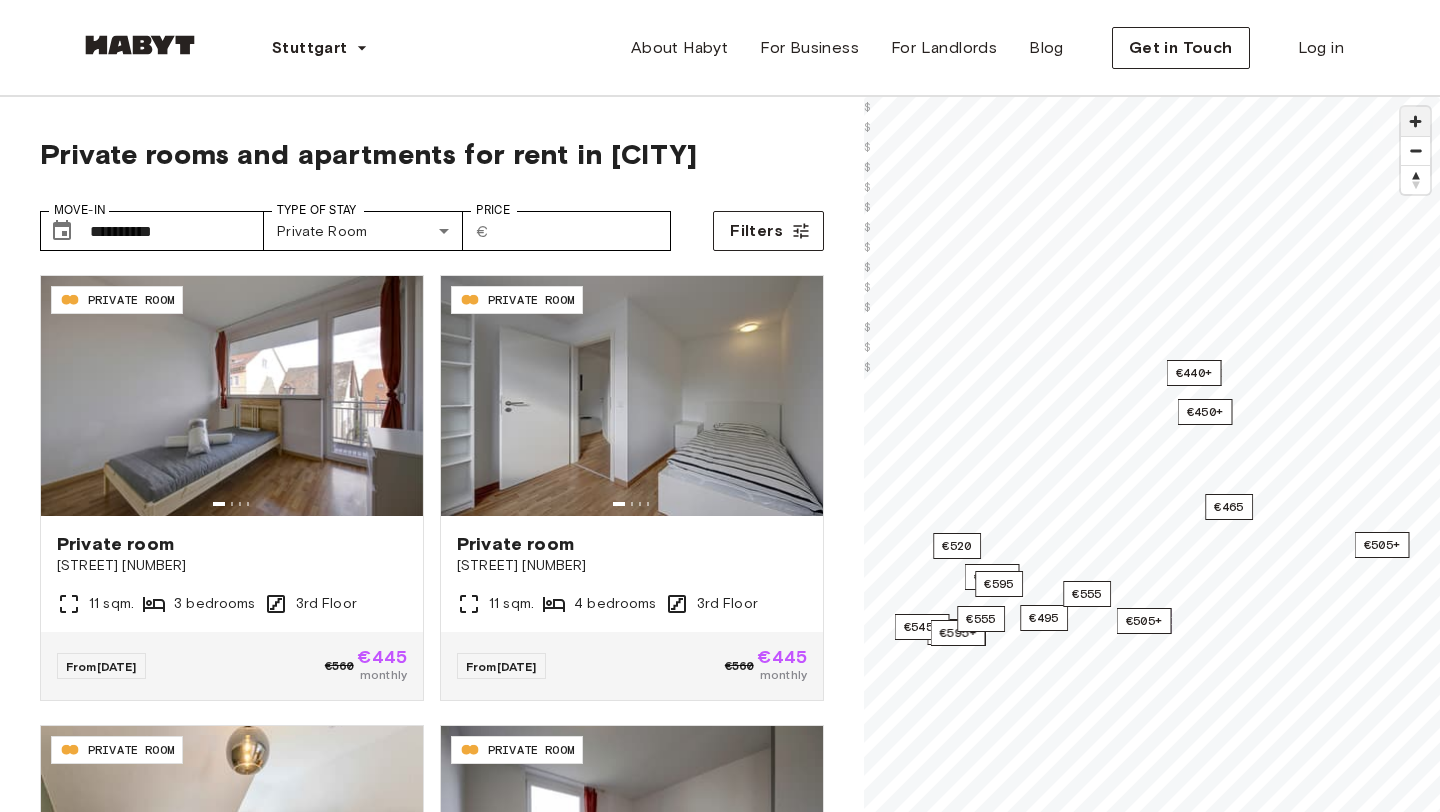 click at bounding box center (1415, 121) 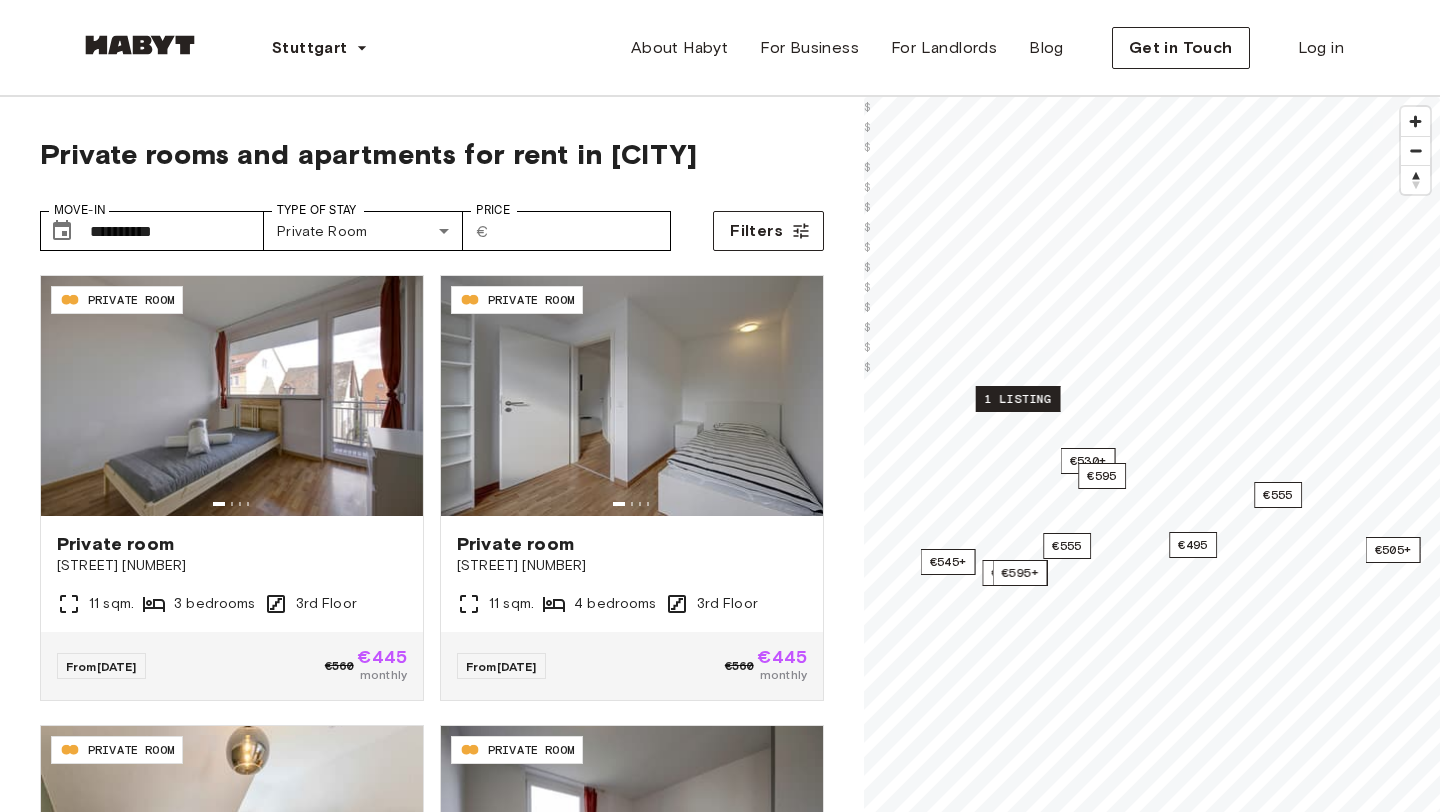 click on "1 listing" at bounding box center (1018, 399) 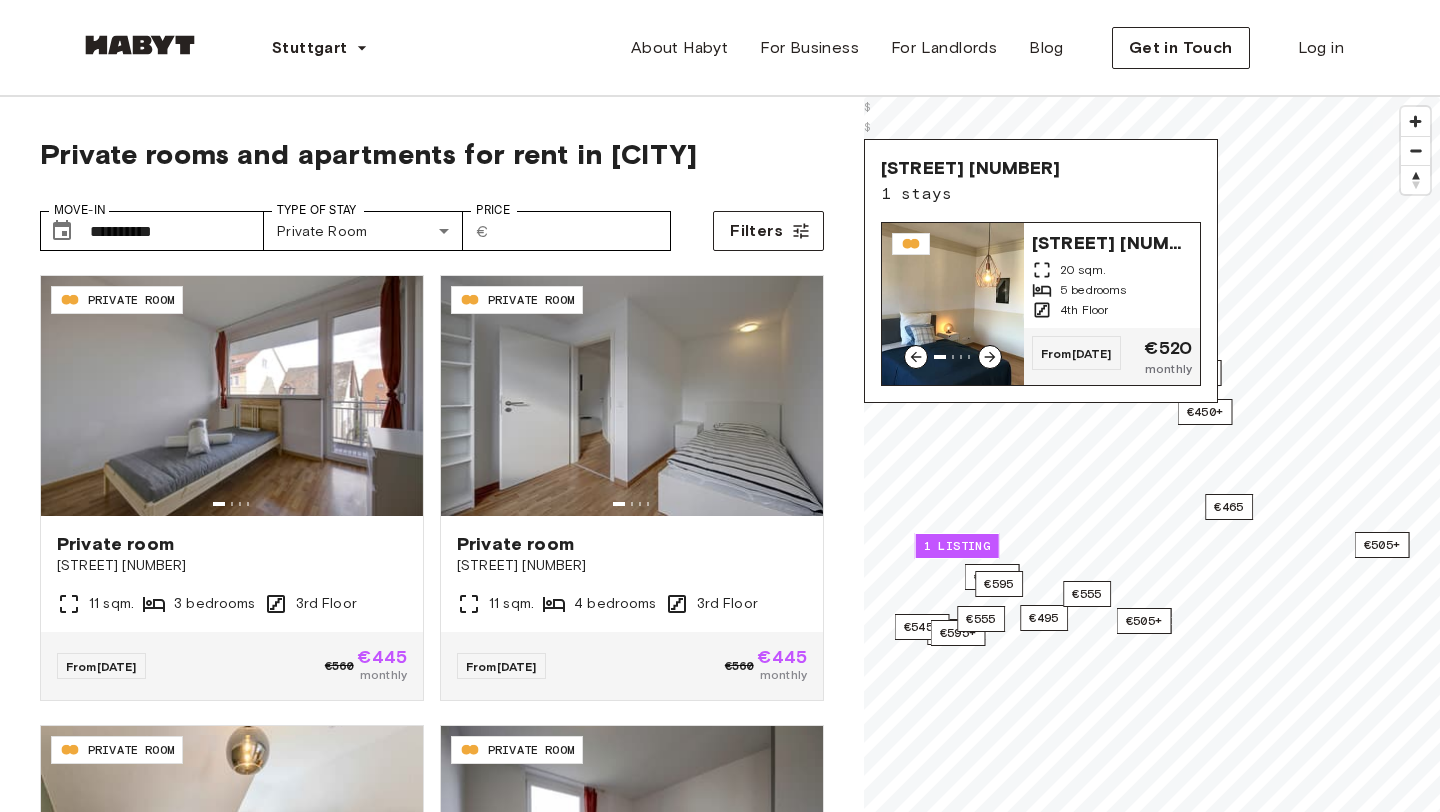 click on "Traubenstraße 61" at bounding box center (1112, 241) 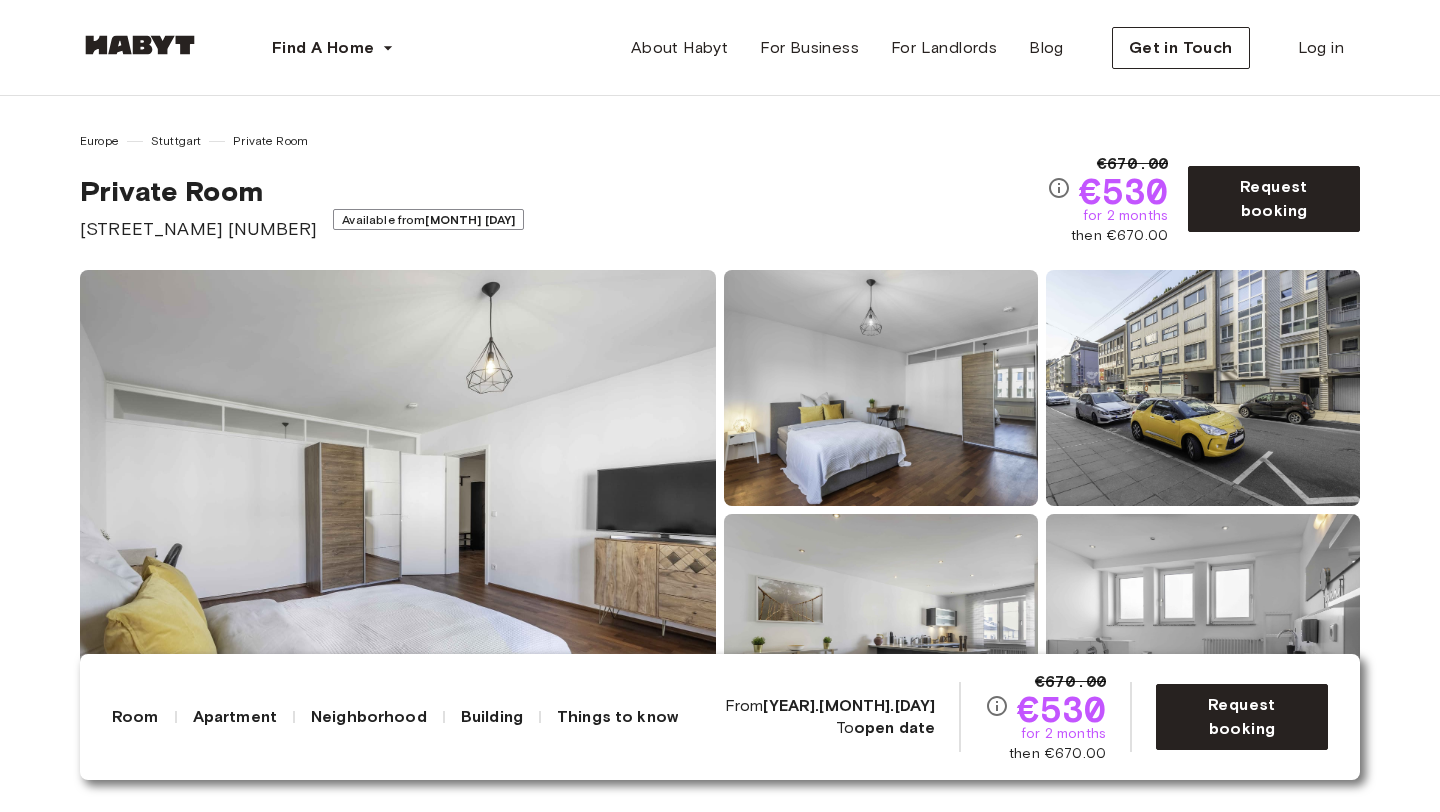 scroll, scrollTop: 0, scrollLeft: 0, axis: both 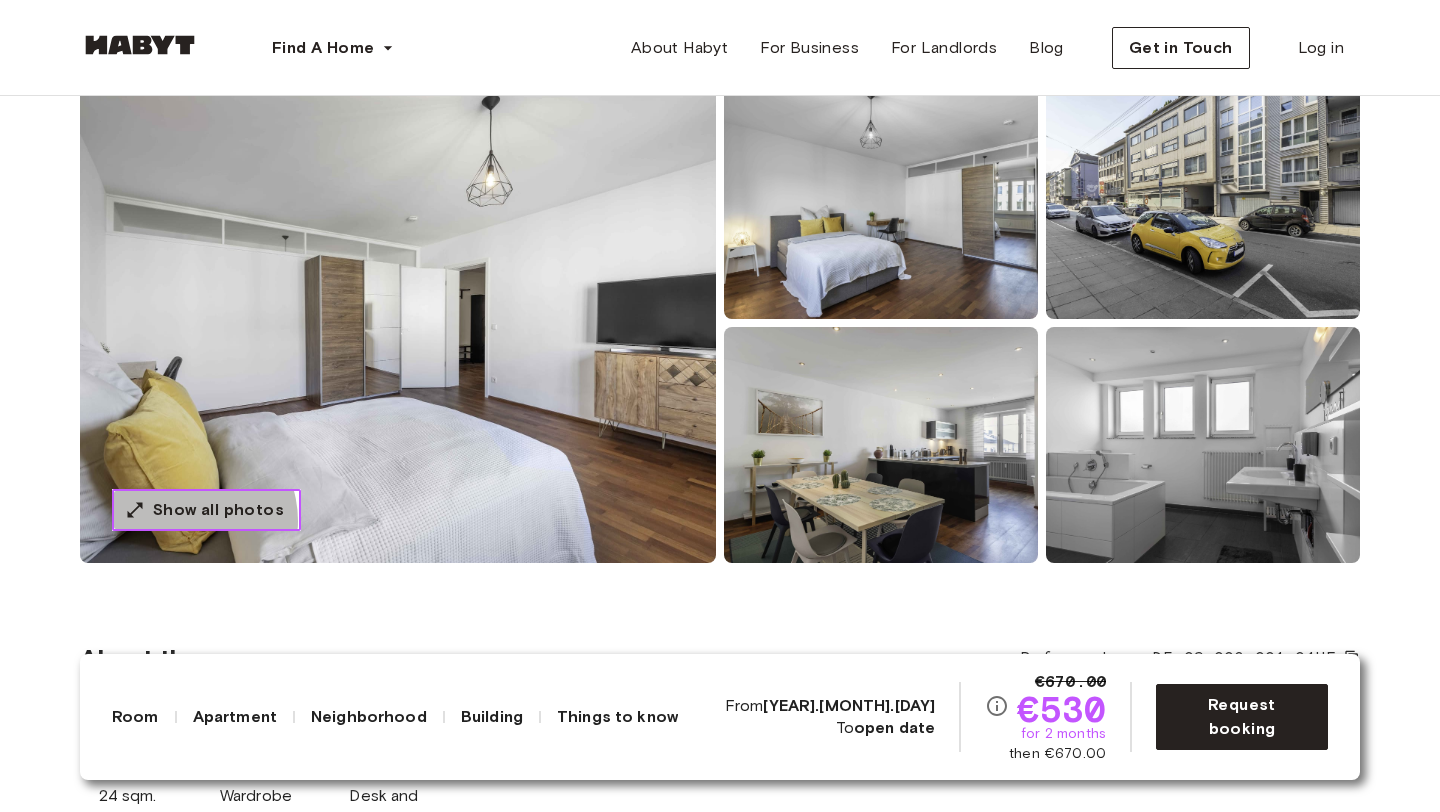 click on "Show all photos" at bounding box center (218, 510) 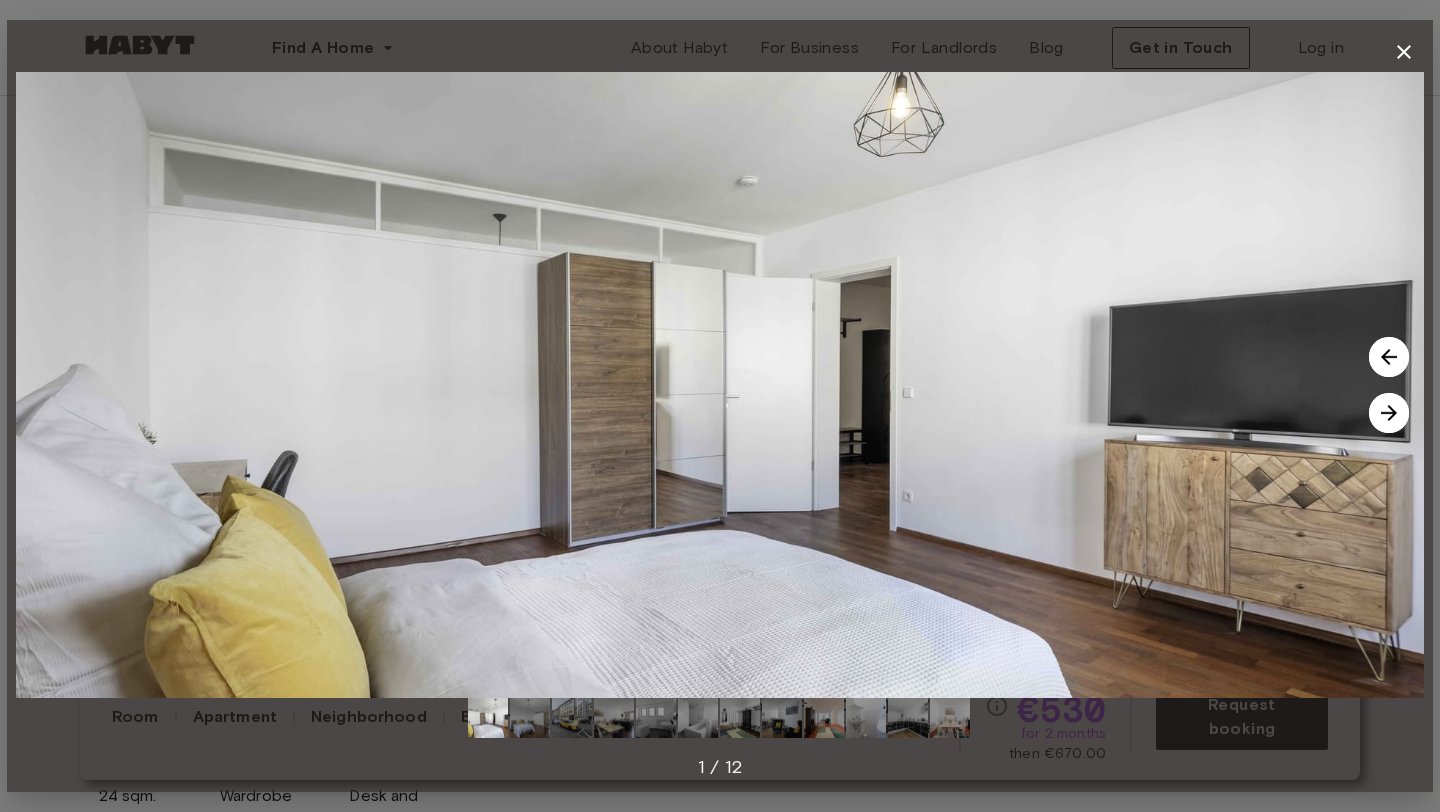click at bounding box center [1389, 413] 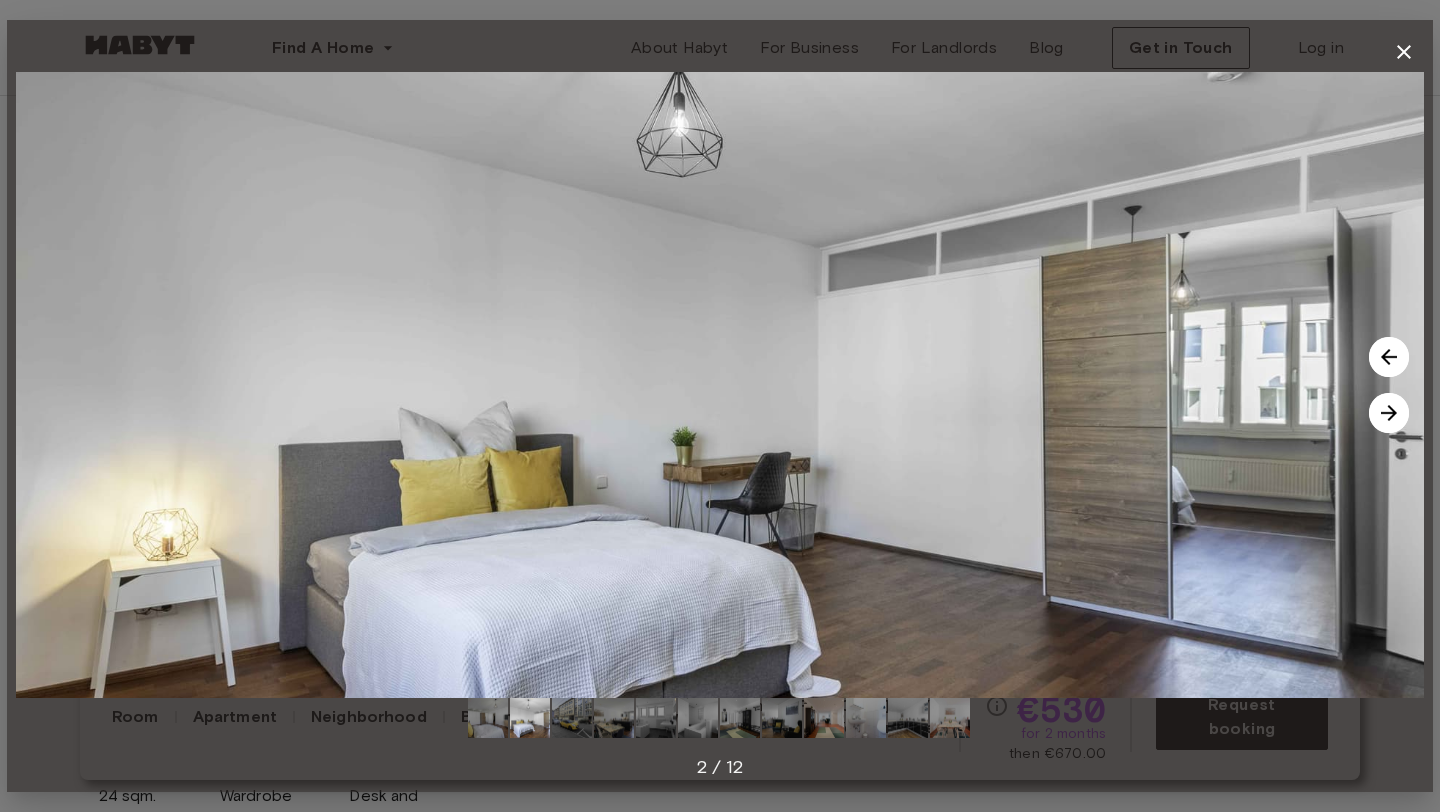 click at bounding box center (1389, 413) 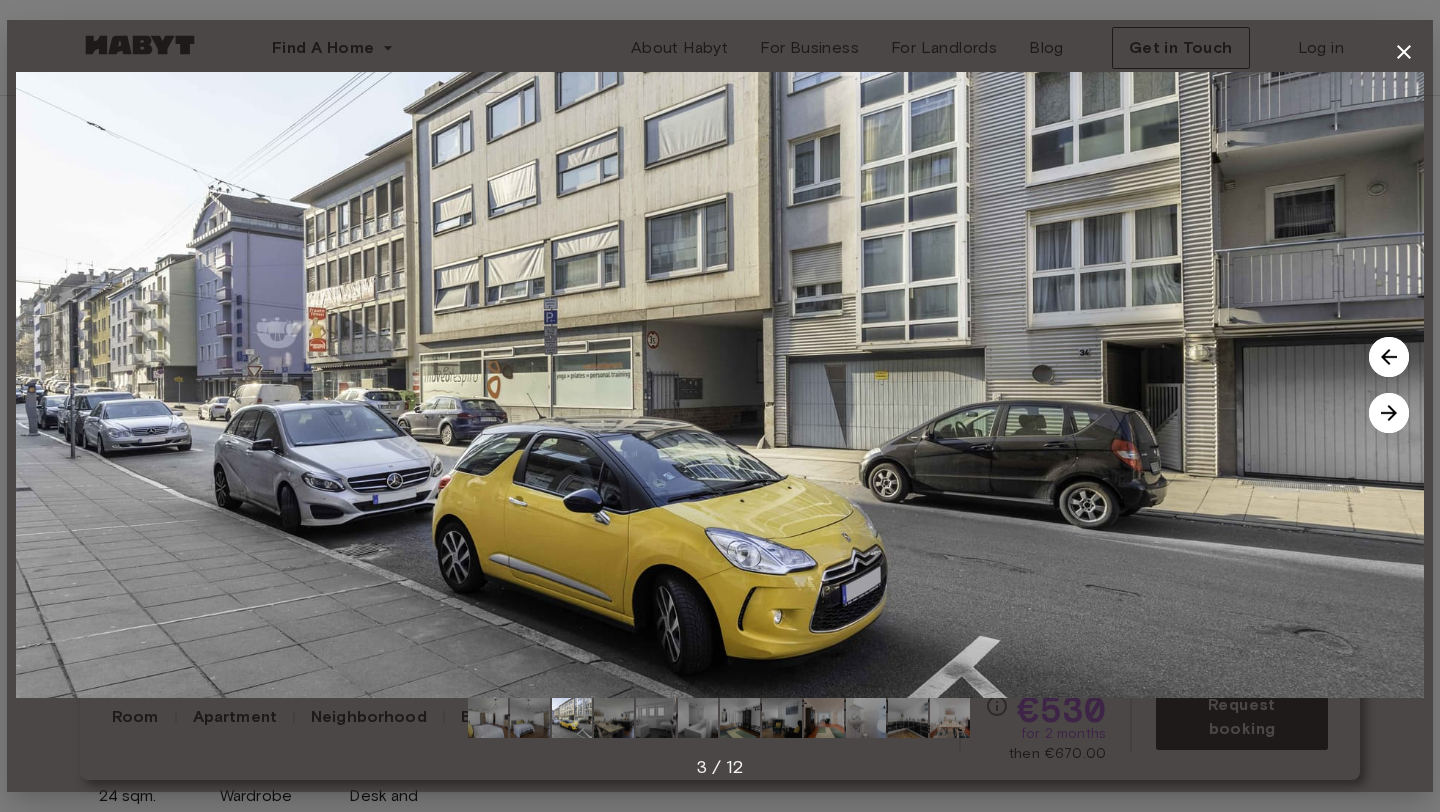 click at bounding box center [1389, 413] 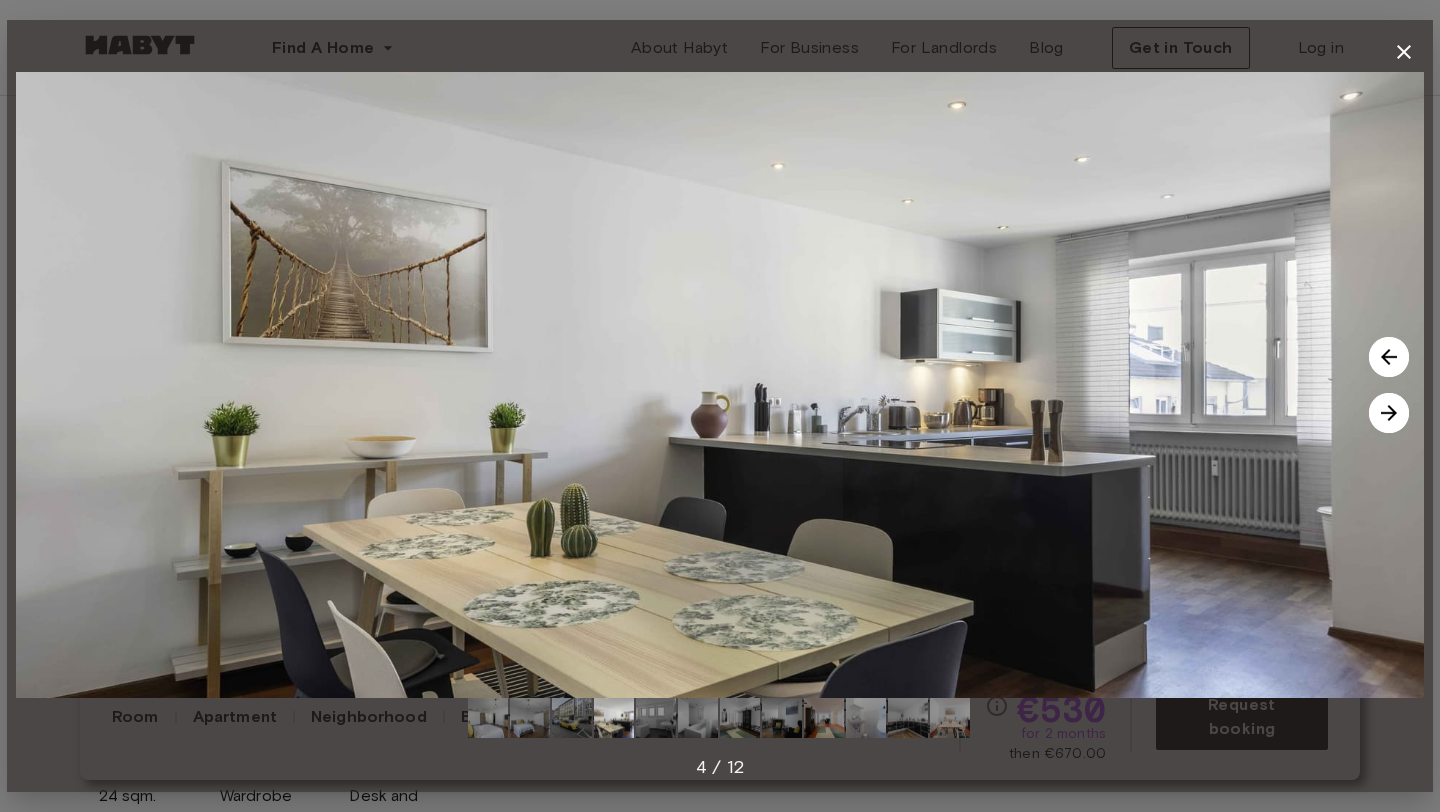 click at bounding box center [1389, 413] 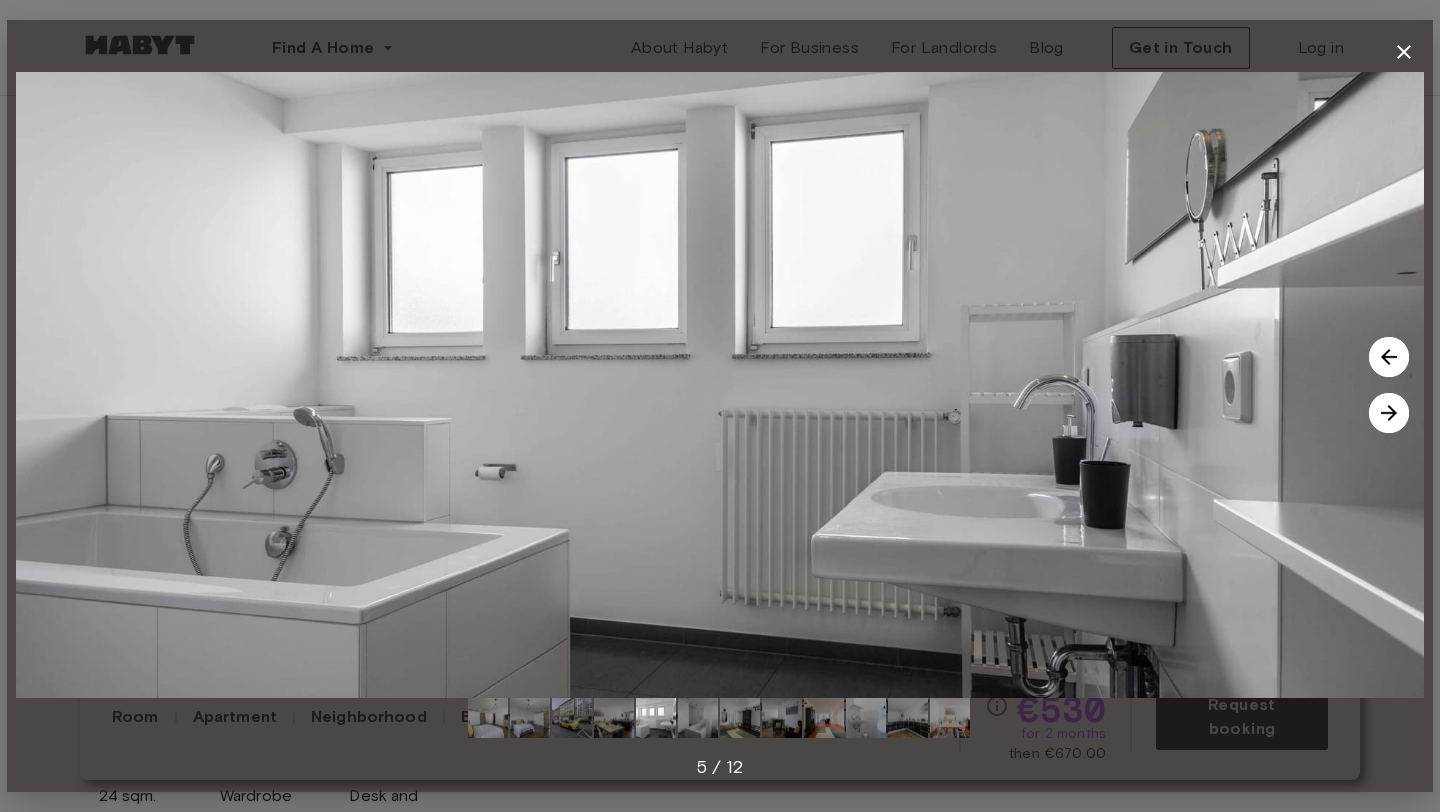click at bounding box center [1389, 413] 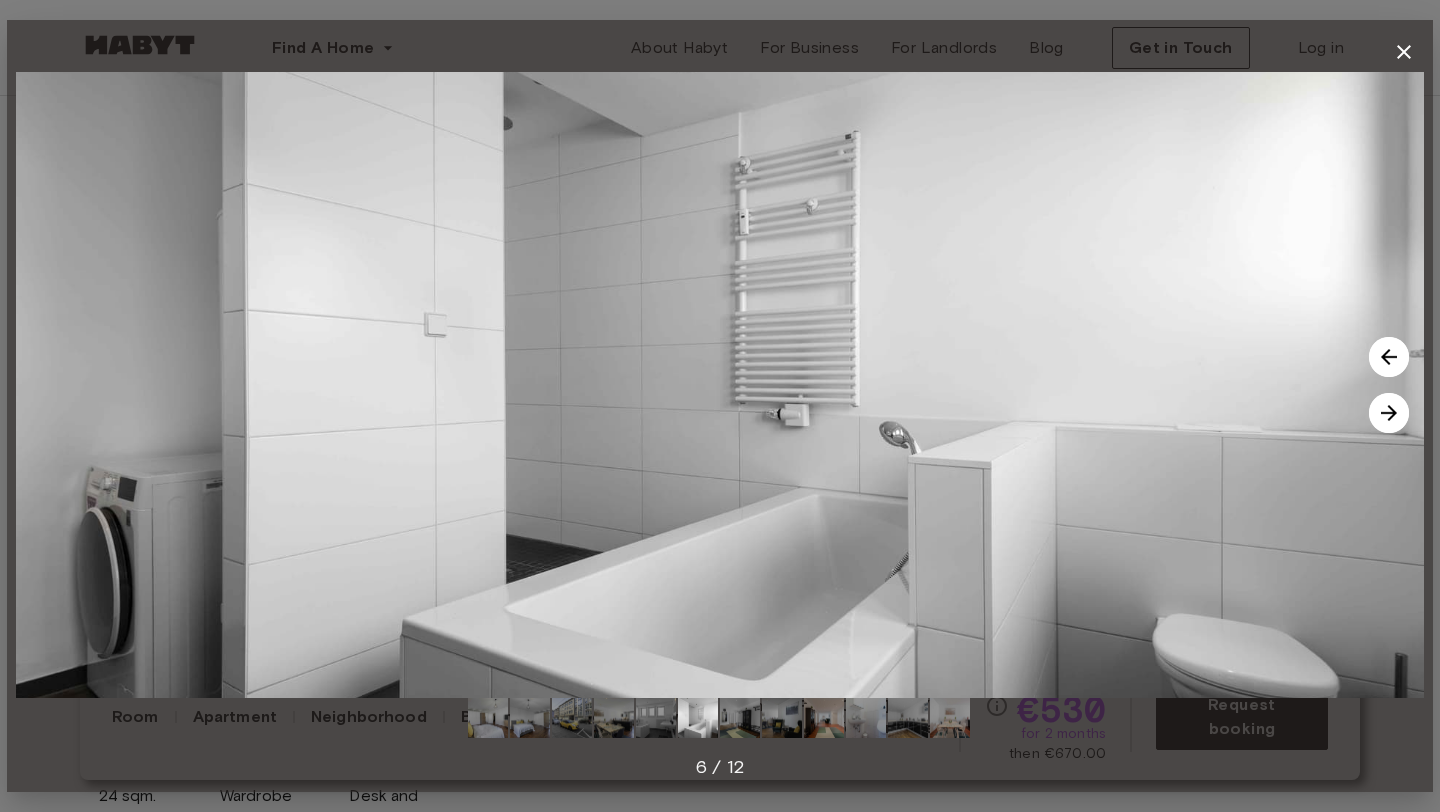 click at bounding box center (1389, 413) 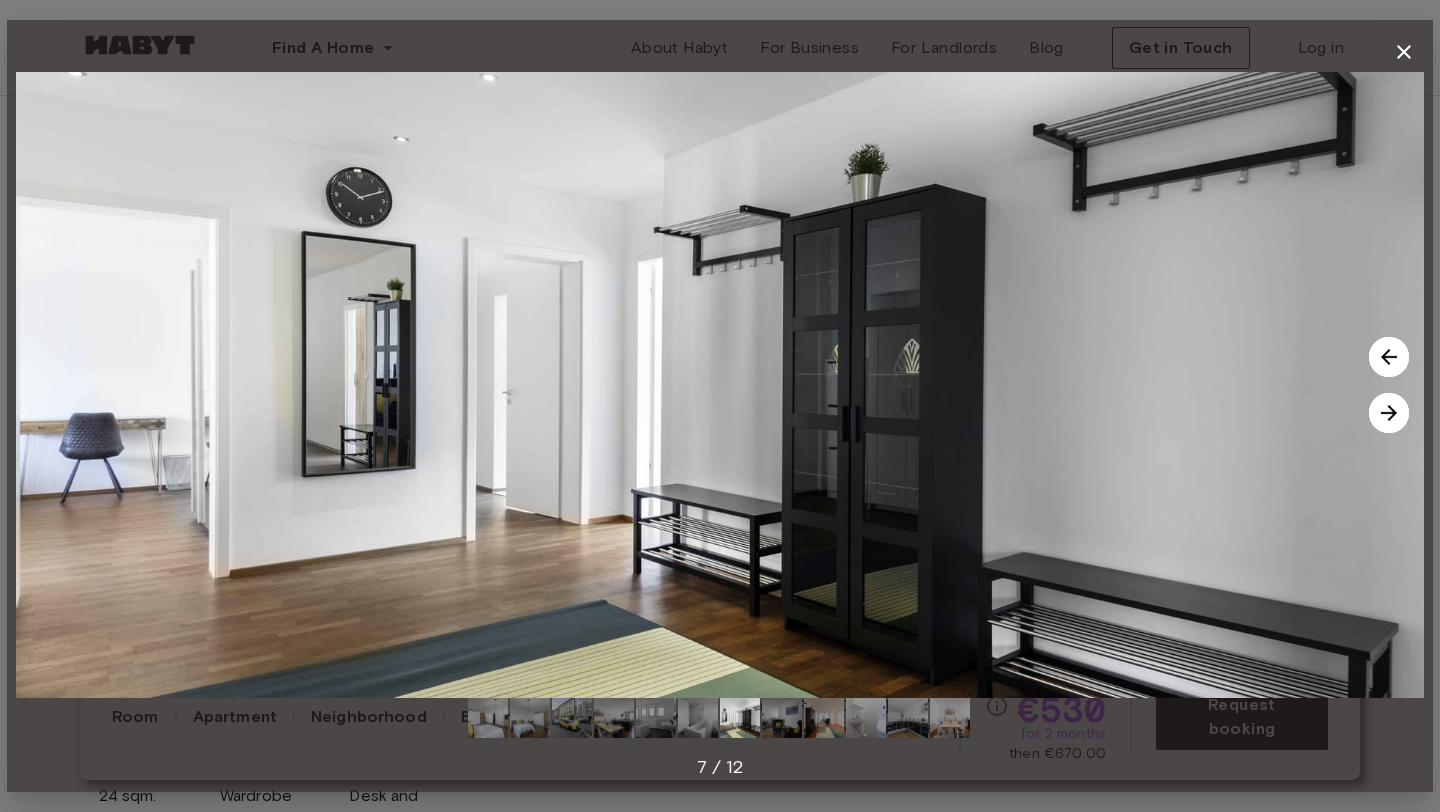 click at bounding box center (1389, 357) 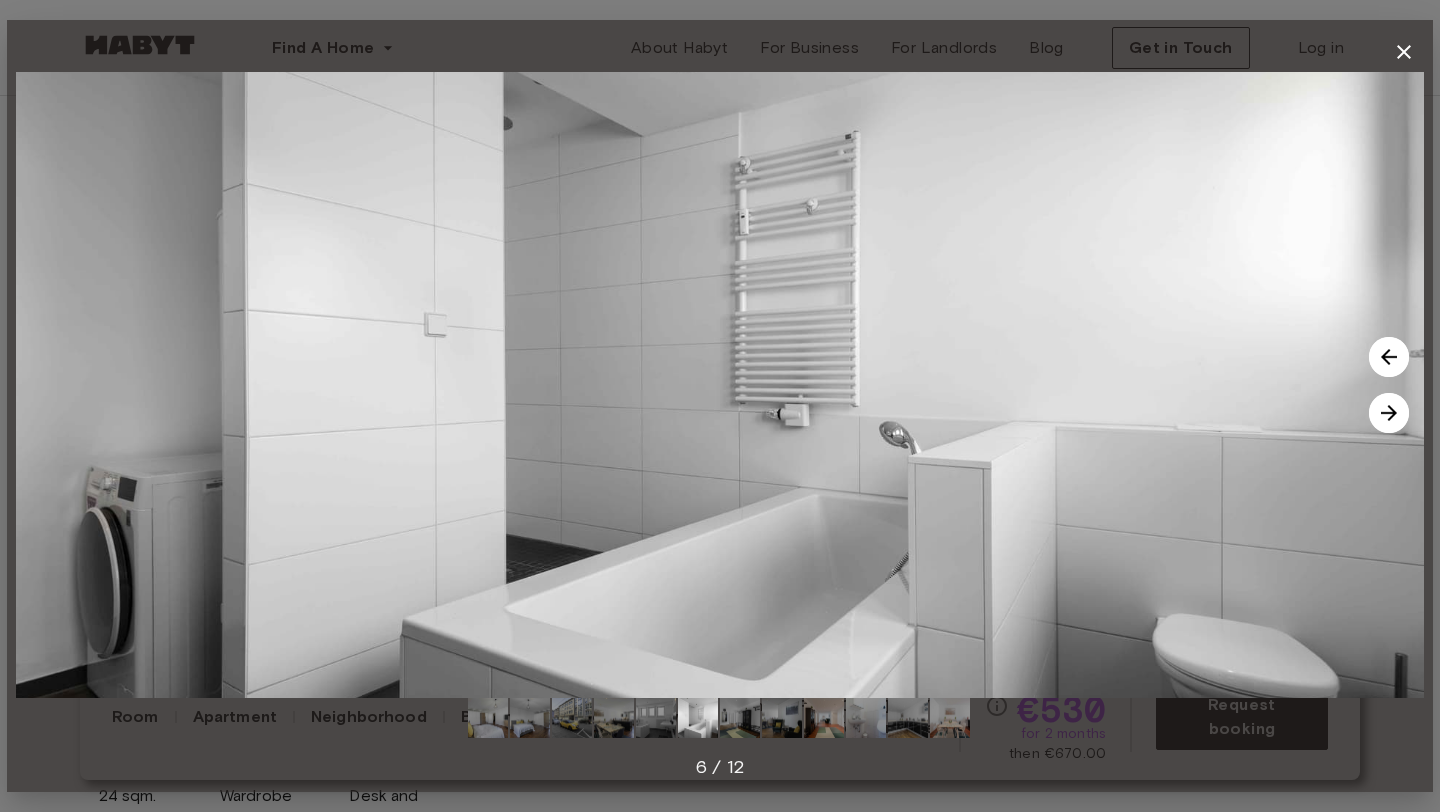 click at bounding box center (1389, 357) 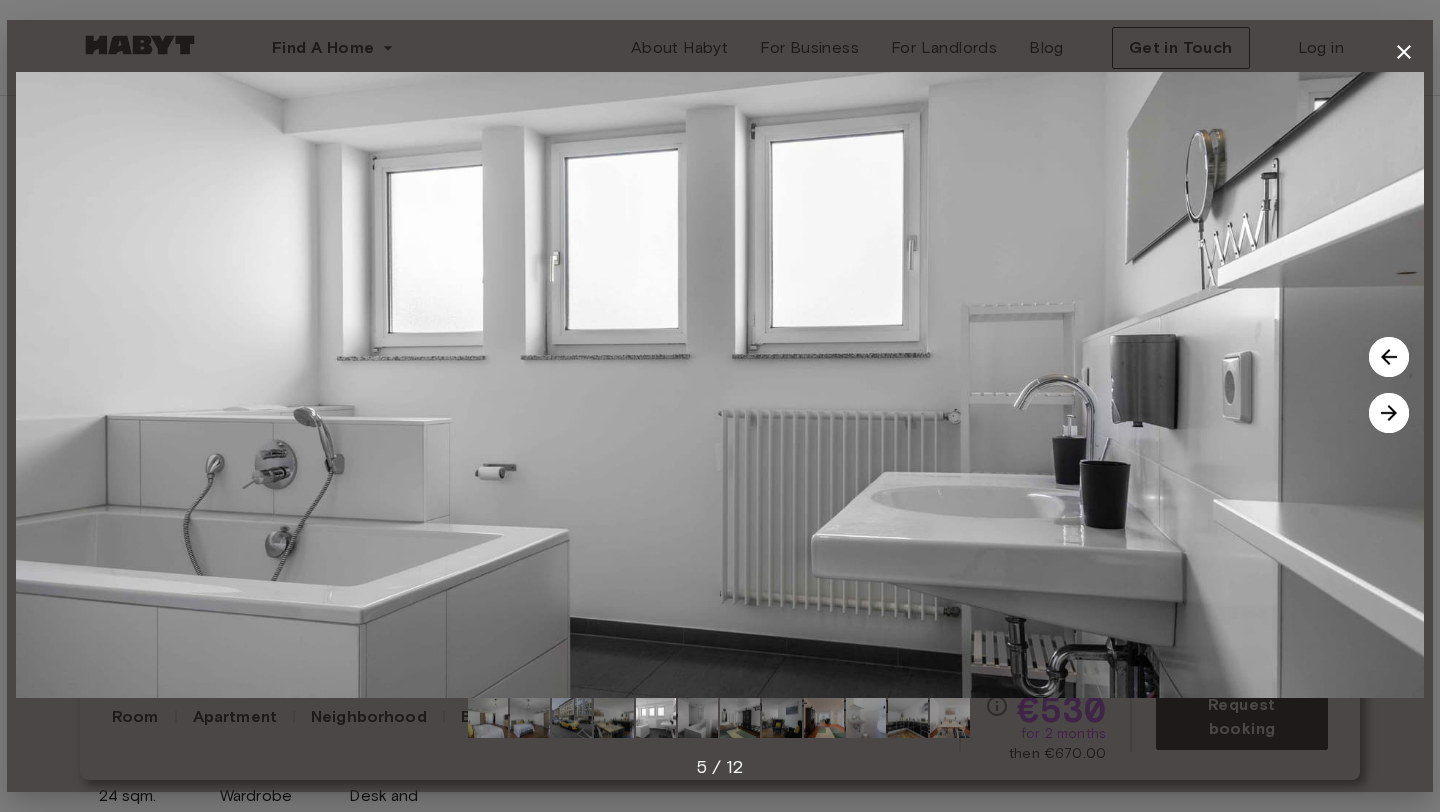 click at bounding box center (1389, 413) 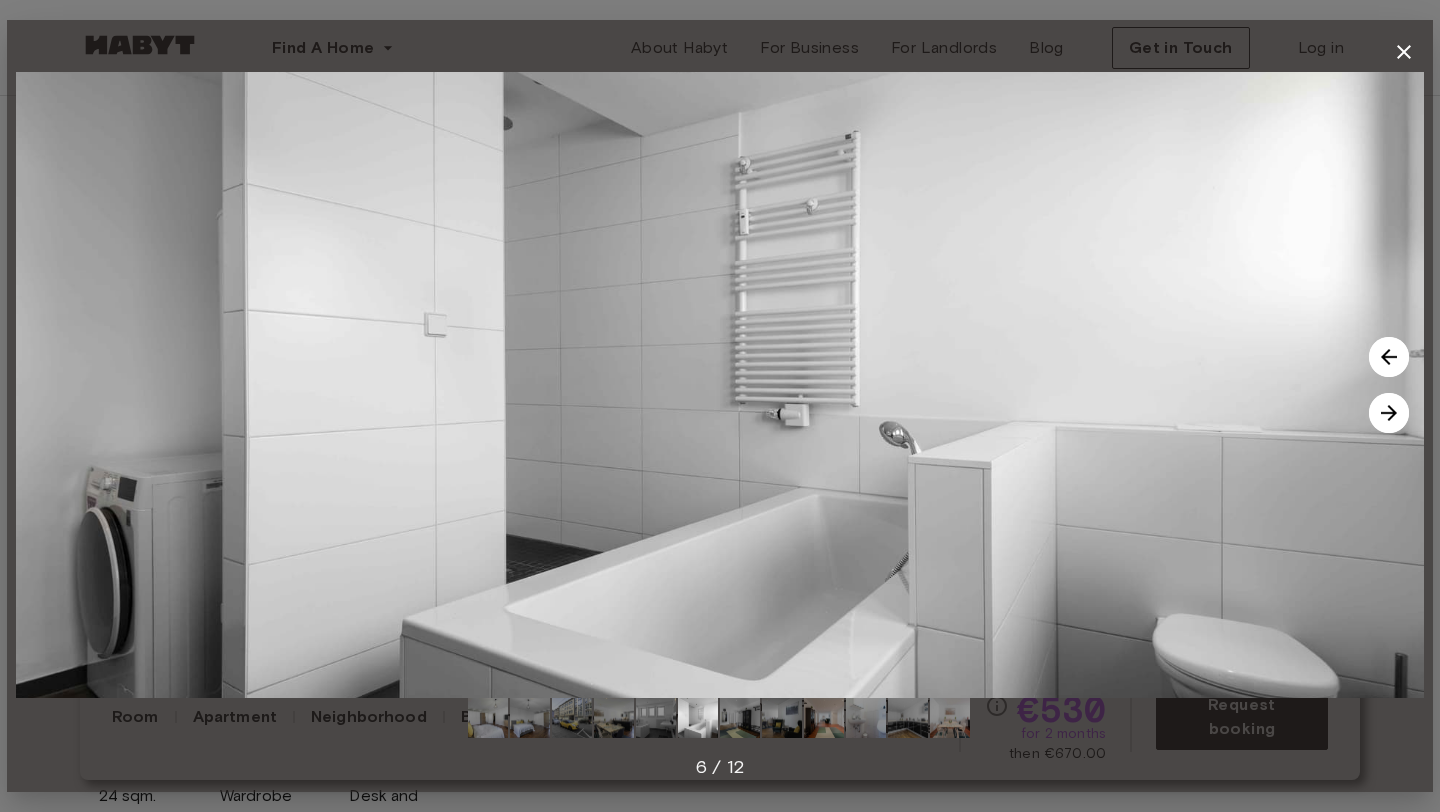 click at bounding box center (1389, 413) 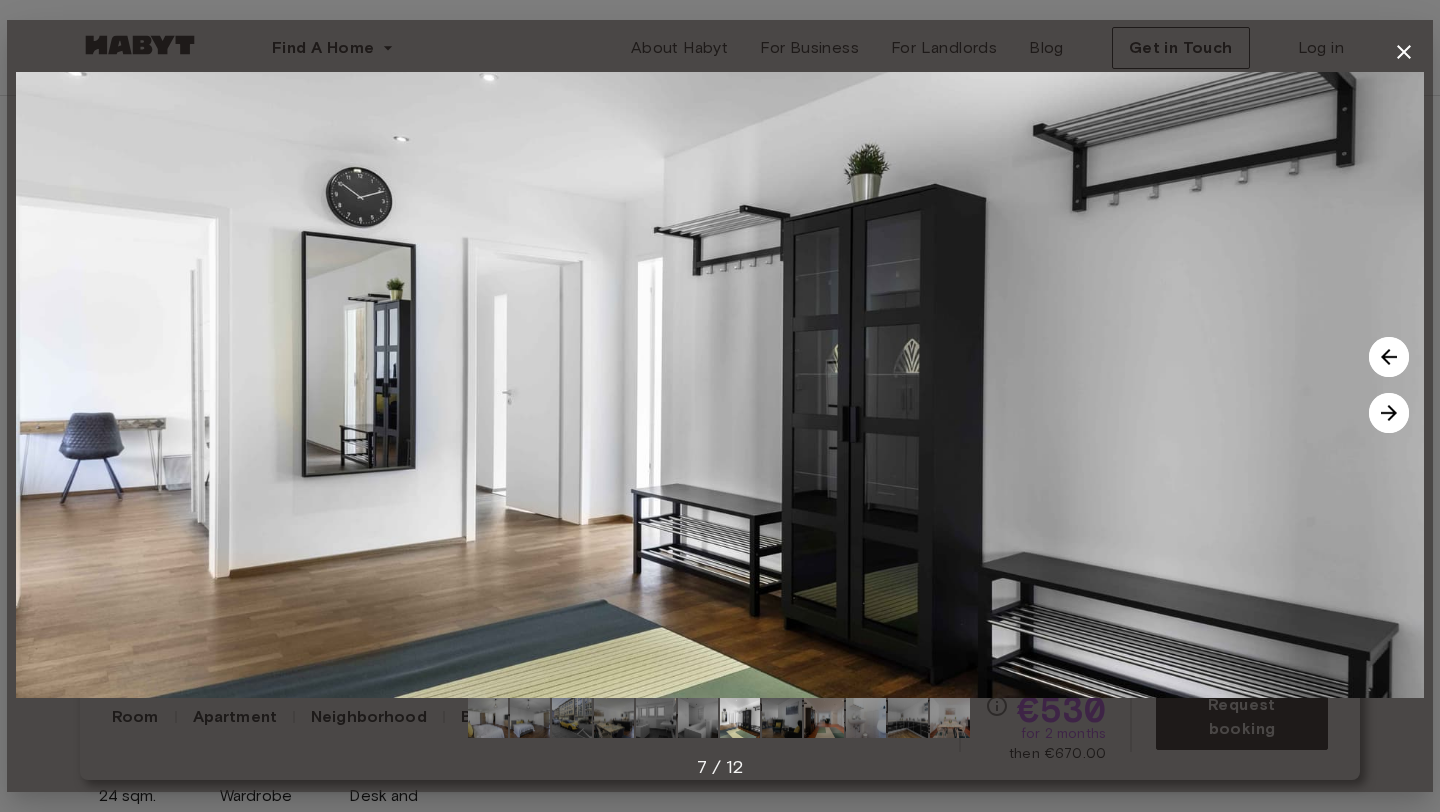 click at bounding box center (1389, 413) 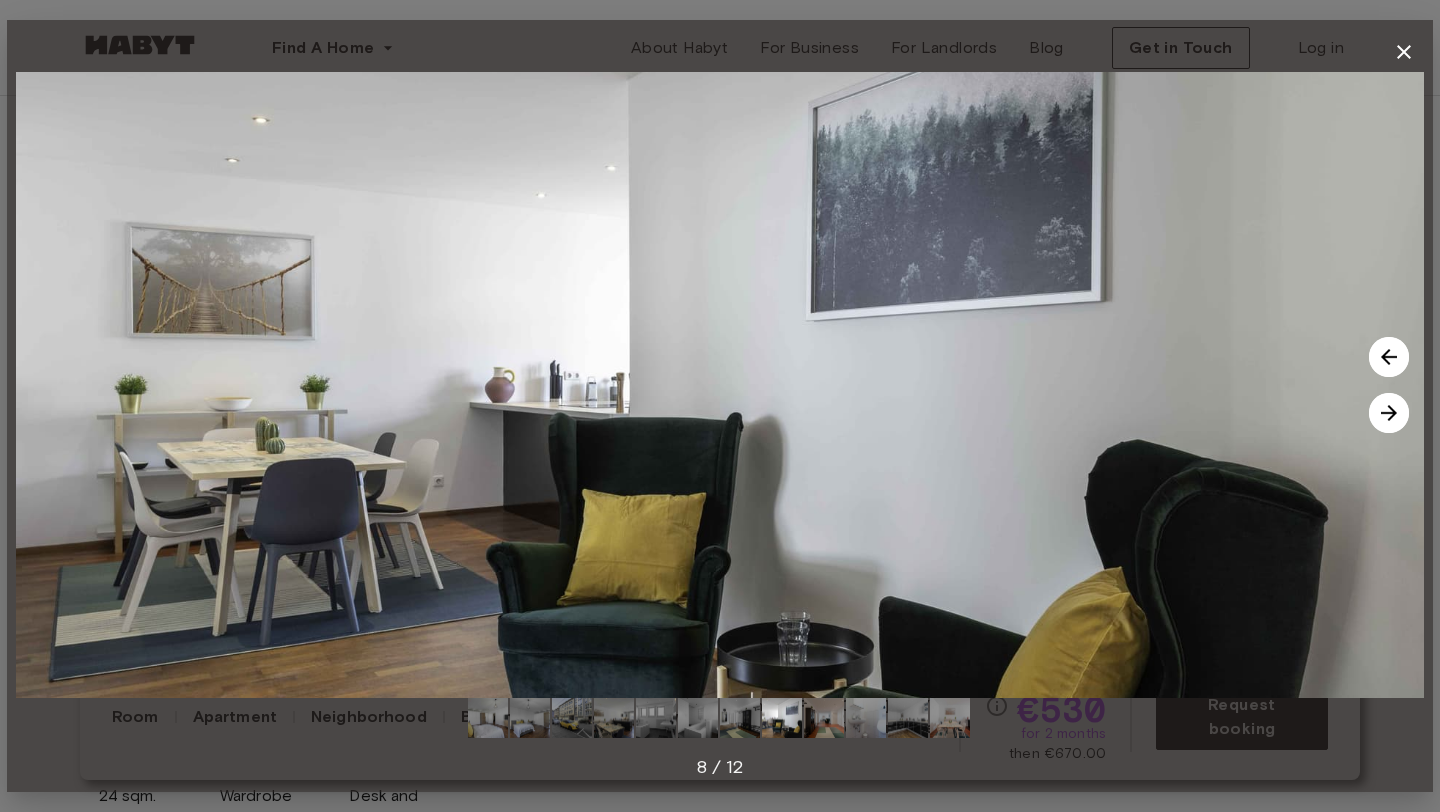 click at bounding box center [1389, 413] 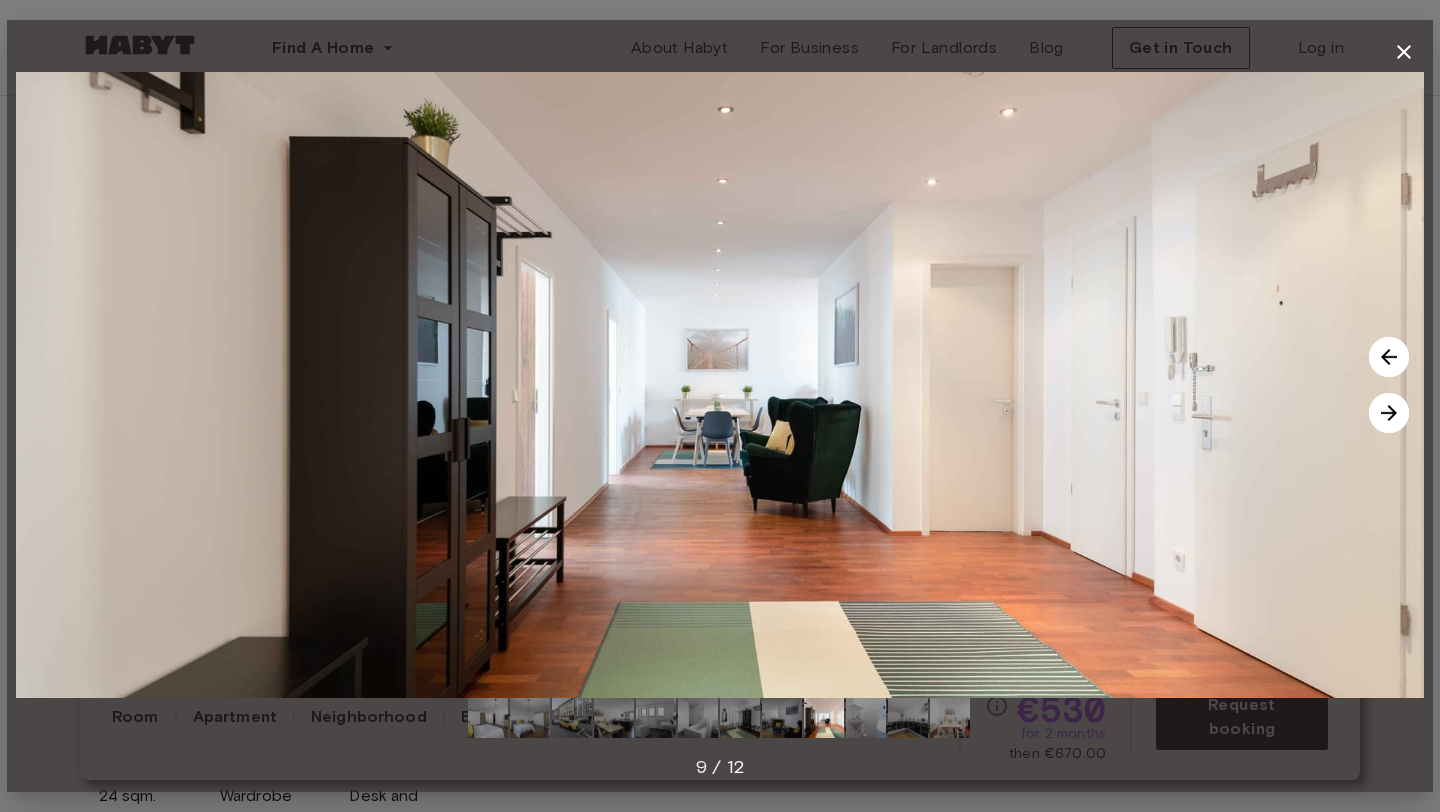 click at bounding box center (1389, 413) 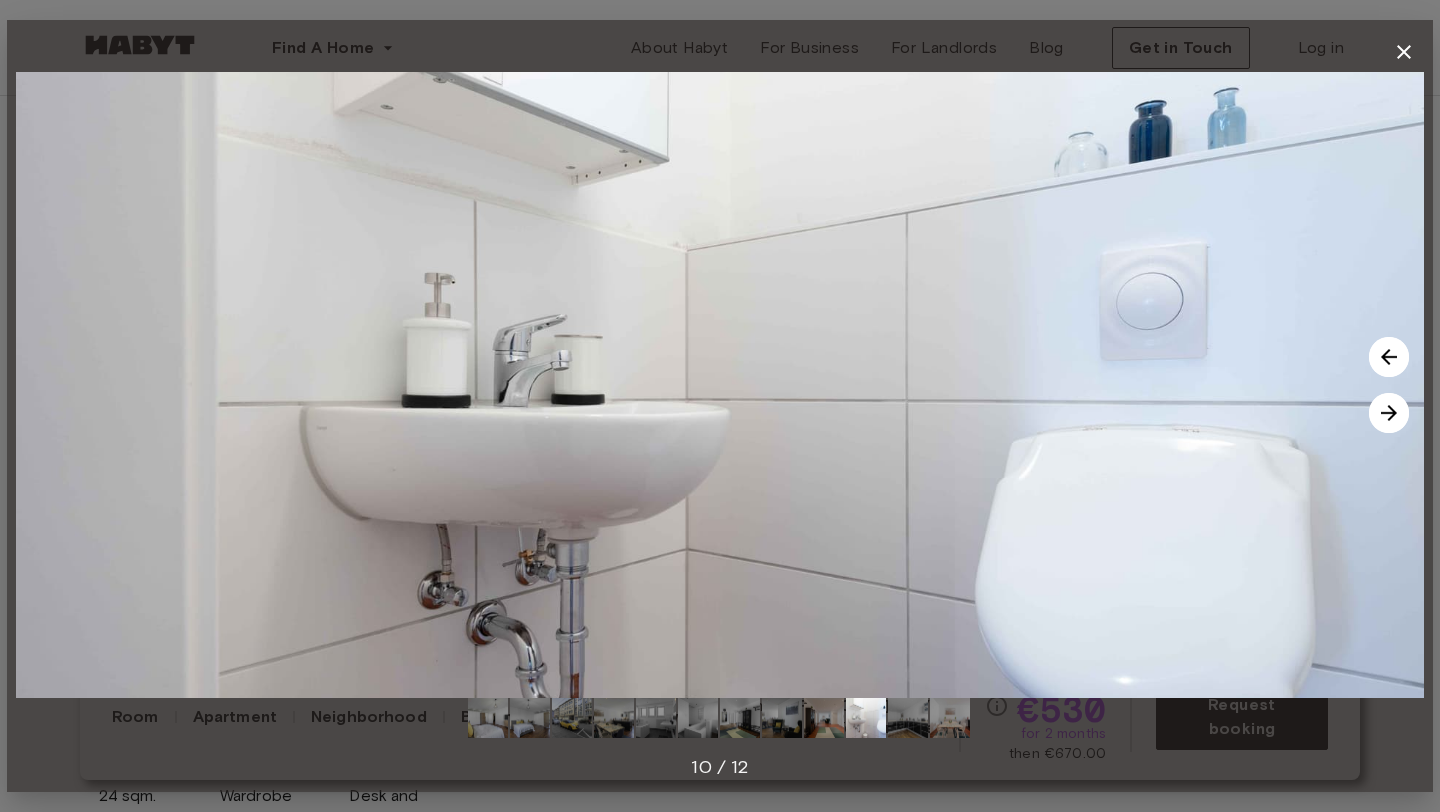 click at bounding box center [1389, 413] 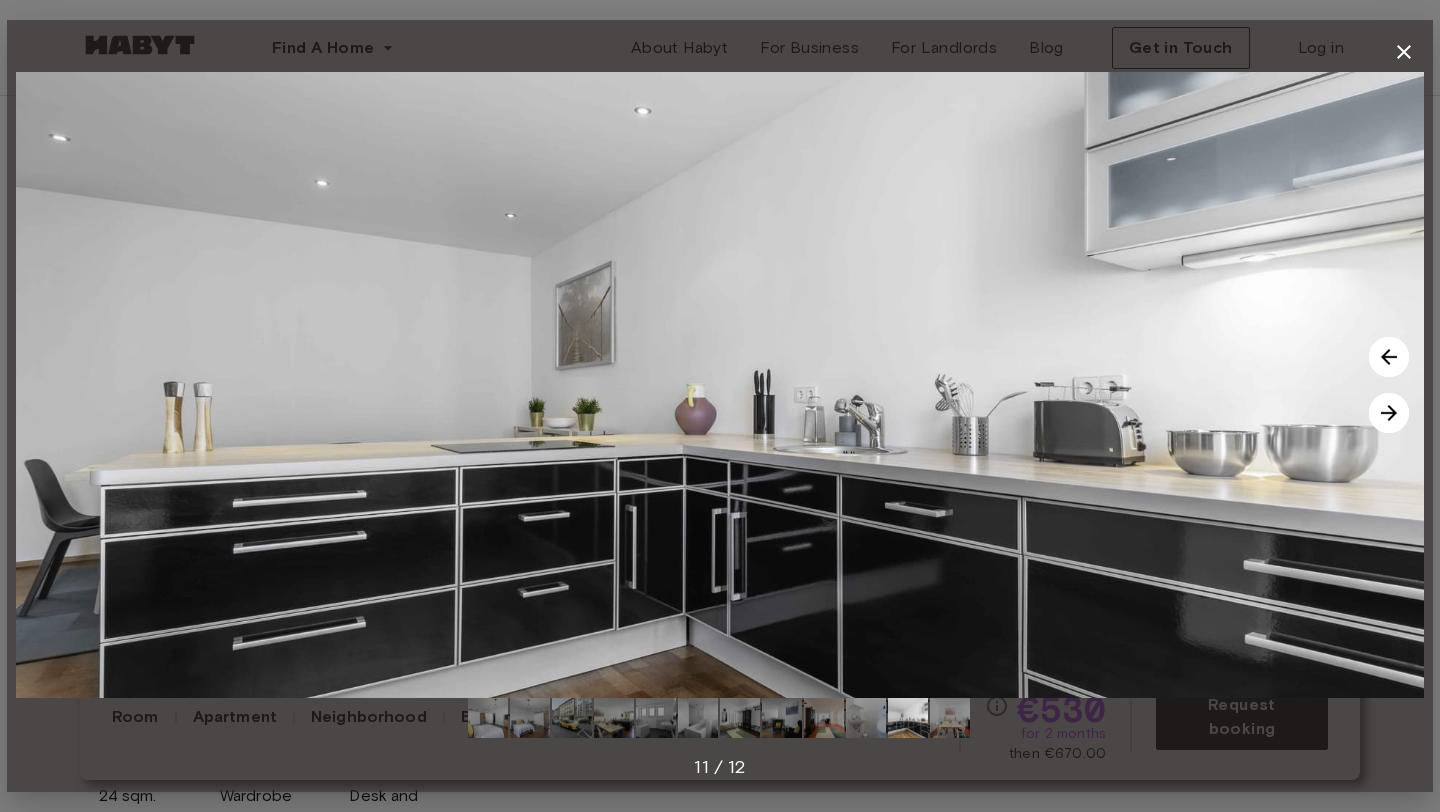 click at bounding box center (1389, 413) 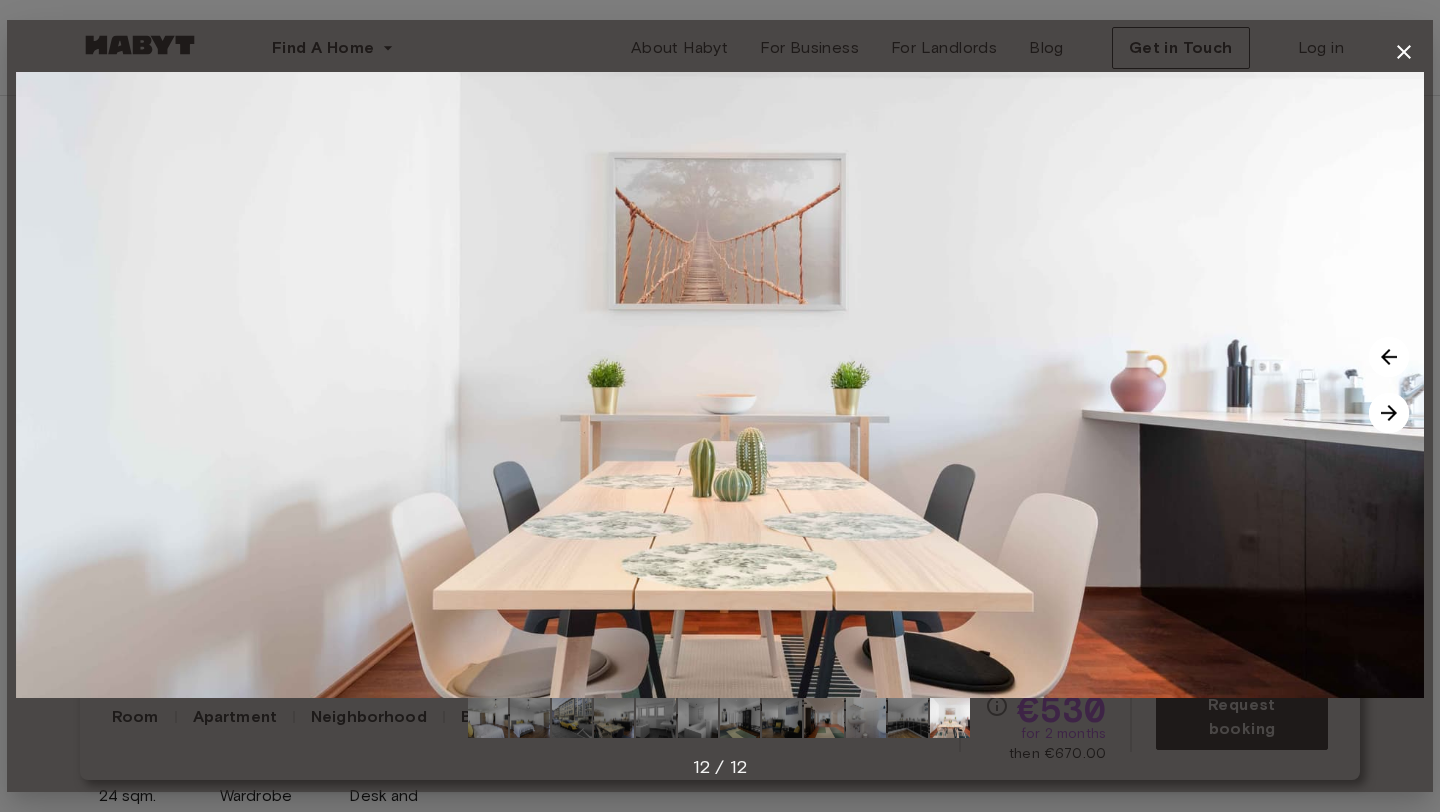 click at bounding box center [1389, 413] 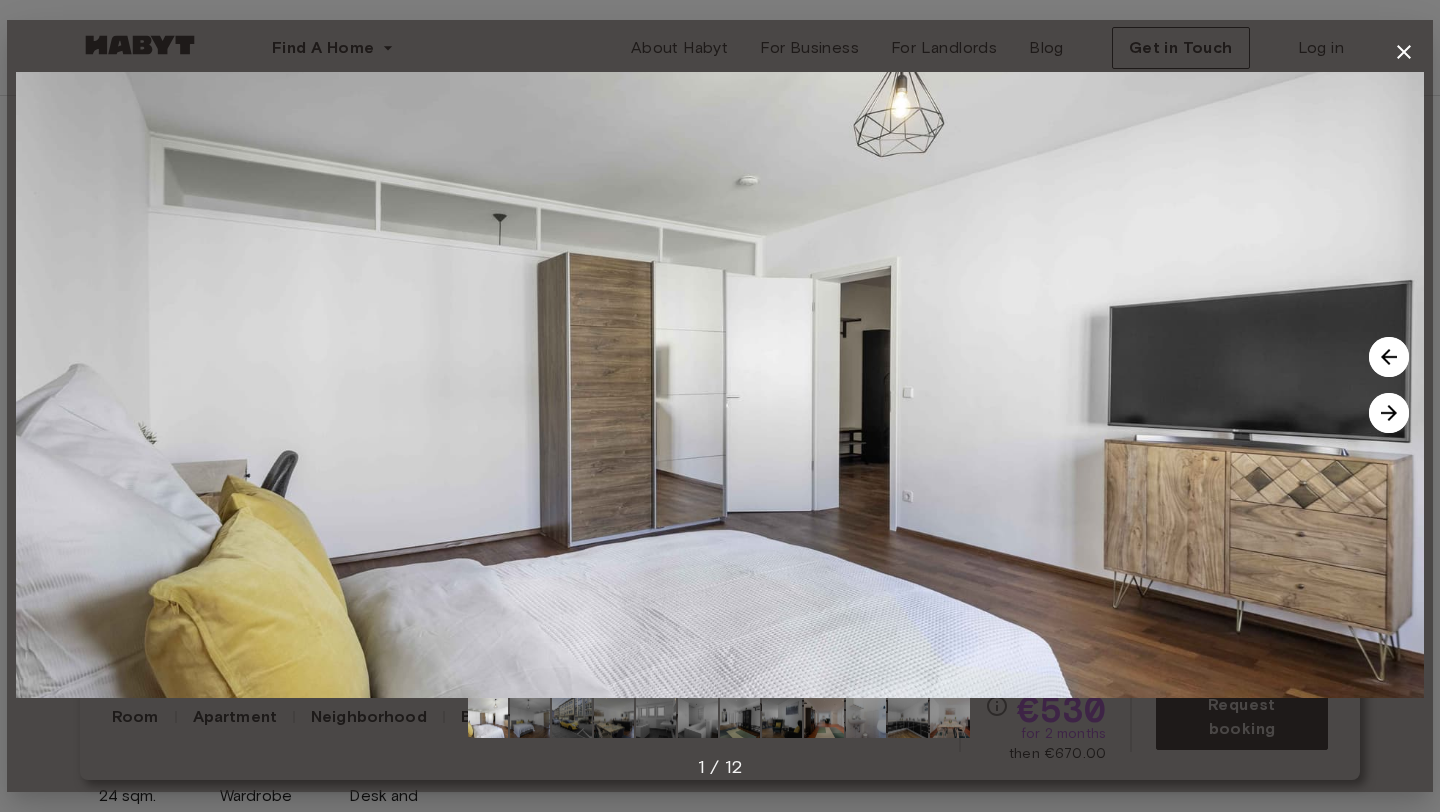 click at bounding box center [1389, 413] 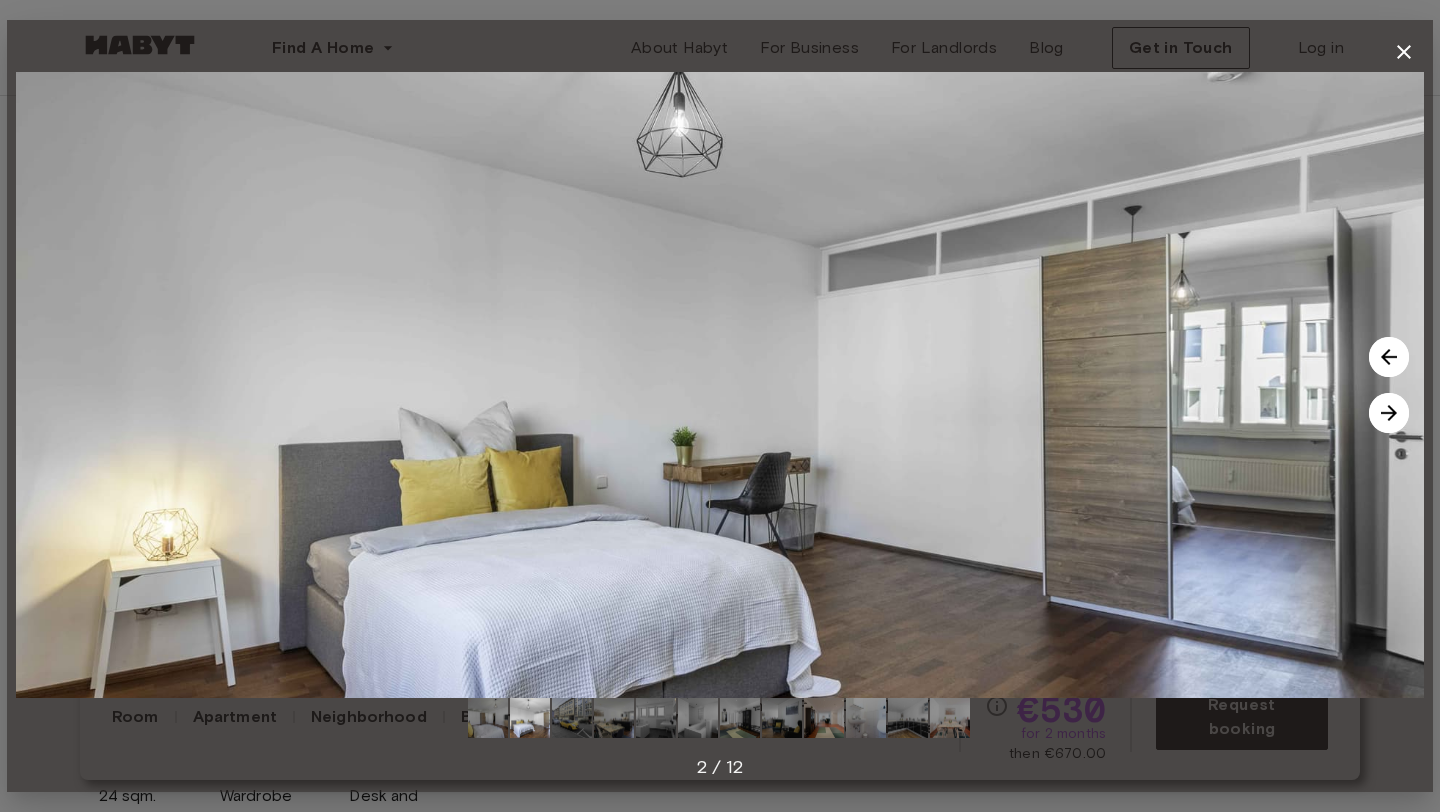 click 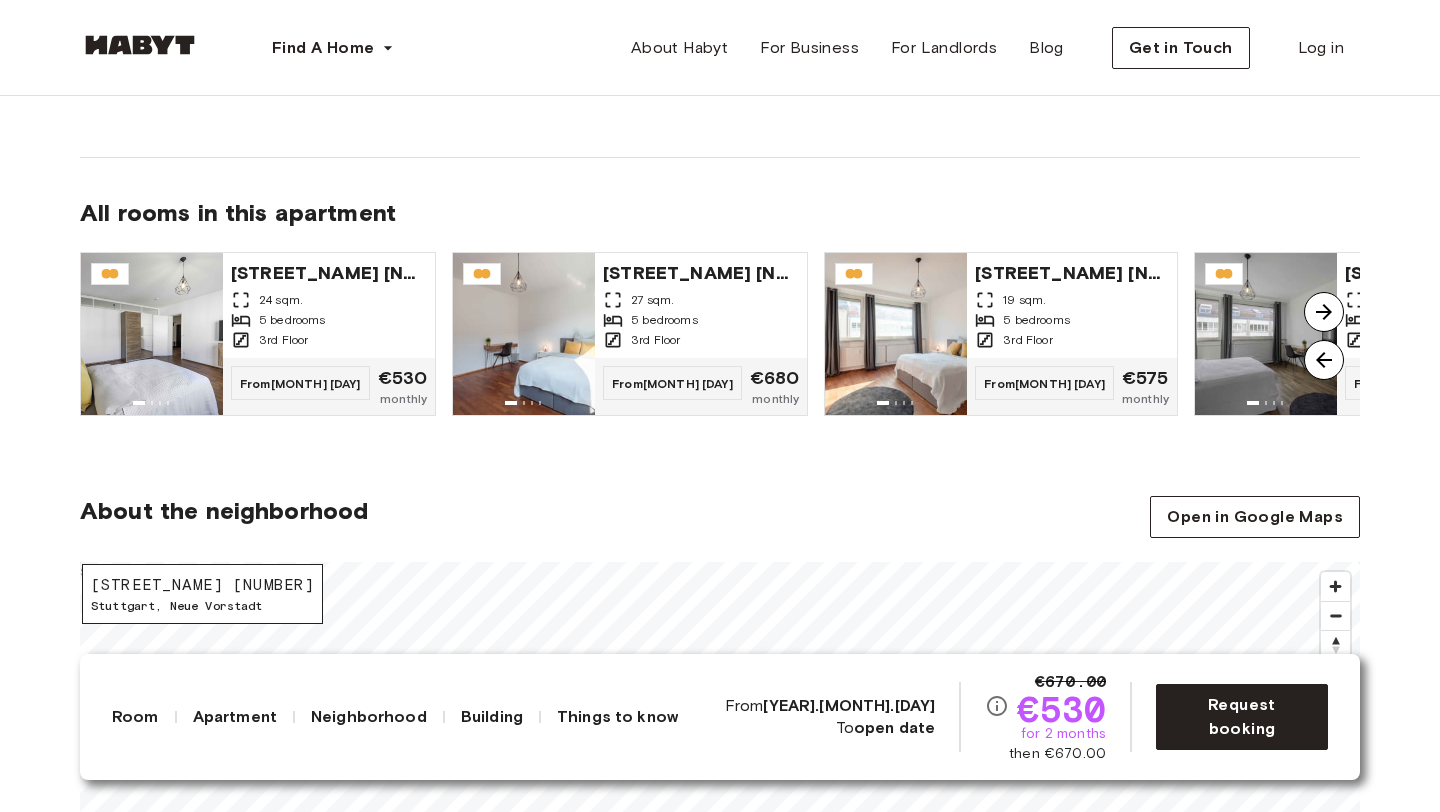 scroll, scrollTop: 1457, scrollLeft: 0, axis: vertical 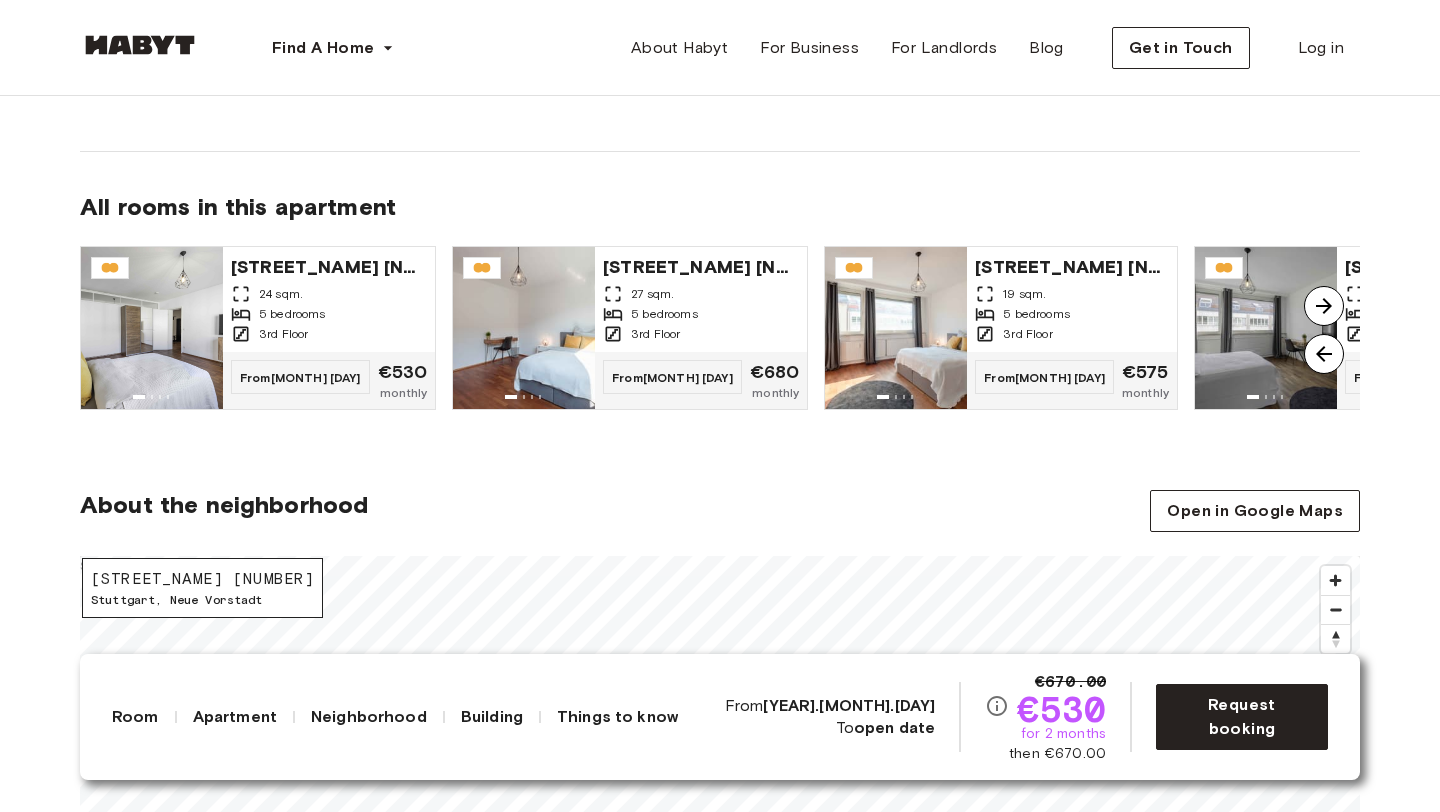 click at bounding box center [1324, 306] 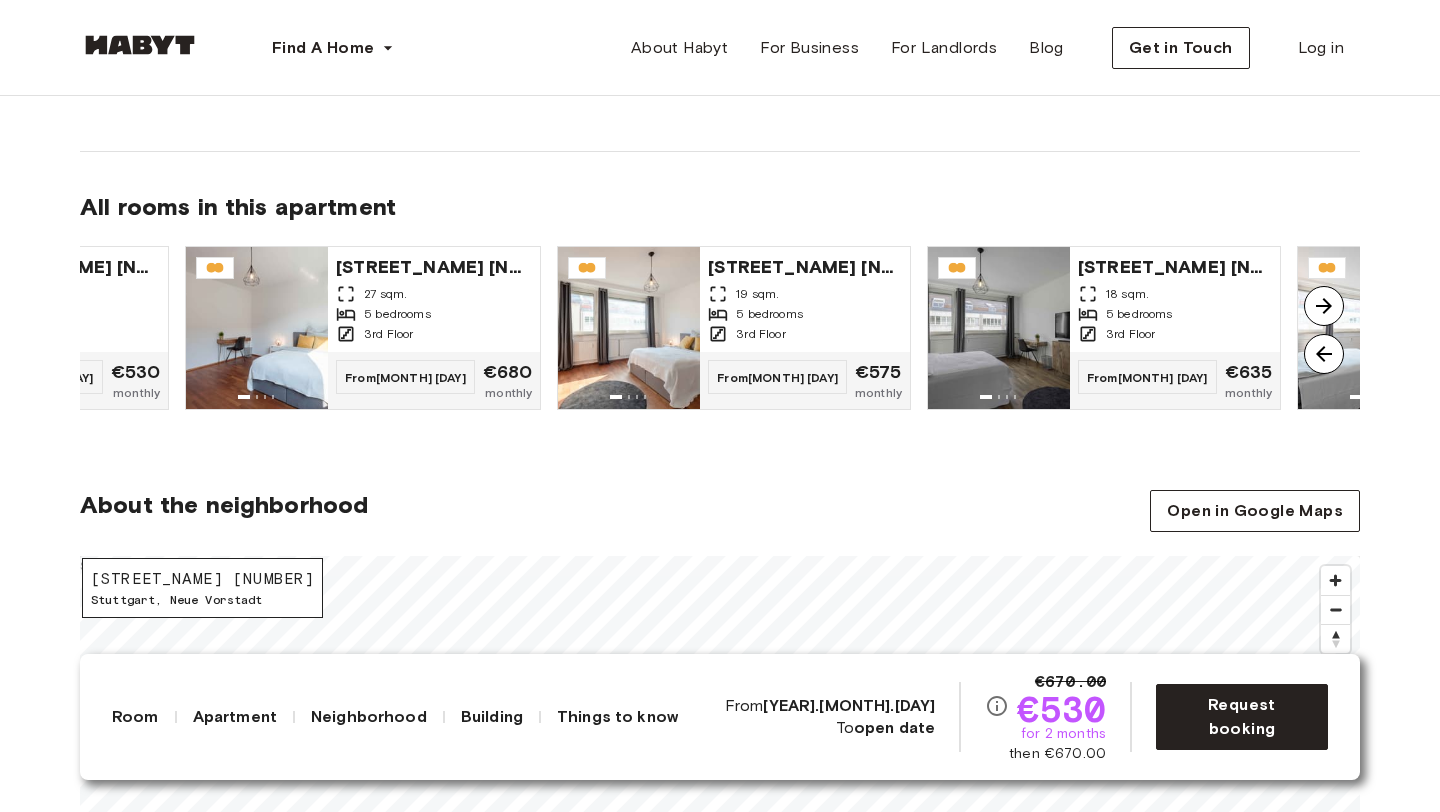 click at bounding box center [1324, 354] 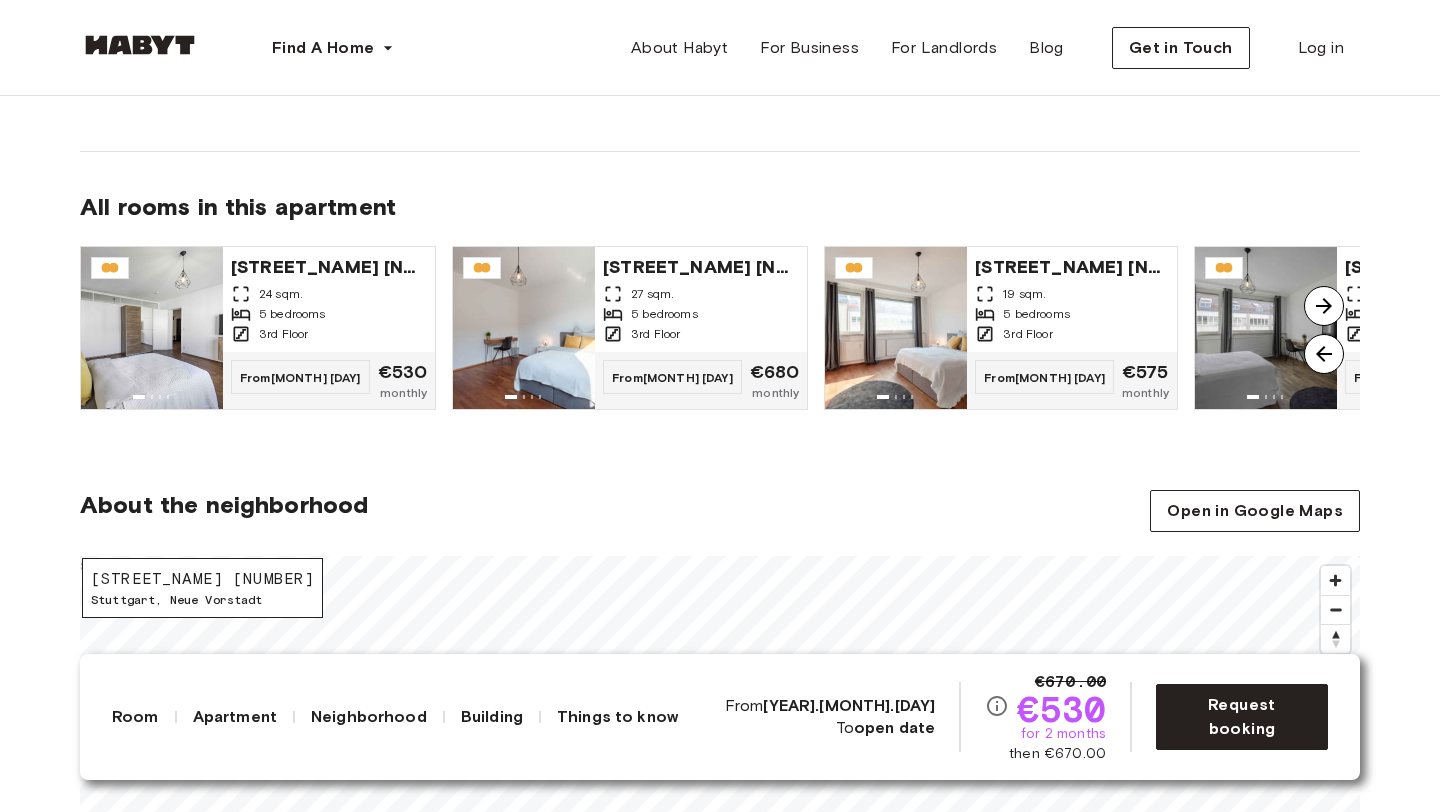 click at bounding box center (1324, 306) 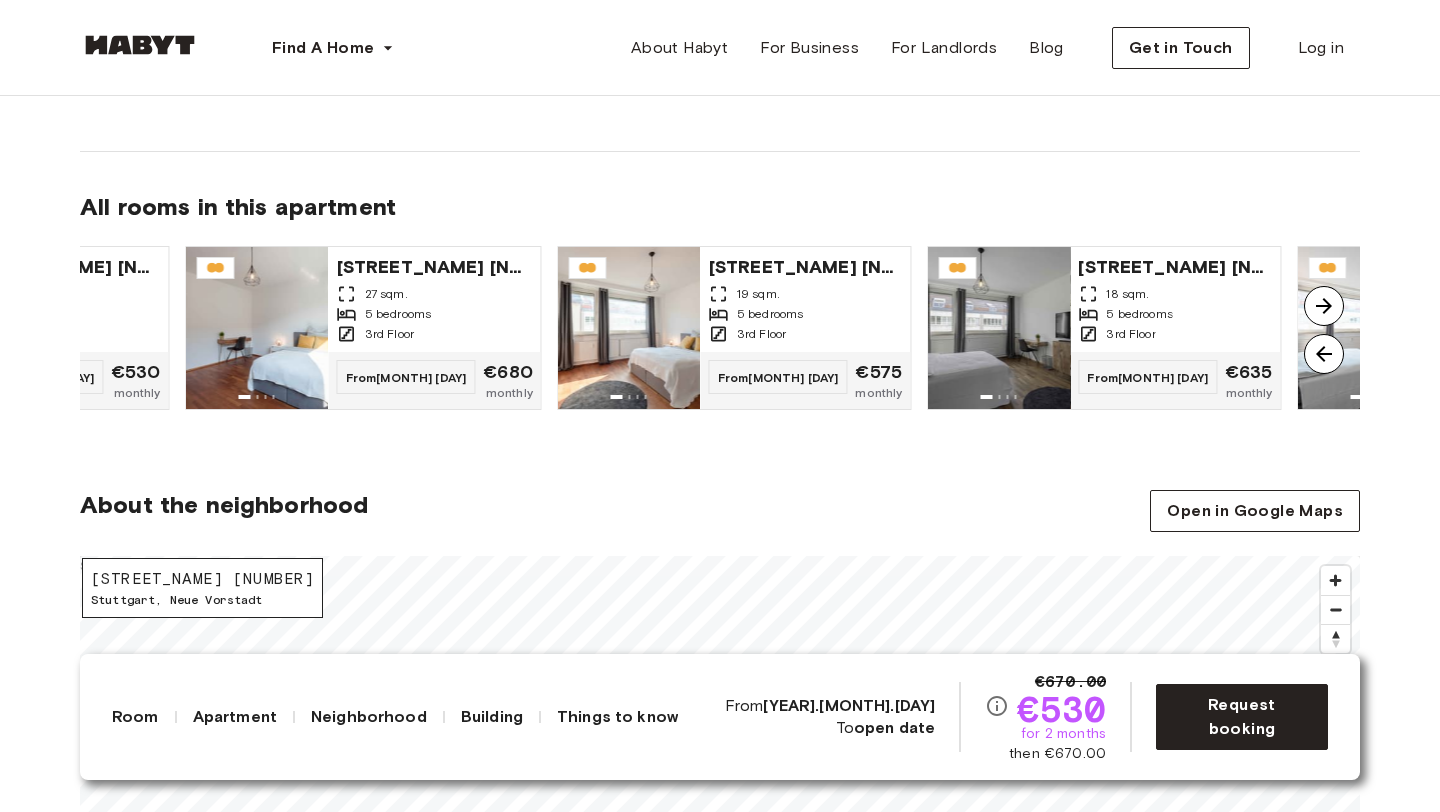 click at bounding box center (1324, 306) 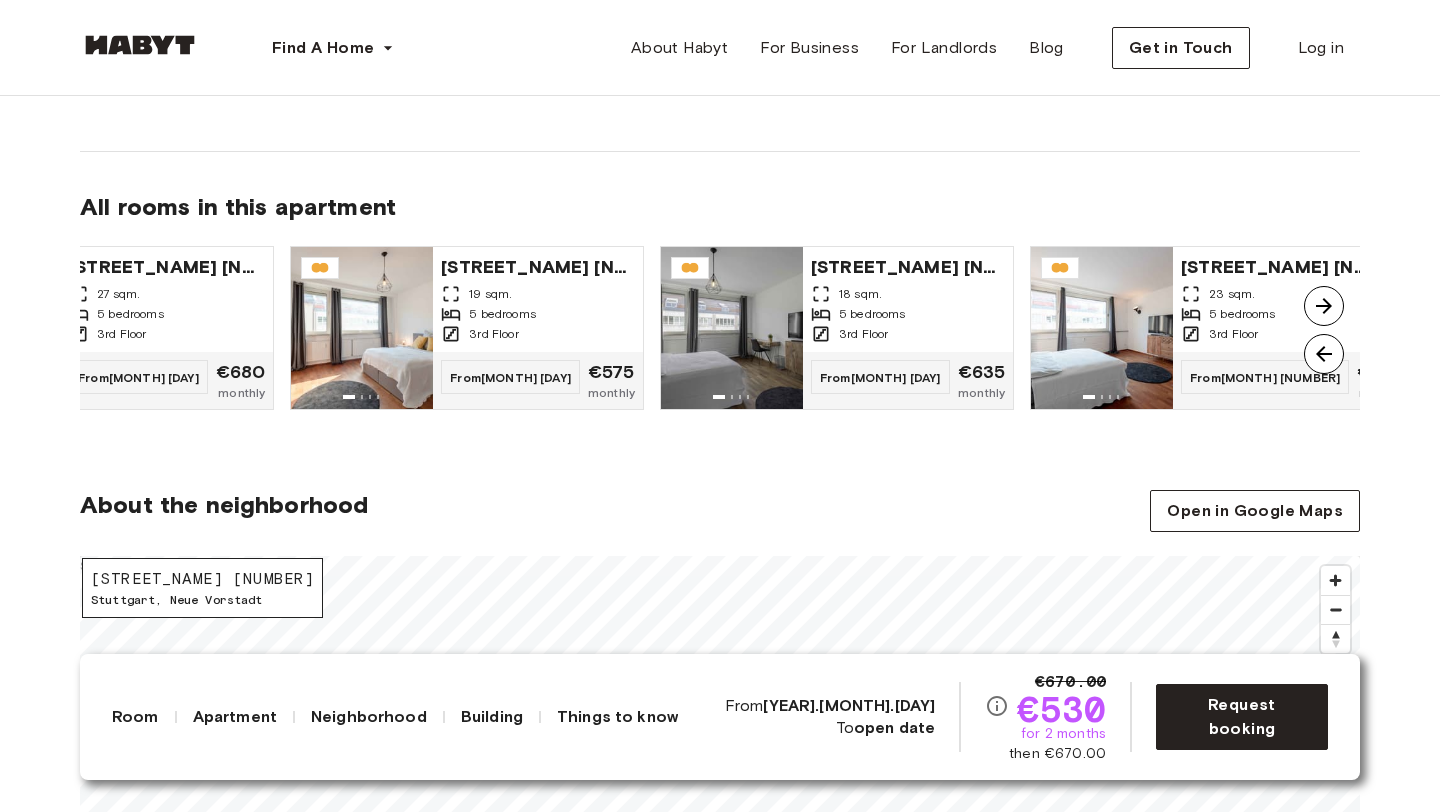 click at bounding box center [1324, 306] 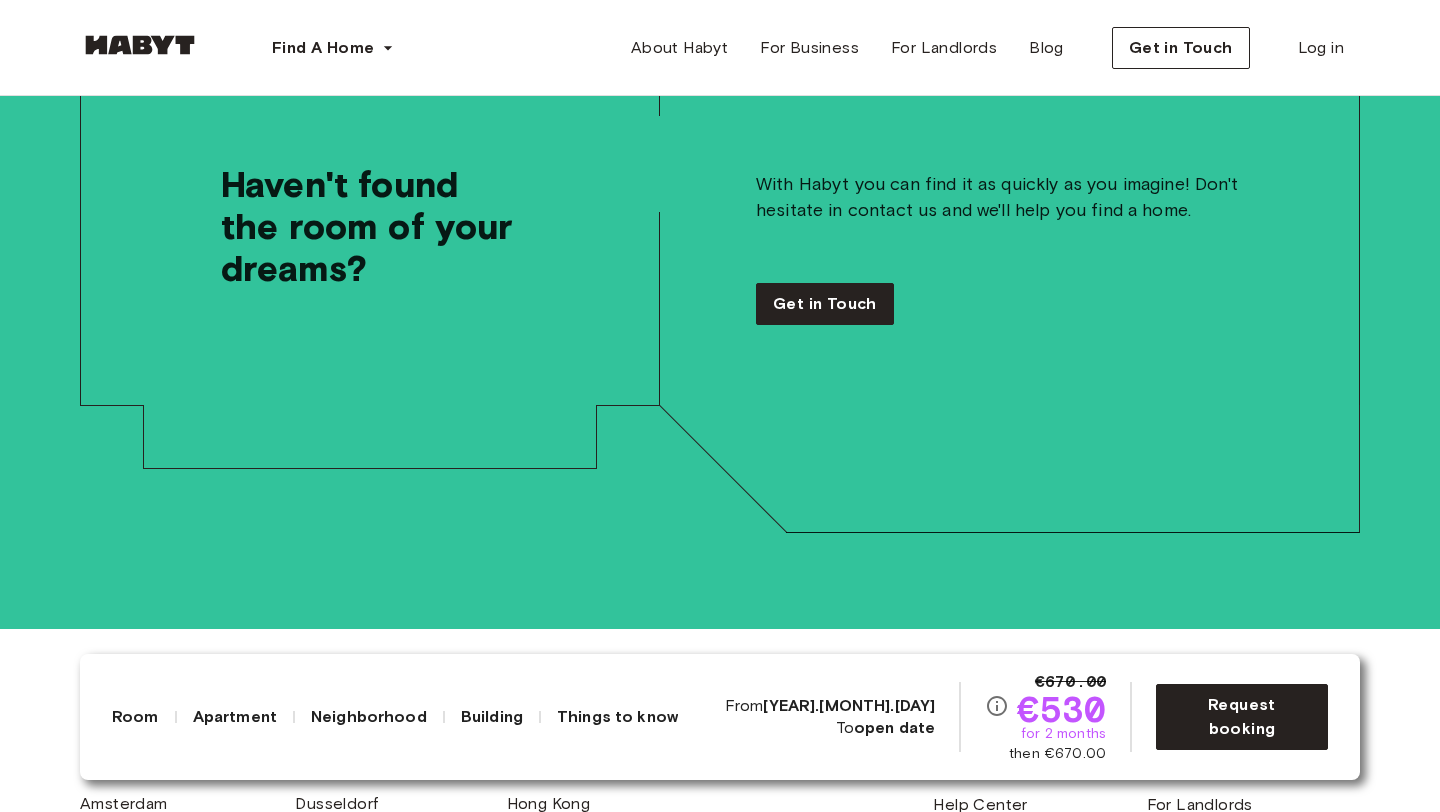 scroll, scrollTop: 4863, scrollLeft: 0, axis: vertical 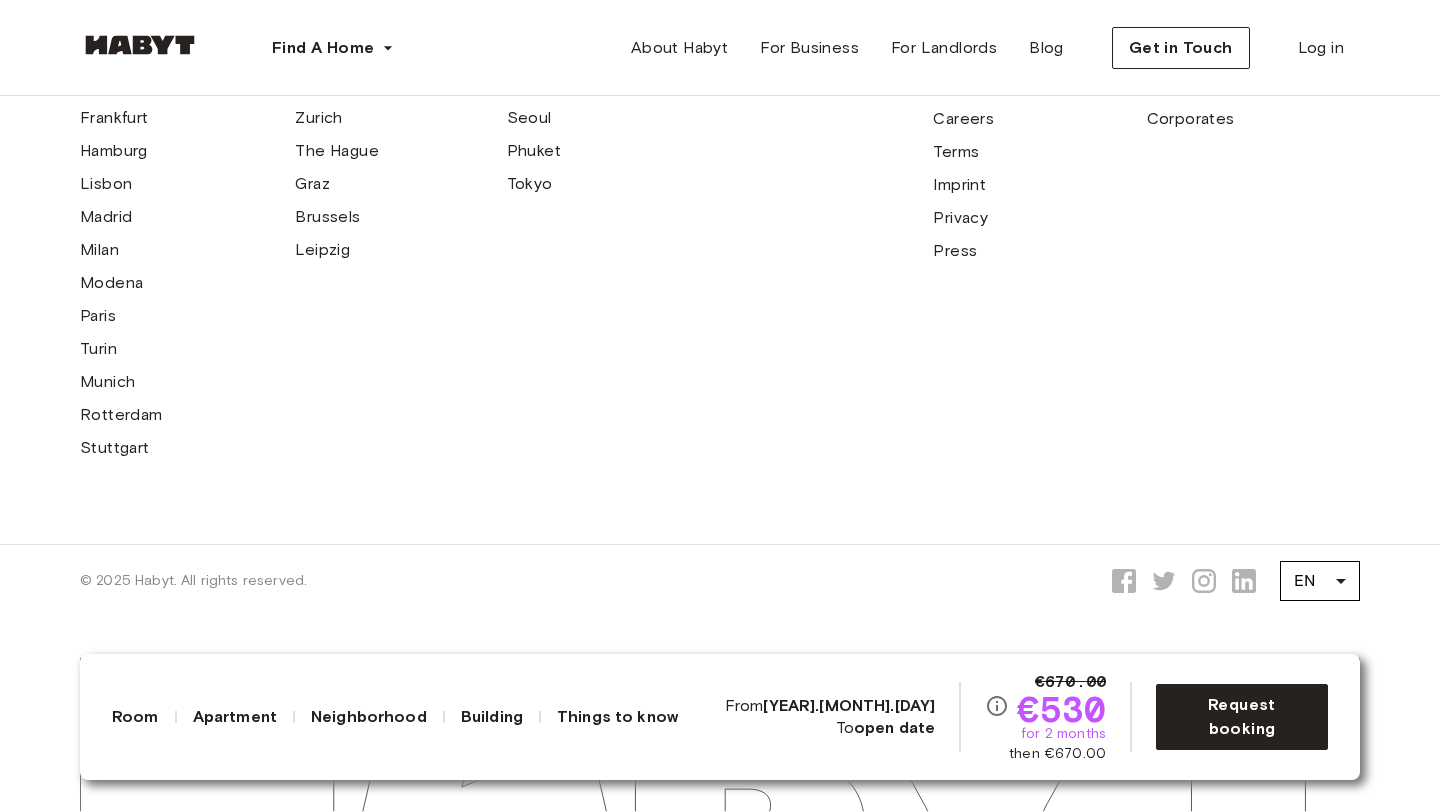 click on "Apartment" at bounding box center (235, 717) 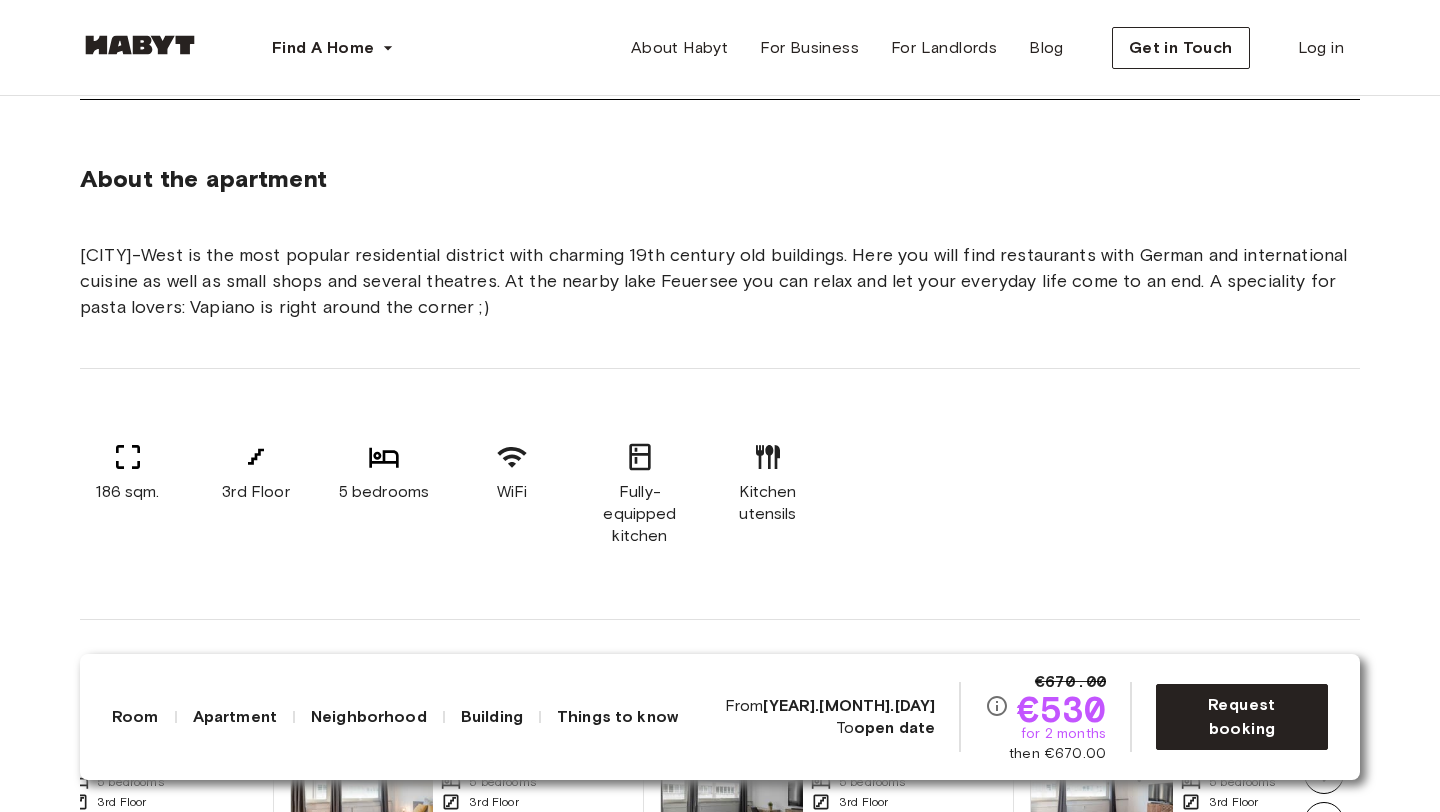 click on "Things to know" at bounding box center [617, 717] 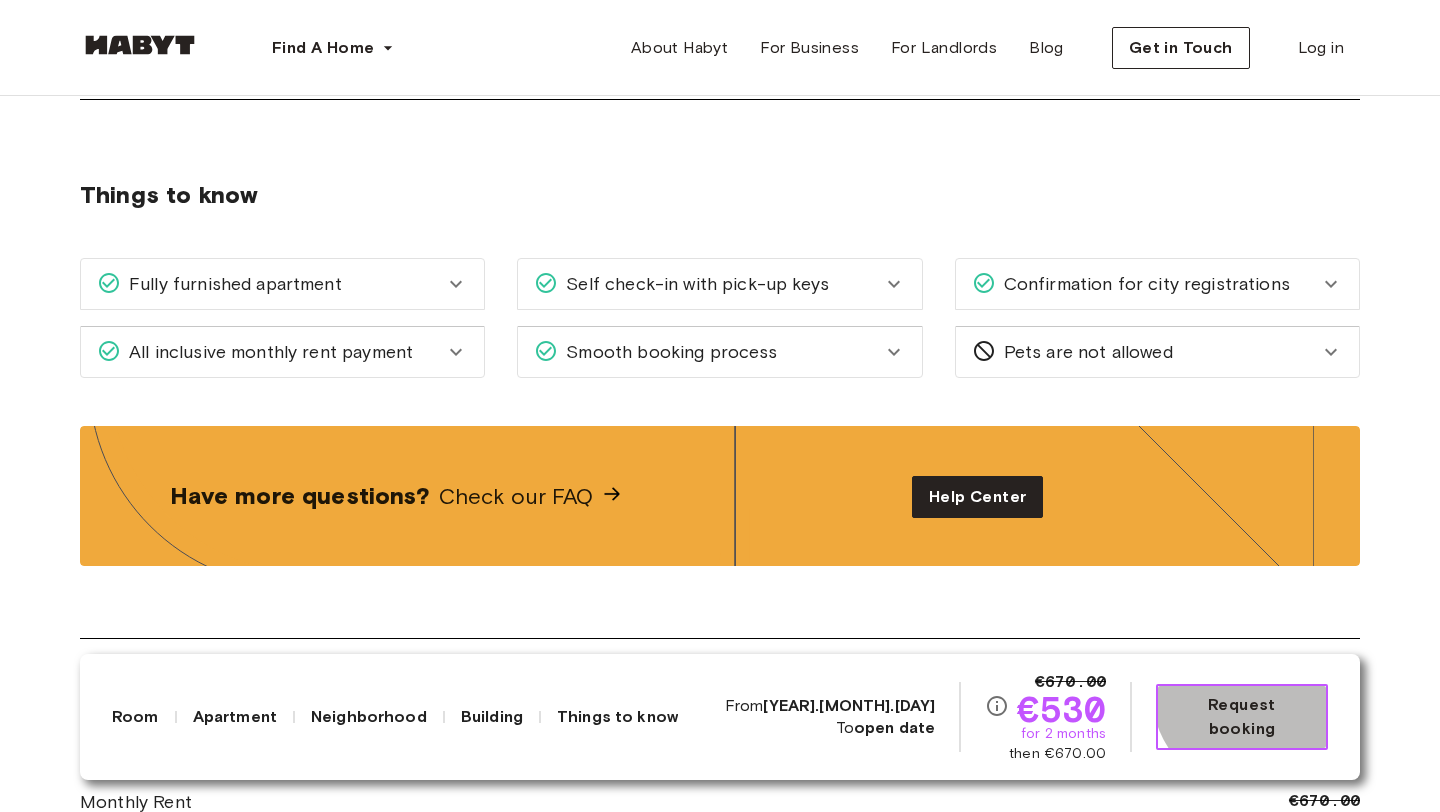 click on "Request booking" at bounding box center (1242, 717) 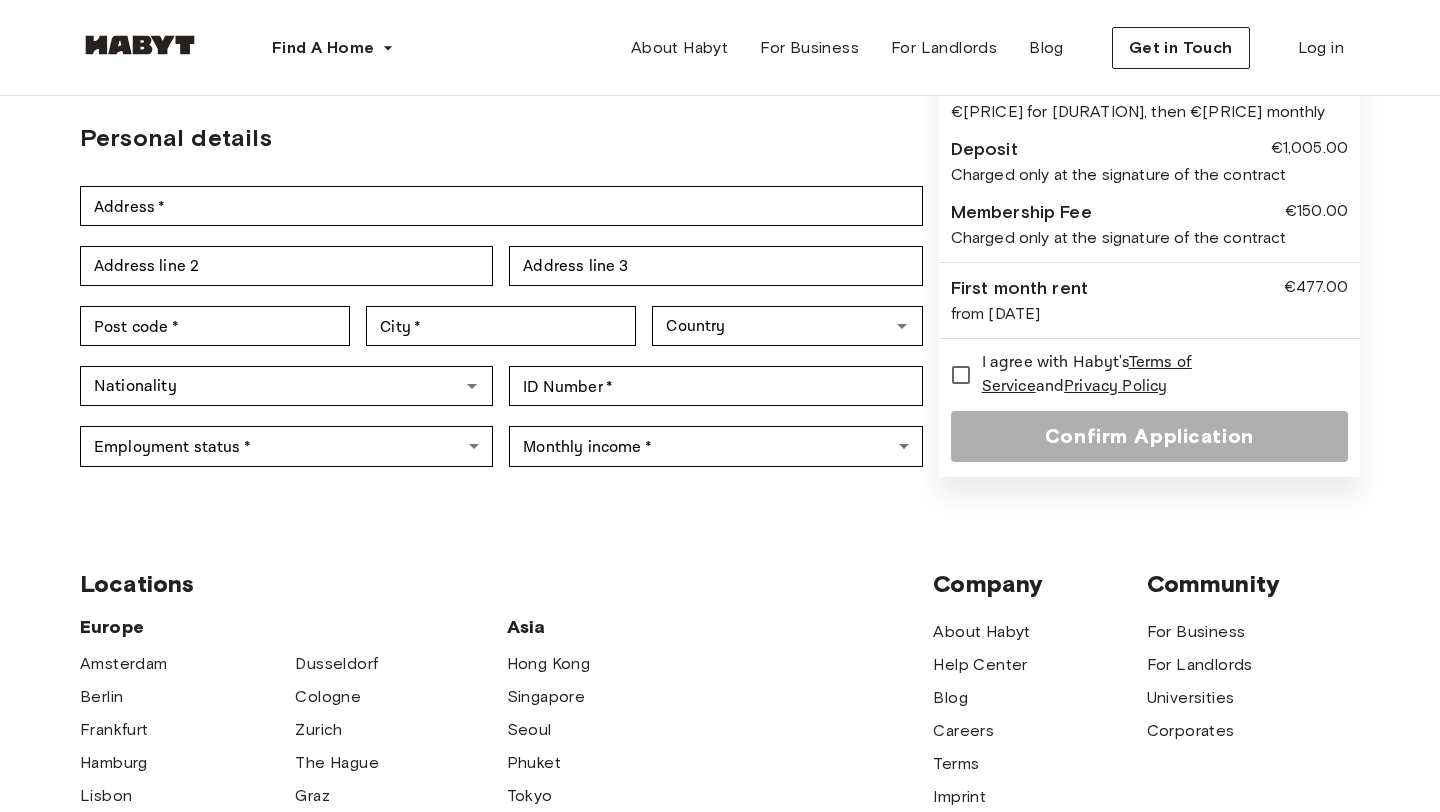 scroll, scrollTop: 0, scrollLeft: 0, axis: both 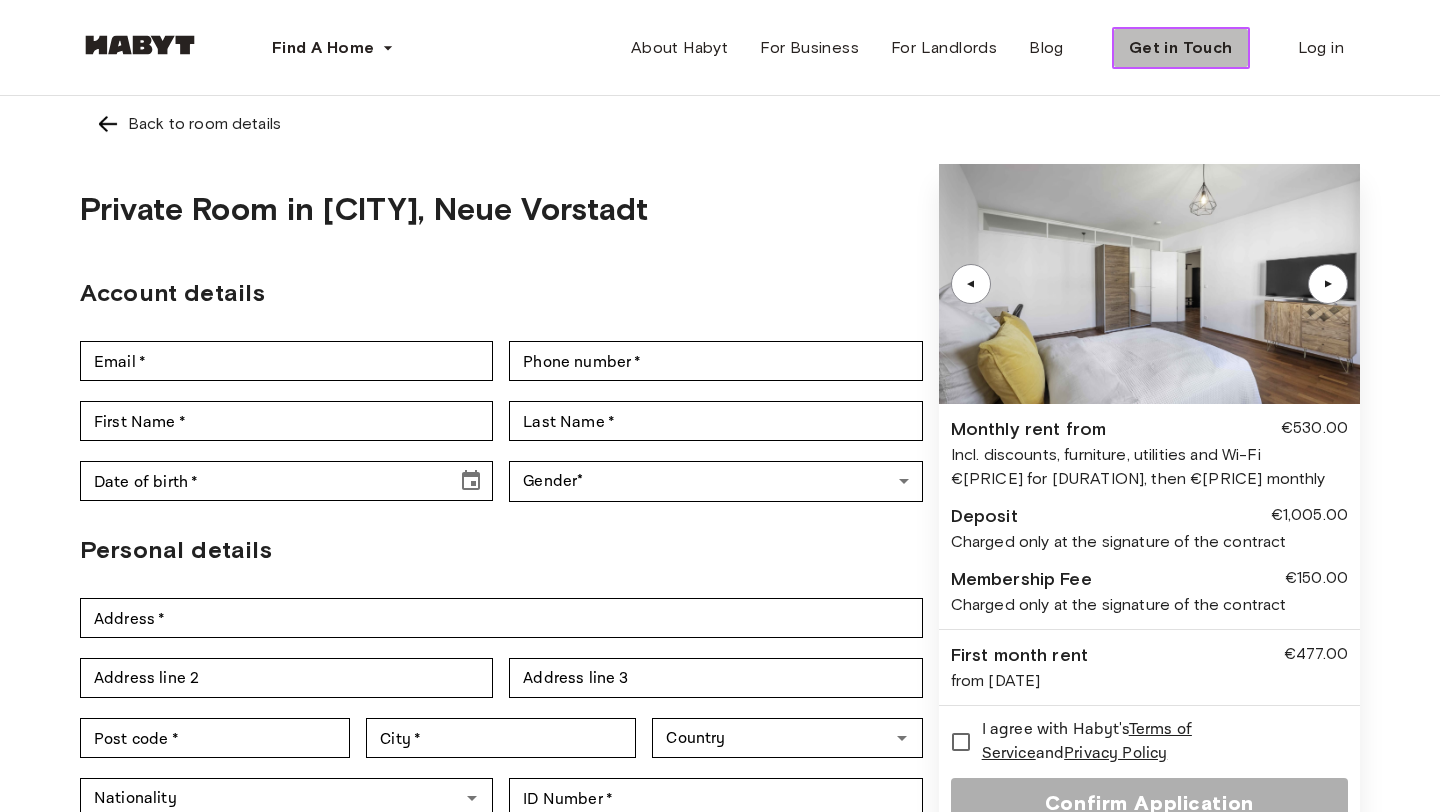 click on "Get in Touch" at bounding box center (1181, 48) 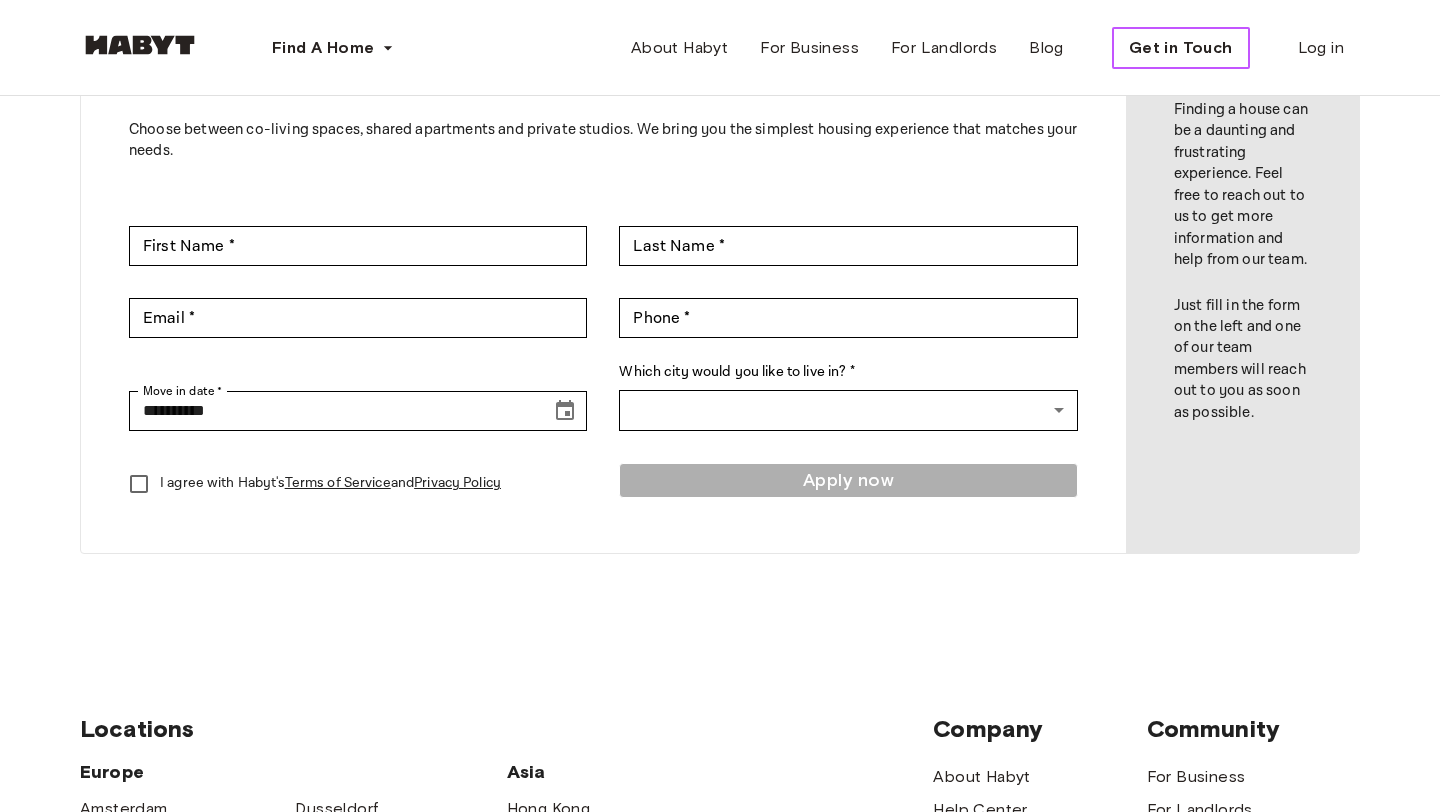 scroll, scrollTop: 168, scrollLeft: 0, axis: vertical 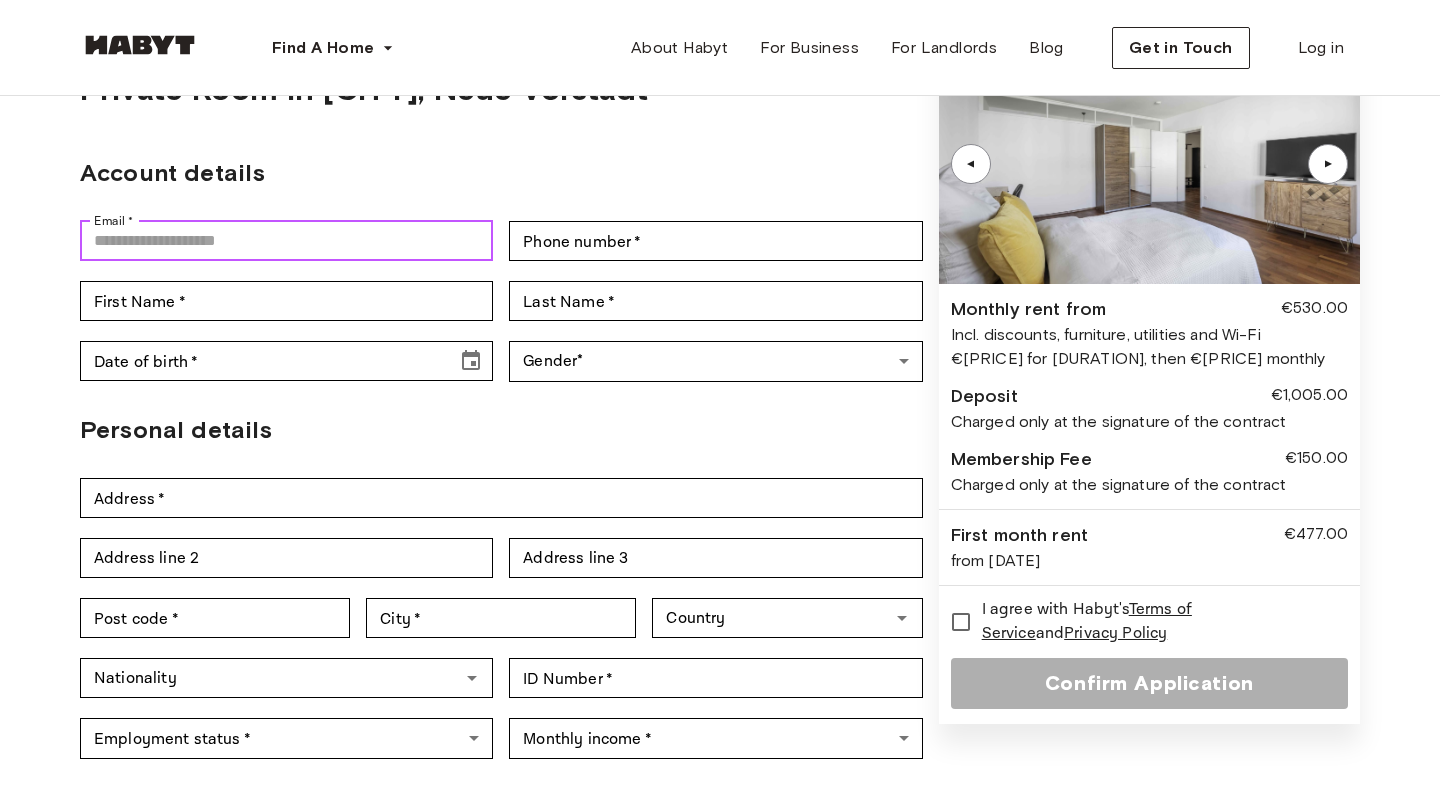 click on "Email   *" at bounding box center [286, 241] 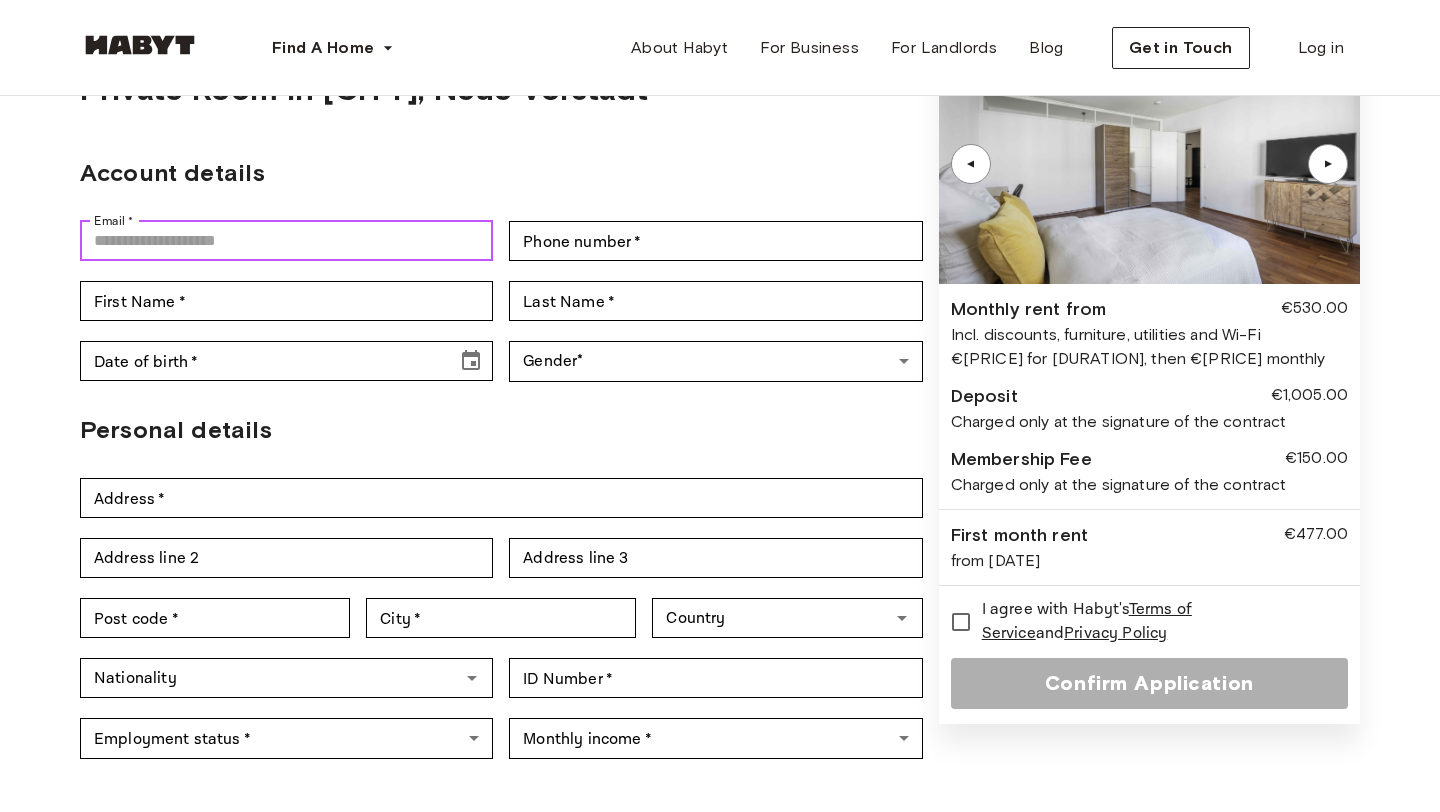 type on "**********" 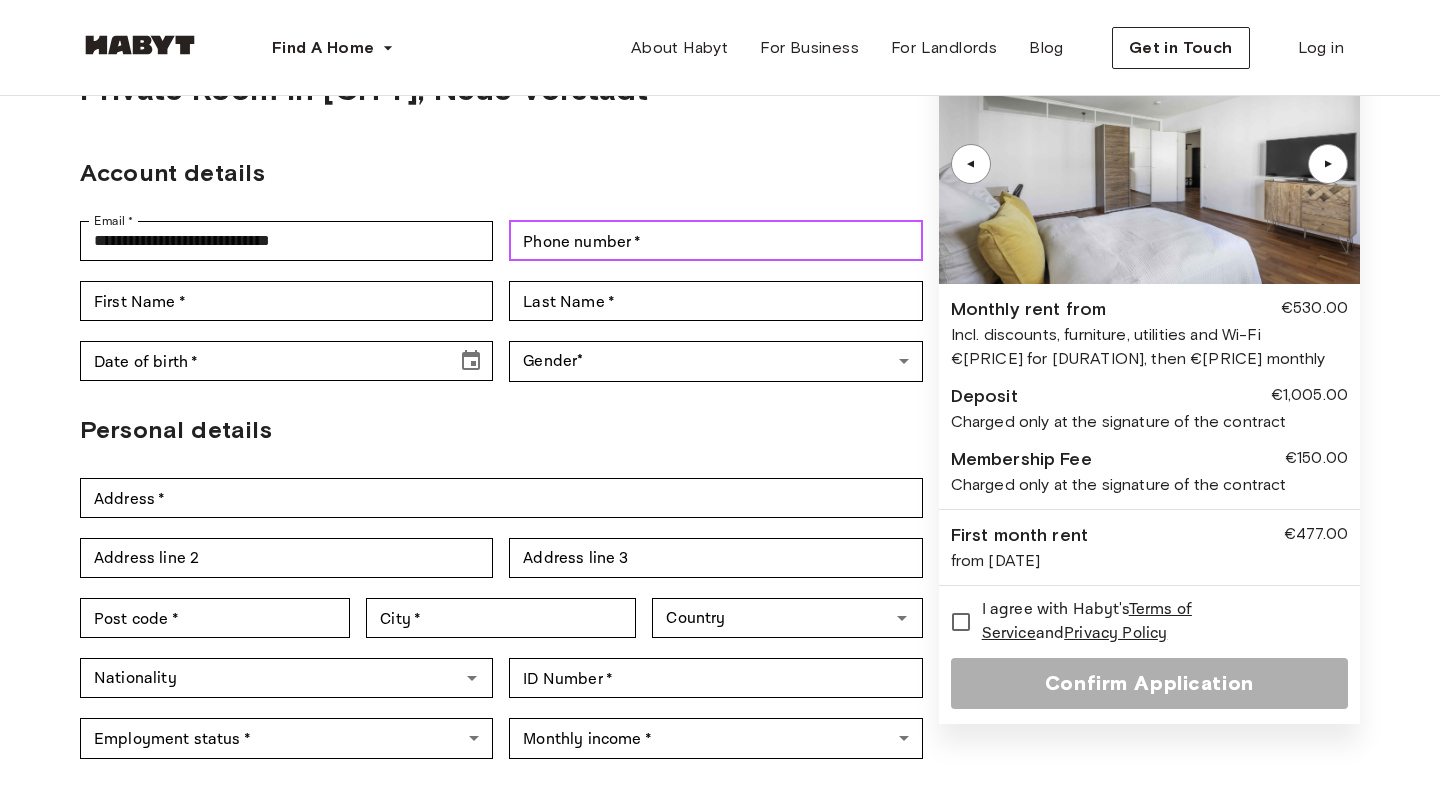 click on "Phone number   *" at bounding box center (715, 241) 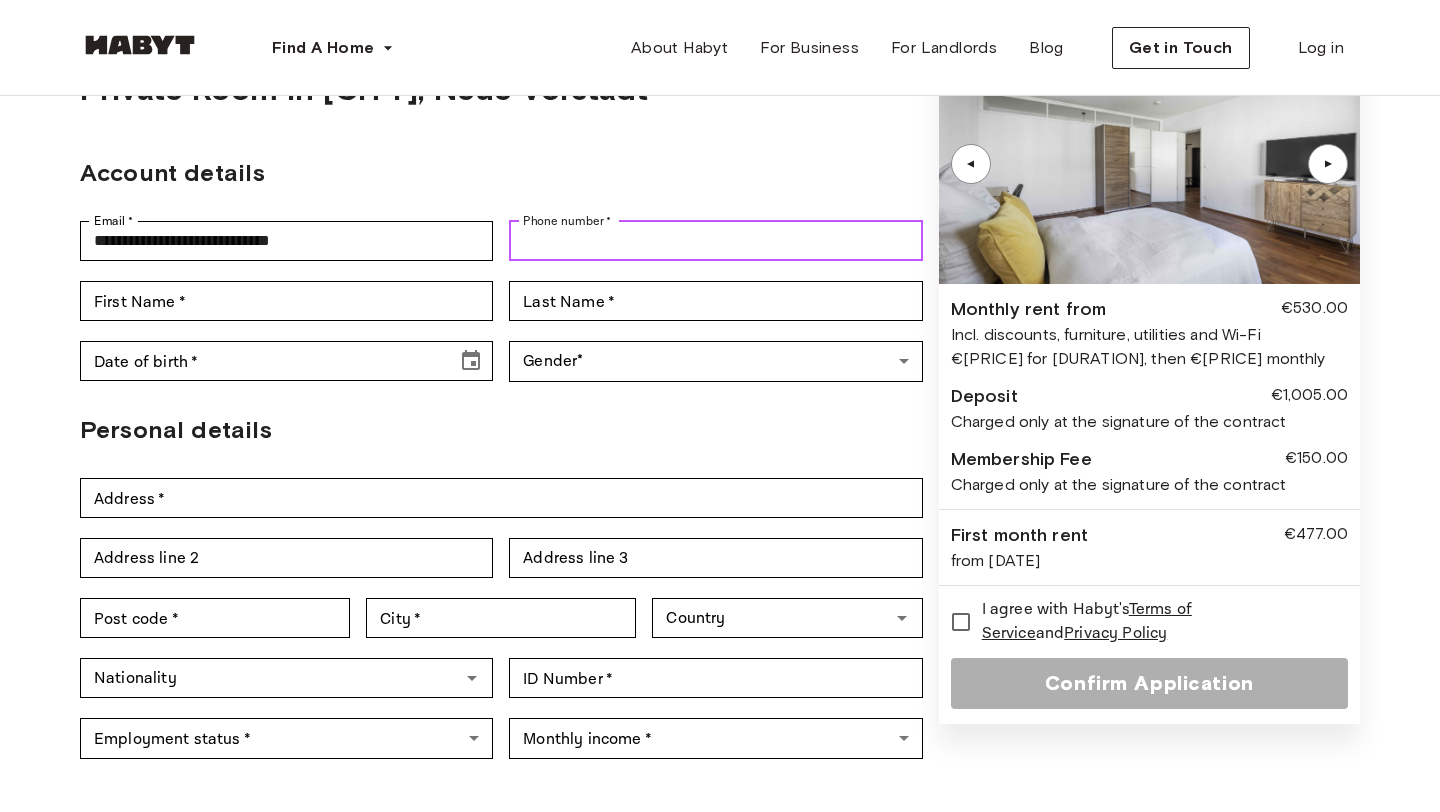 type on "**********" 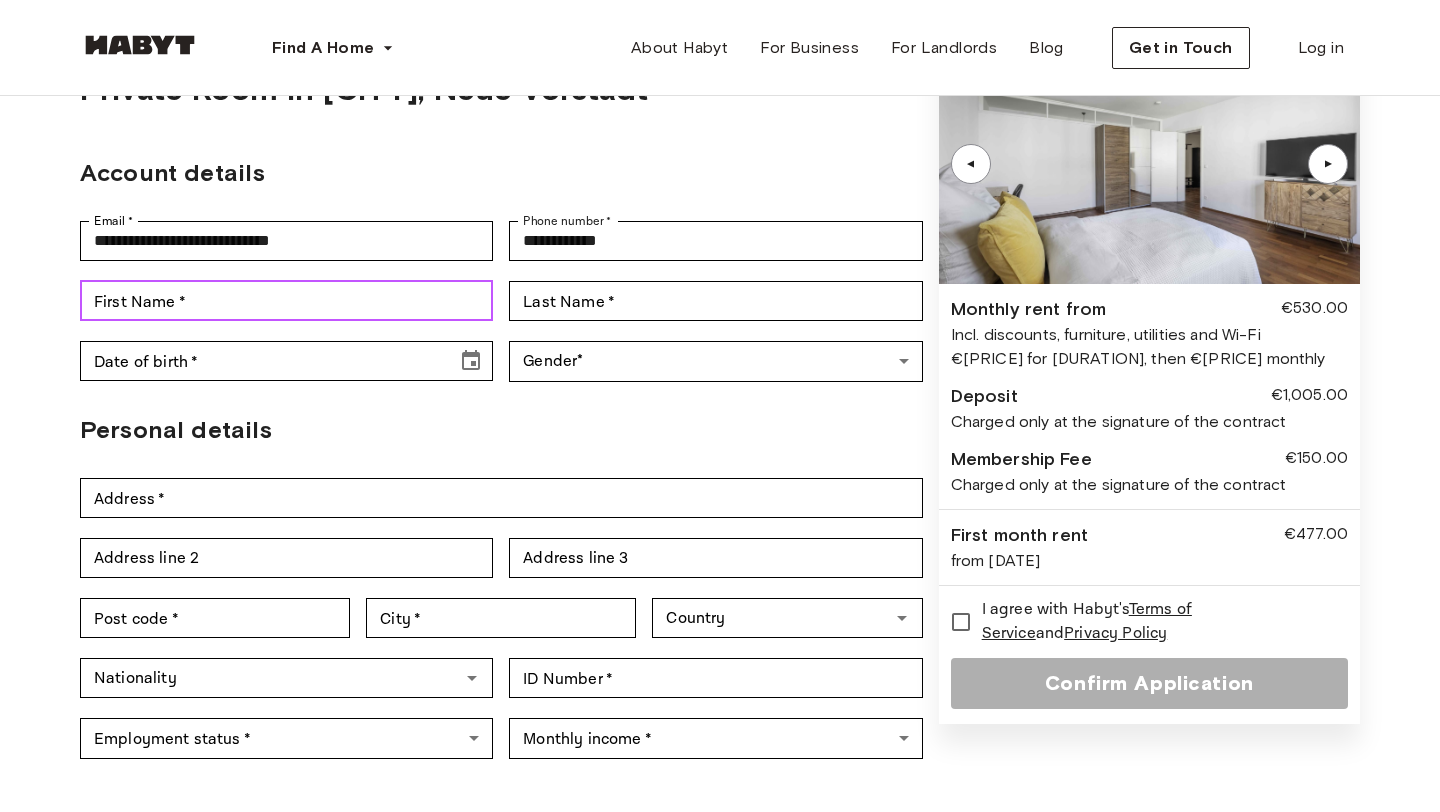 click on "First Name   *" at bounding box center [286, 301] 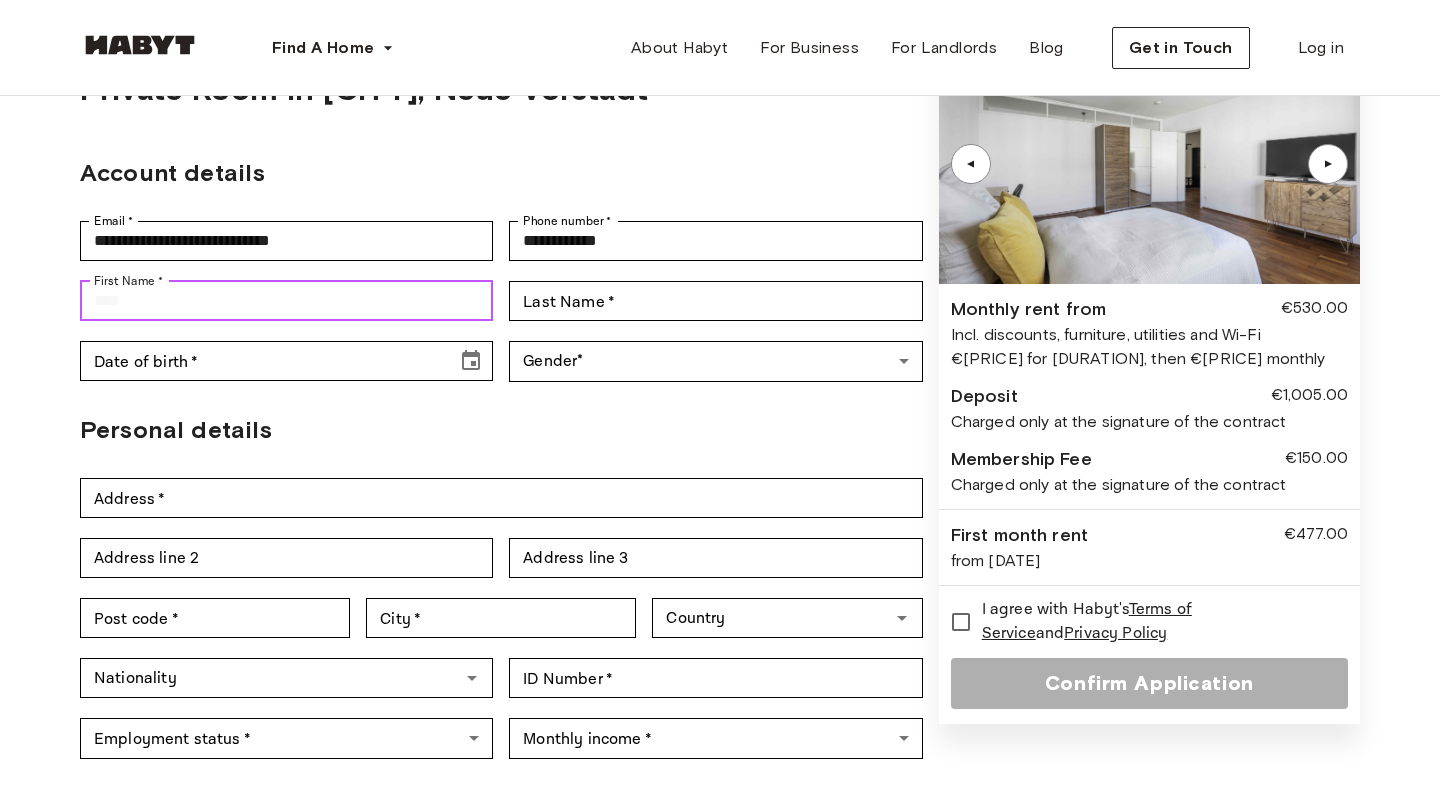 type on "*****" 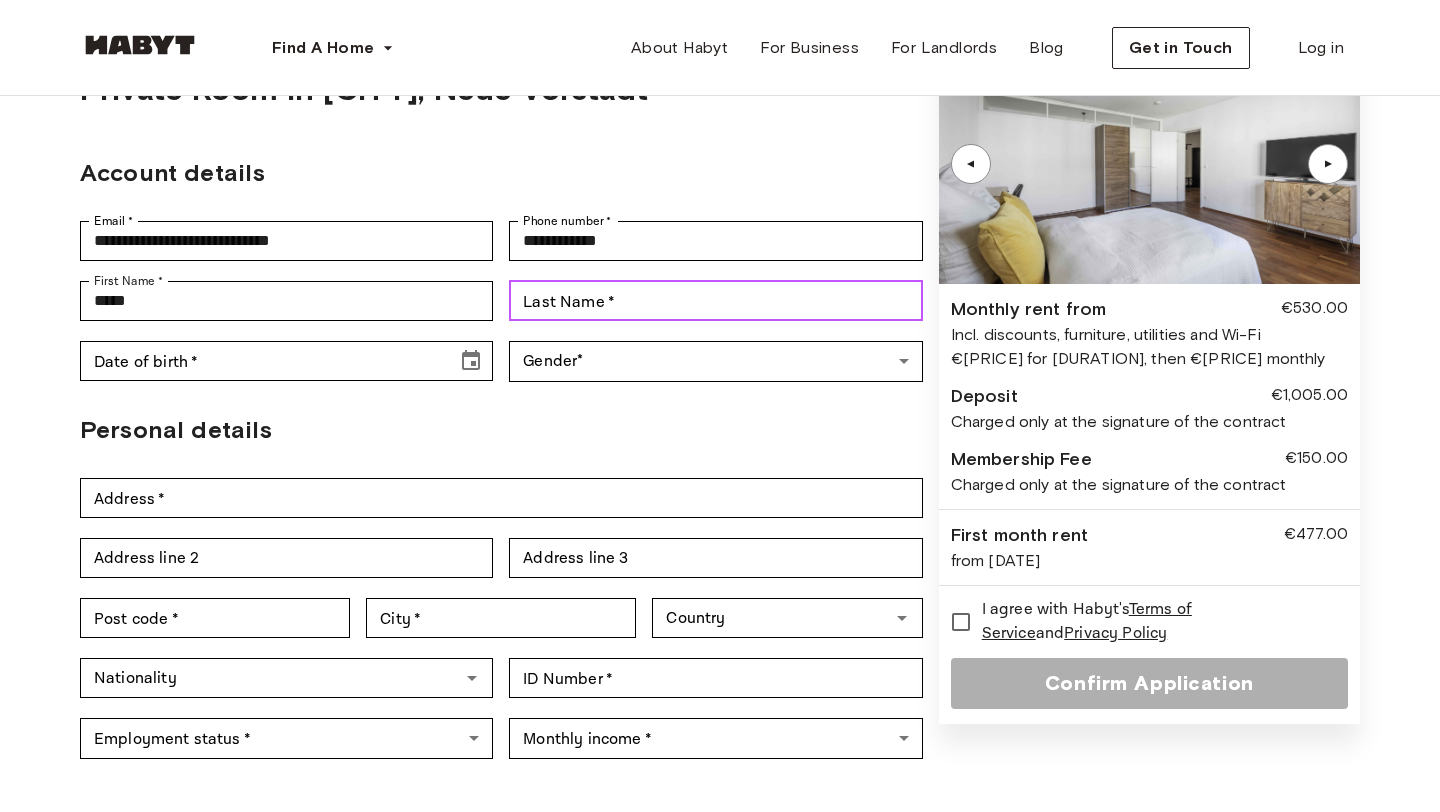 click on "Last Name   *" at bounding box center [715, 301] 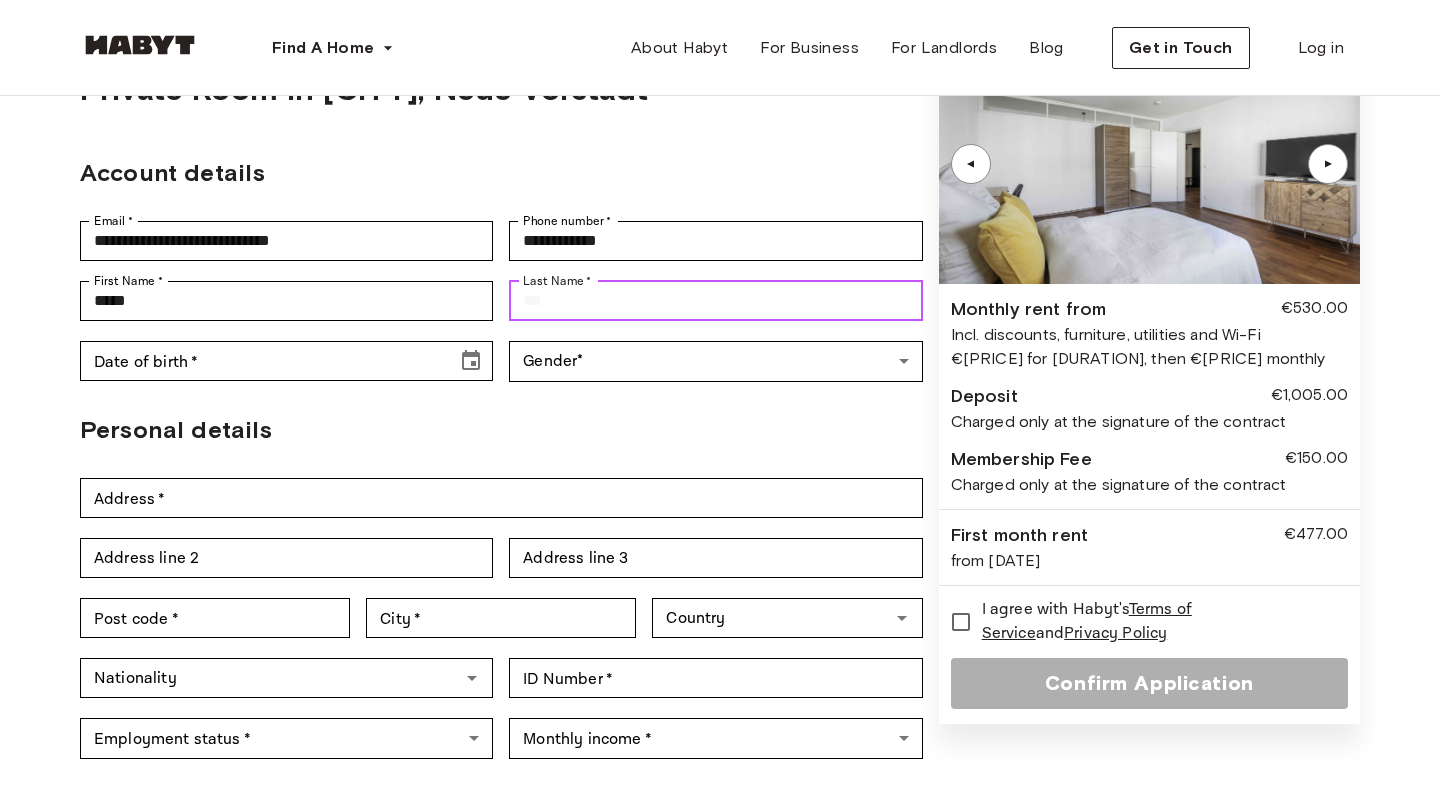 type on "**********" 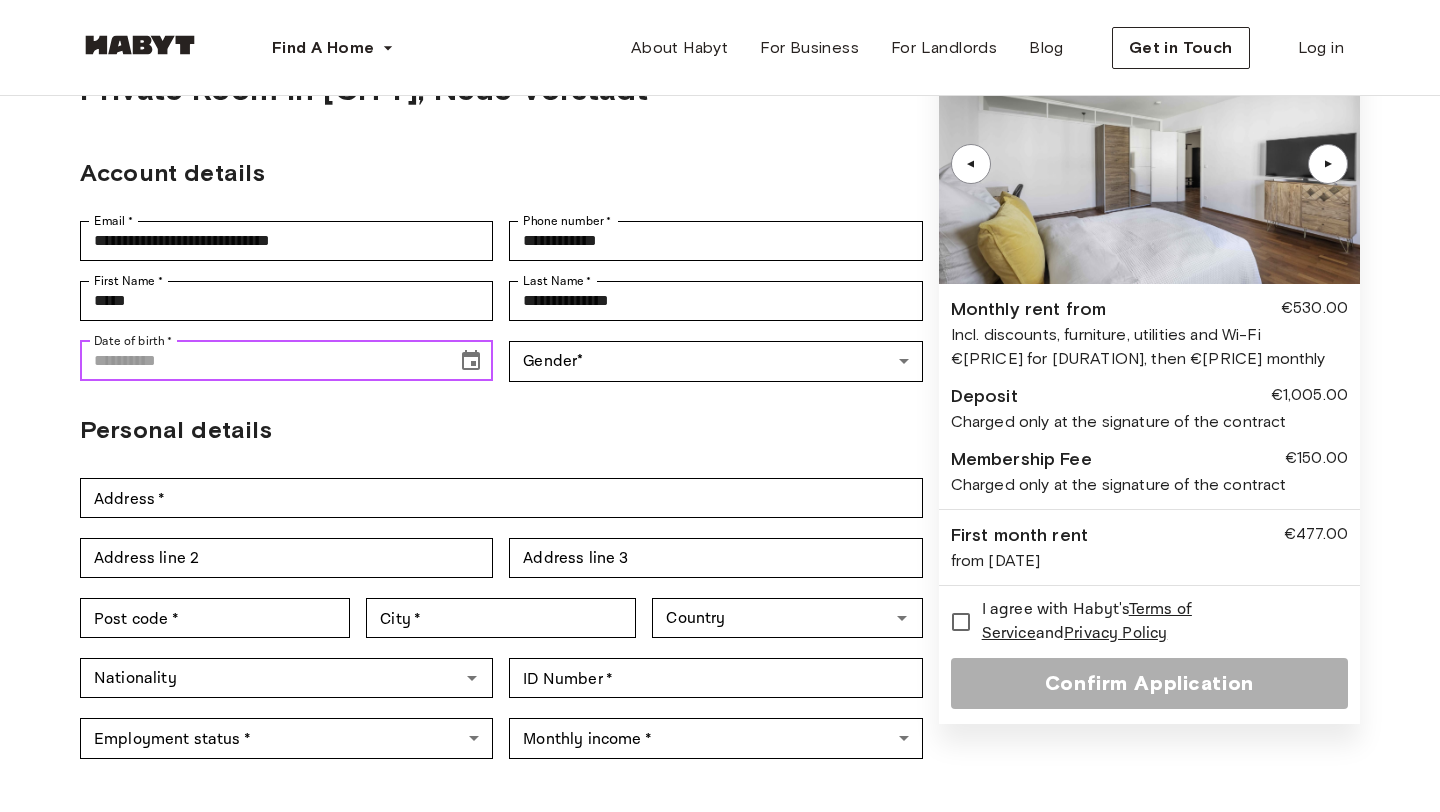 click on "Date of birth   *" at bounding box center (261, 361) 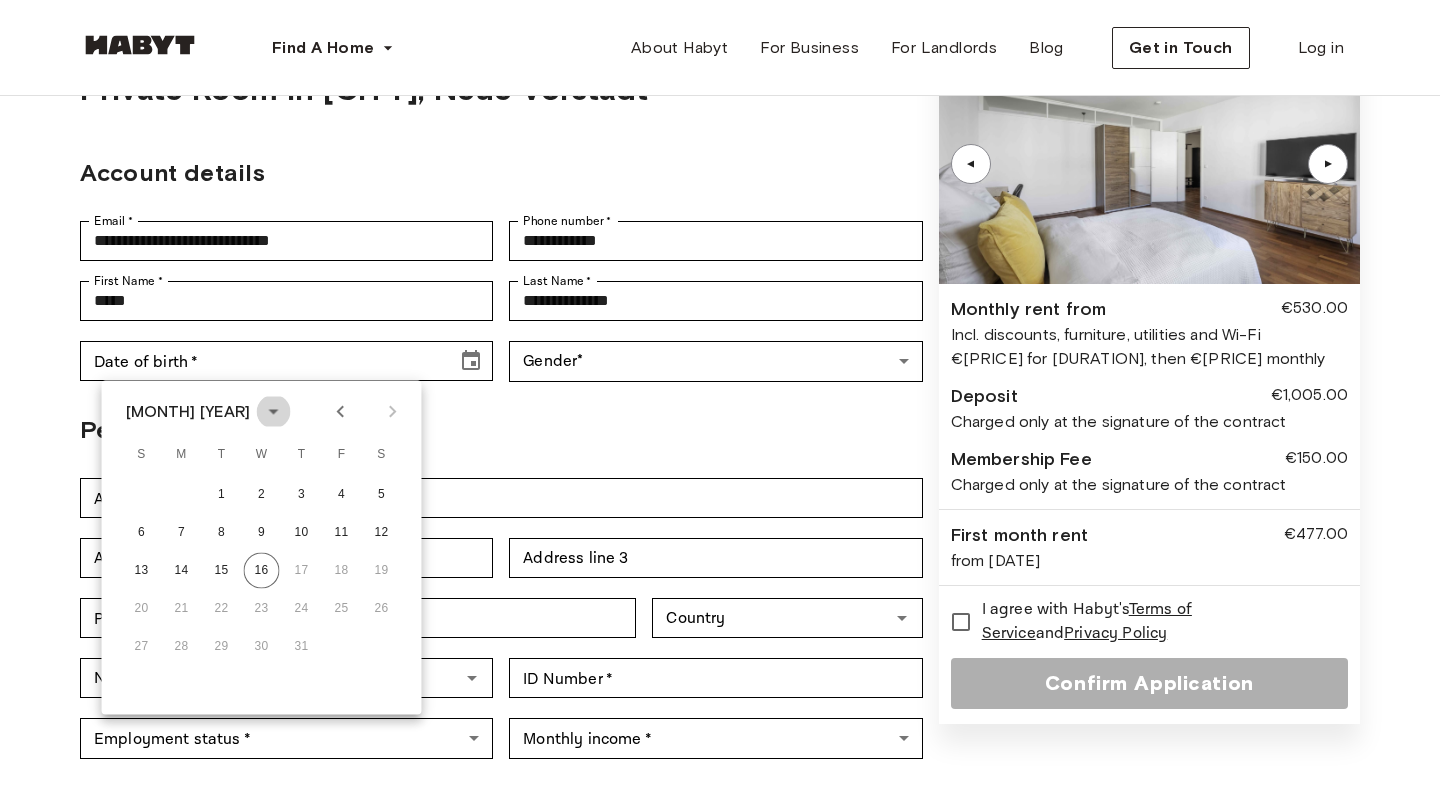 click 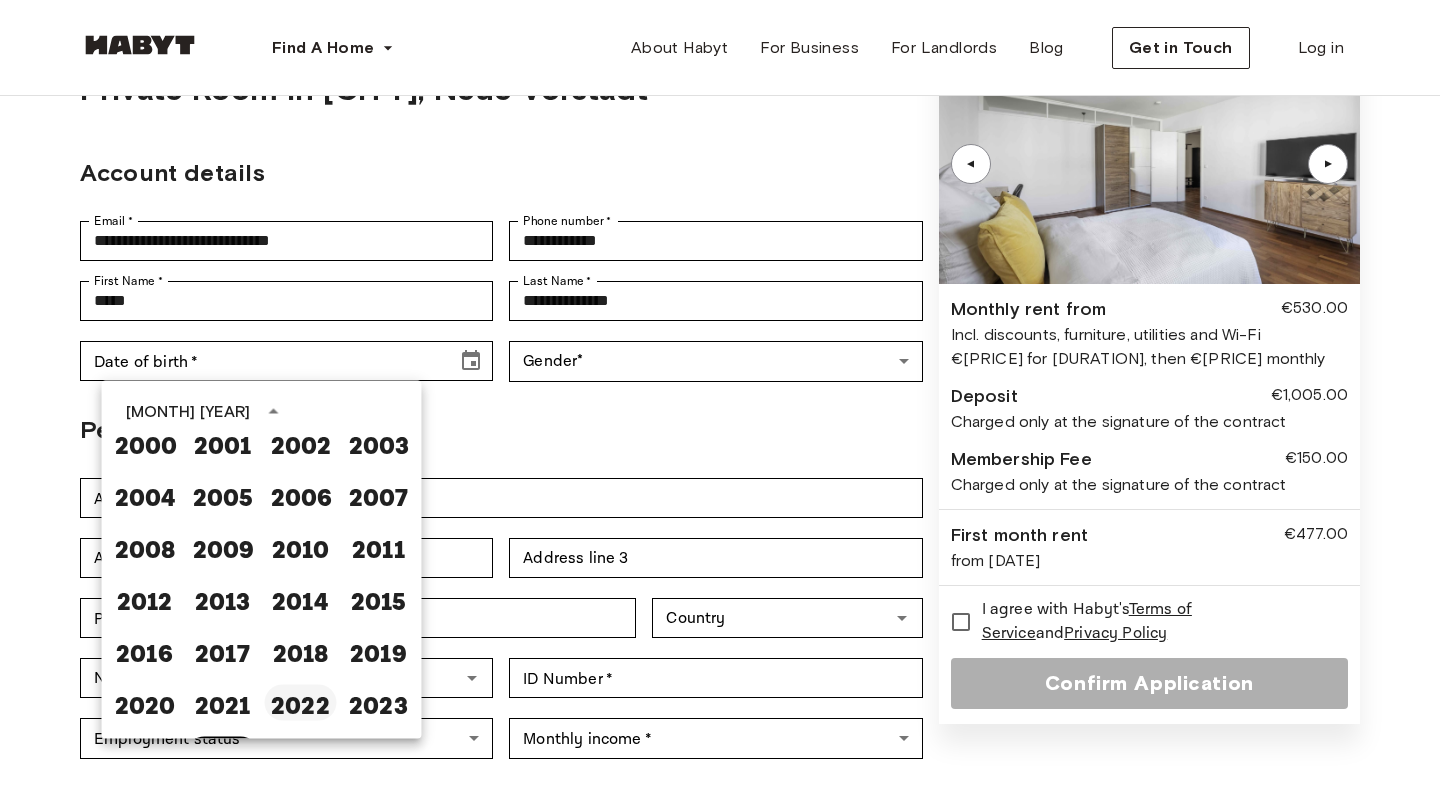scroll, scrollTop: 1256, scrollLeft: 0, axis: vertical 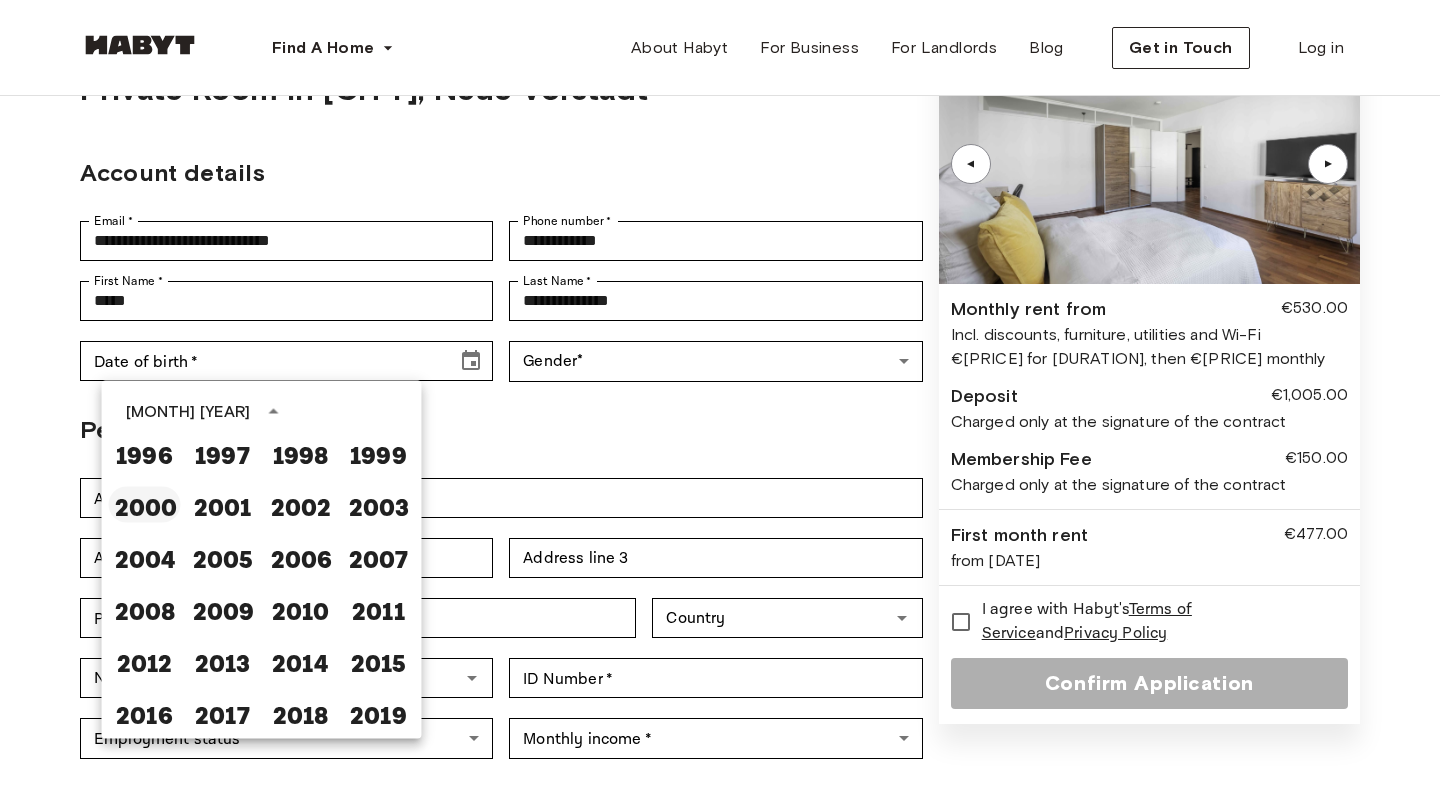 click on "2000" at bounding box center (145, 505) 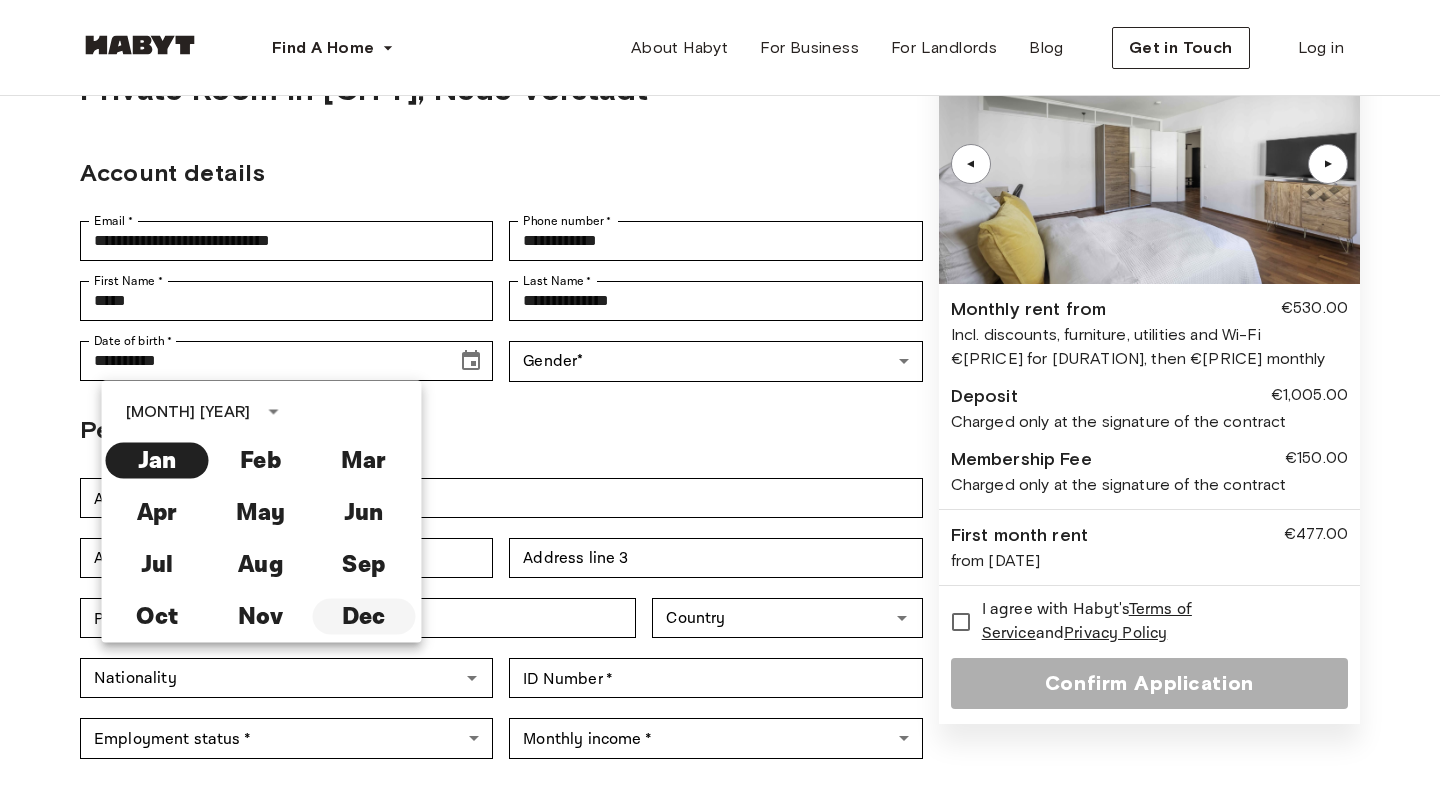 click on "Dec" at bounding box center (363, 617) 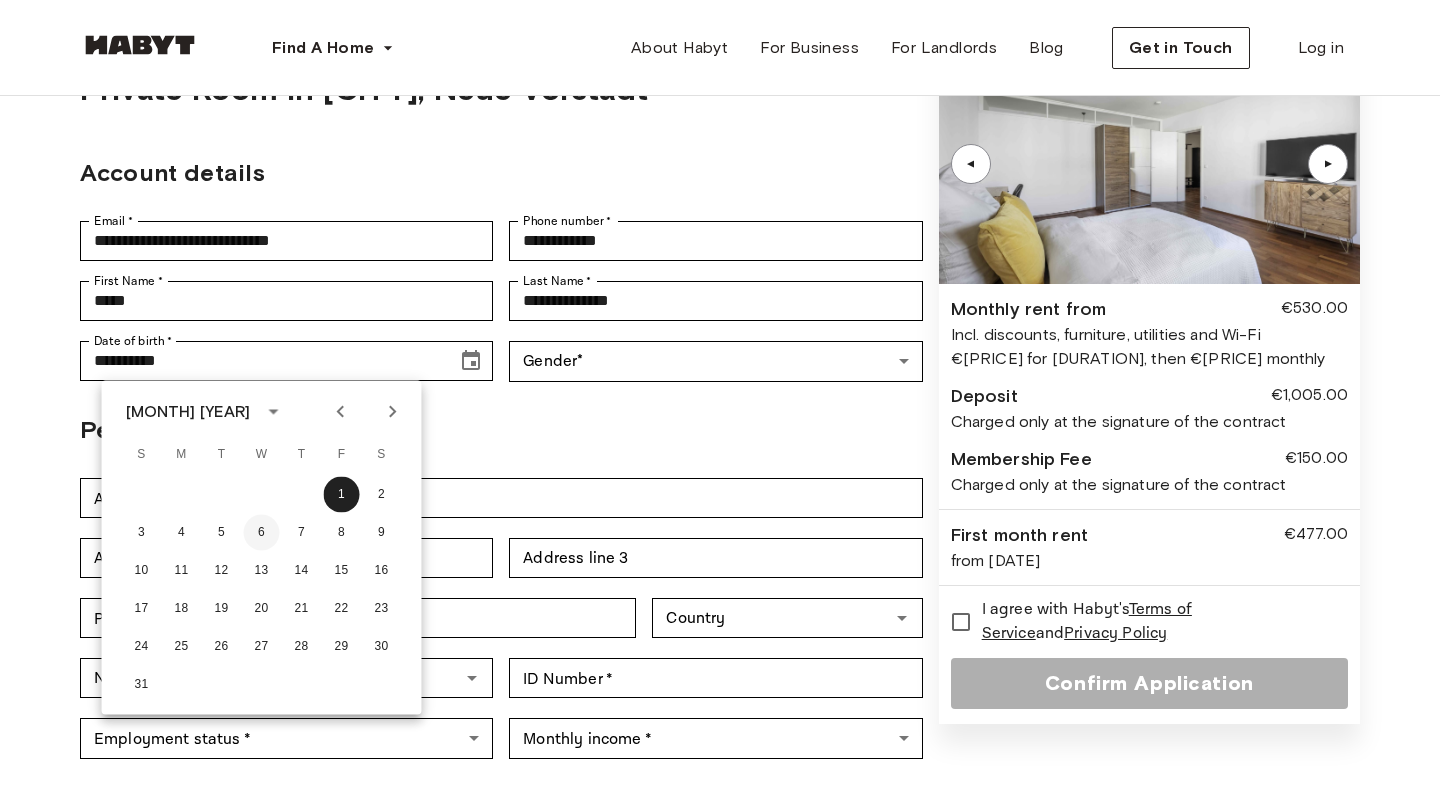 click on "6" at bounding box center [262, 533] 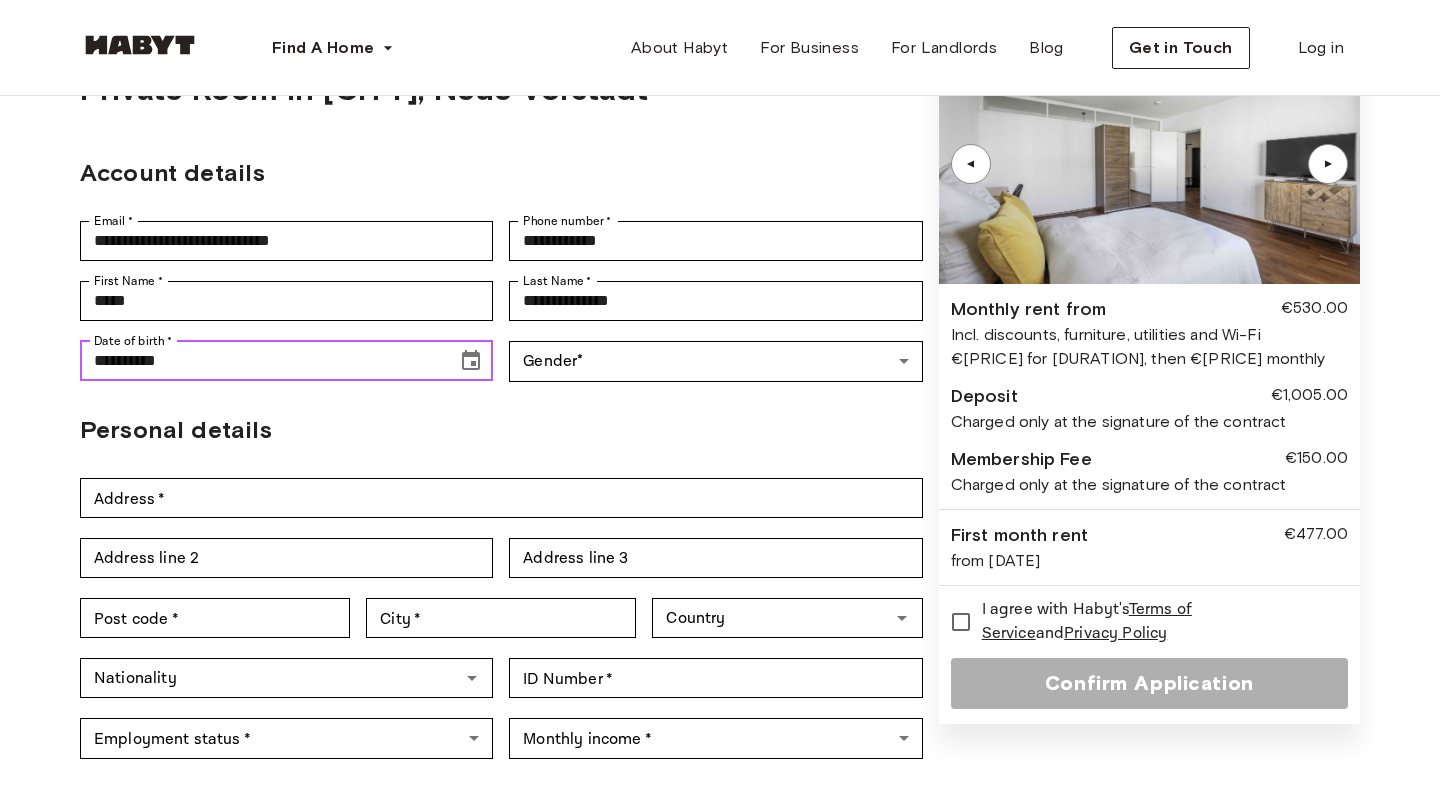 type on "**********" 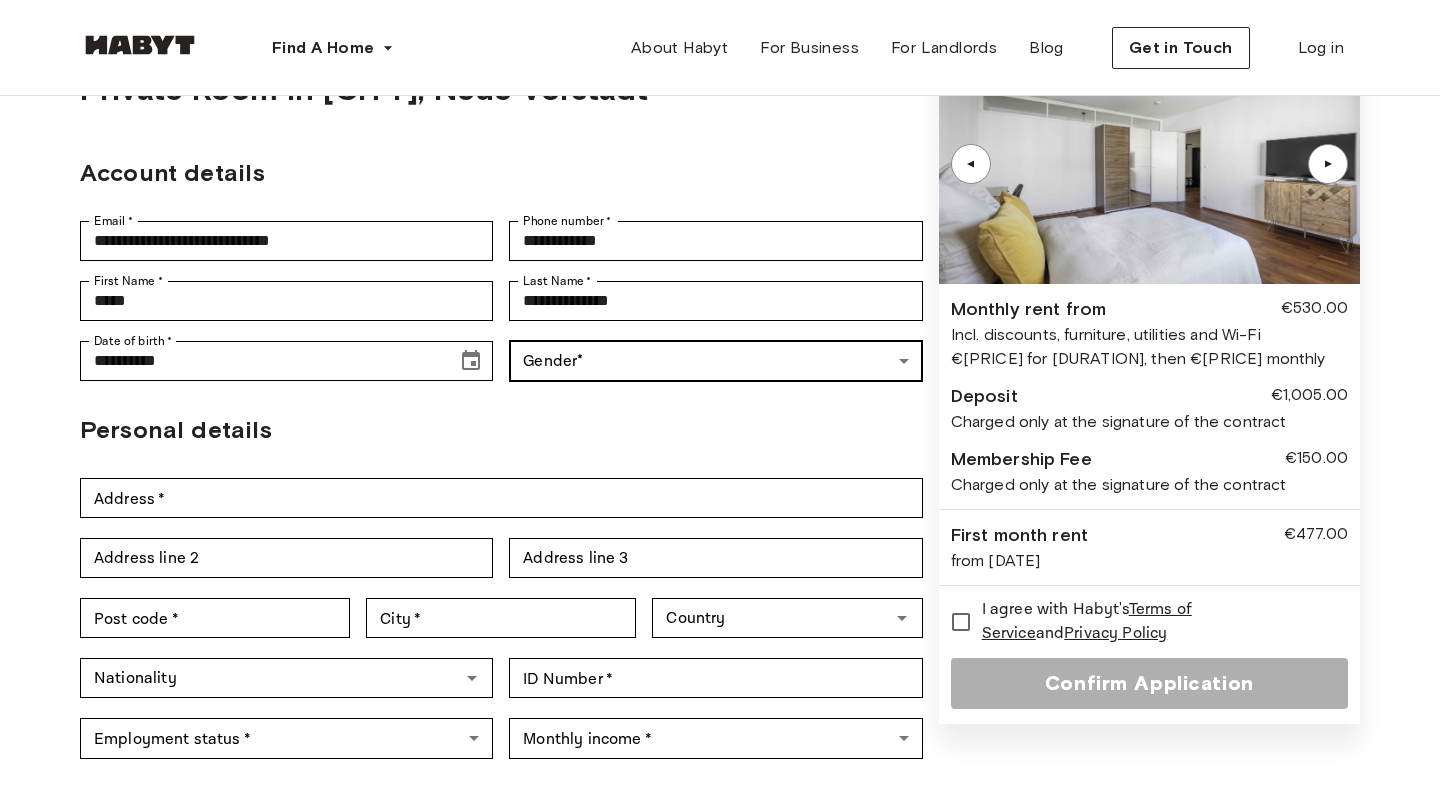 click on "**********" at bounding box center (720, 798) 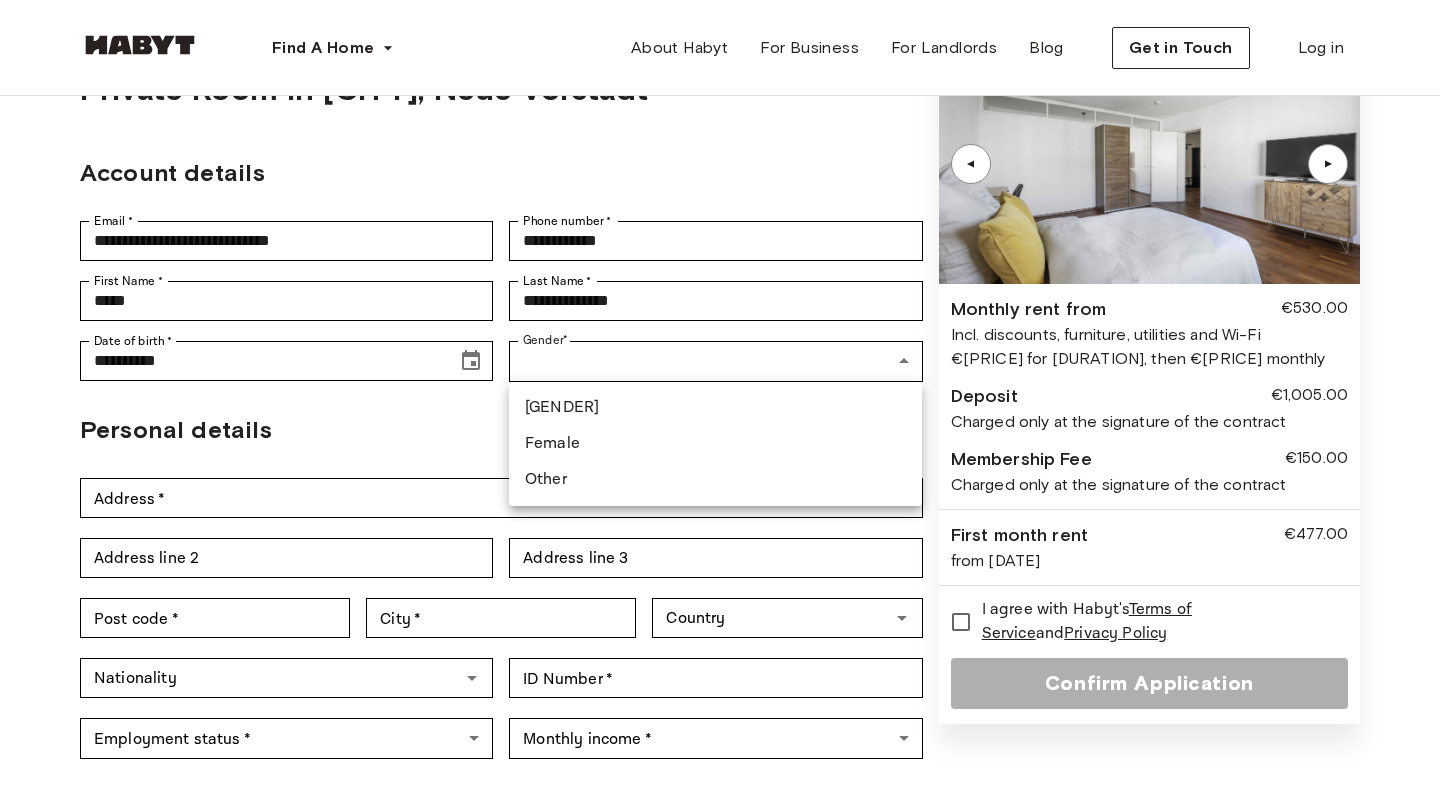 click on "Female" at bounding box center [715, 444] 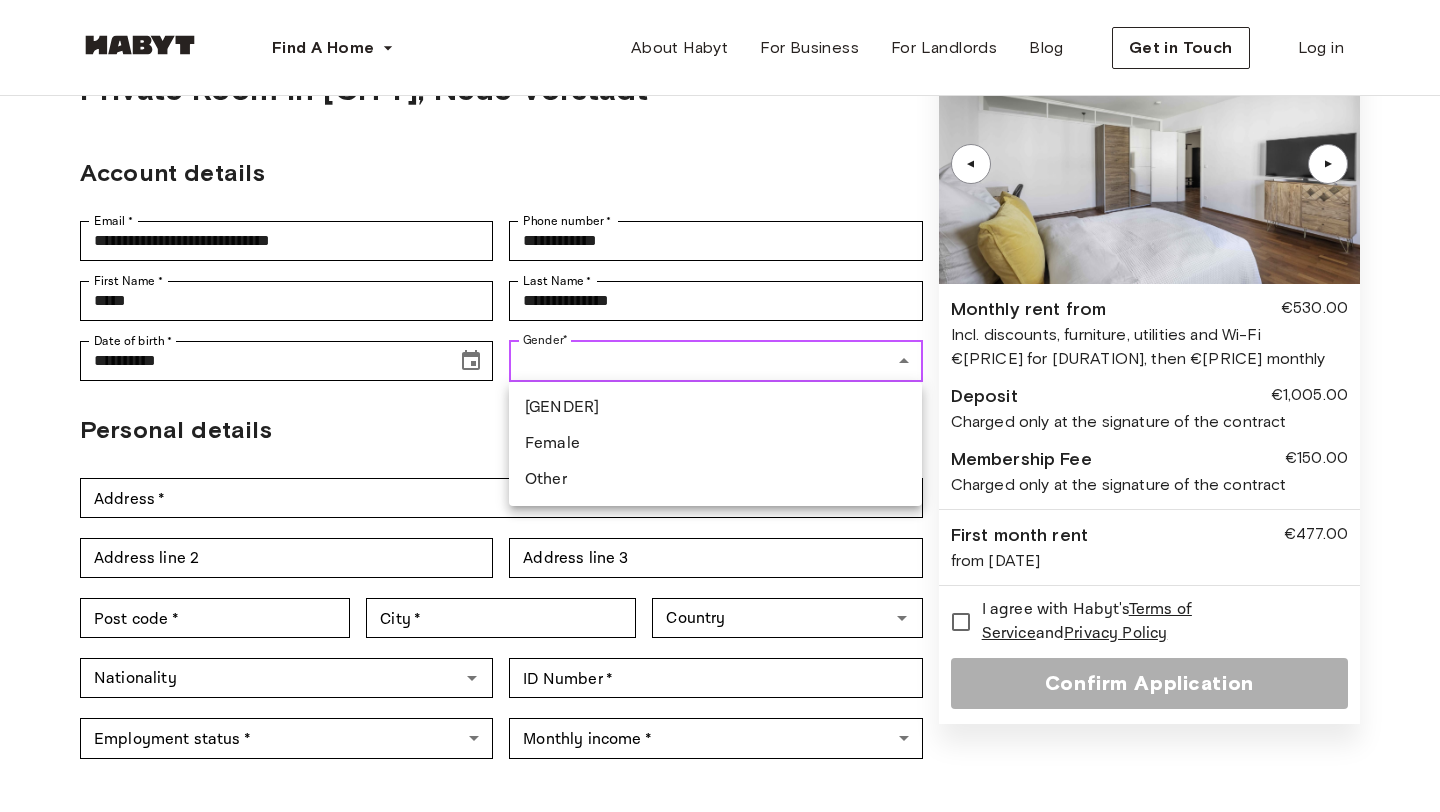 type on "******" 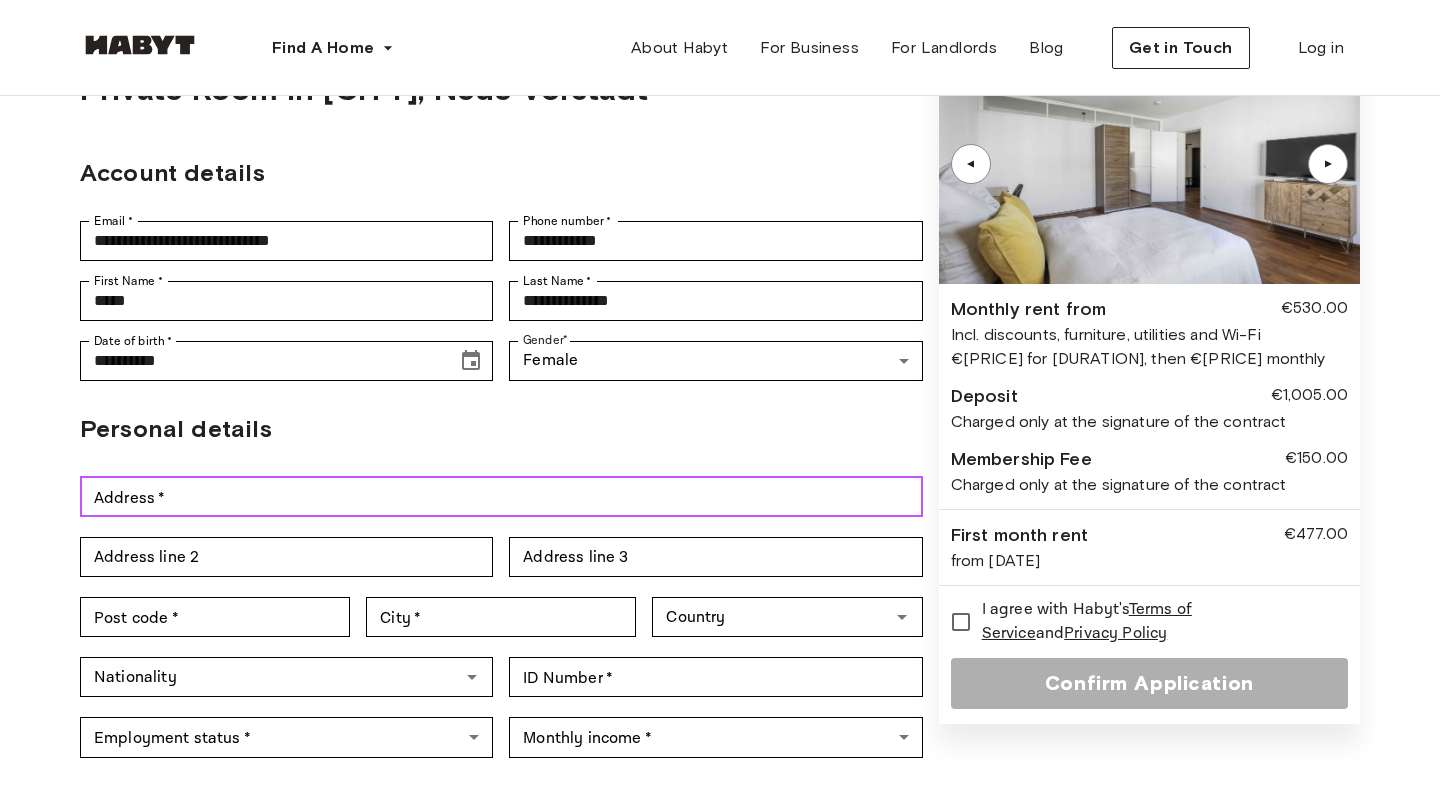 click on "Address   *" at bounding box center [501, 497] 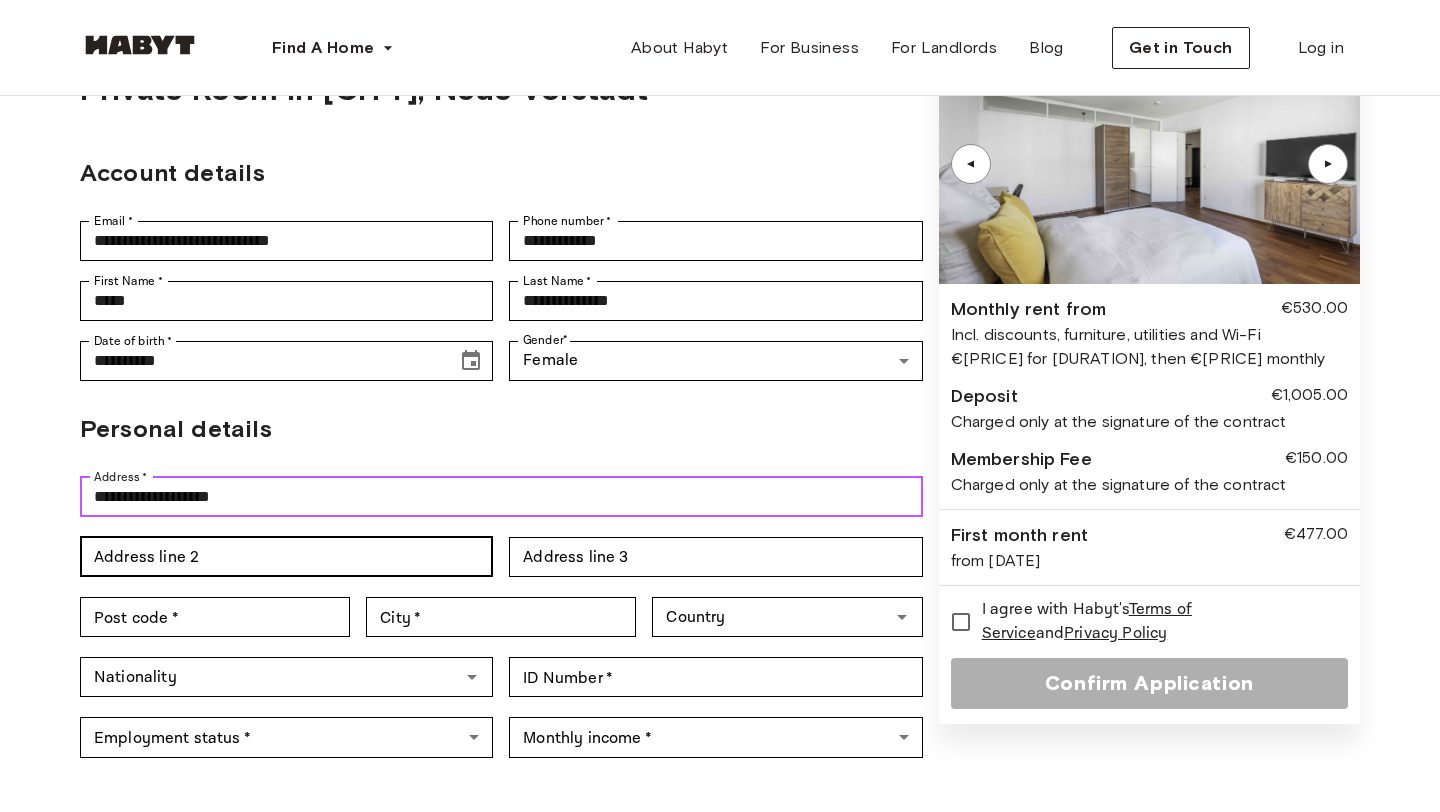 type on "**********" 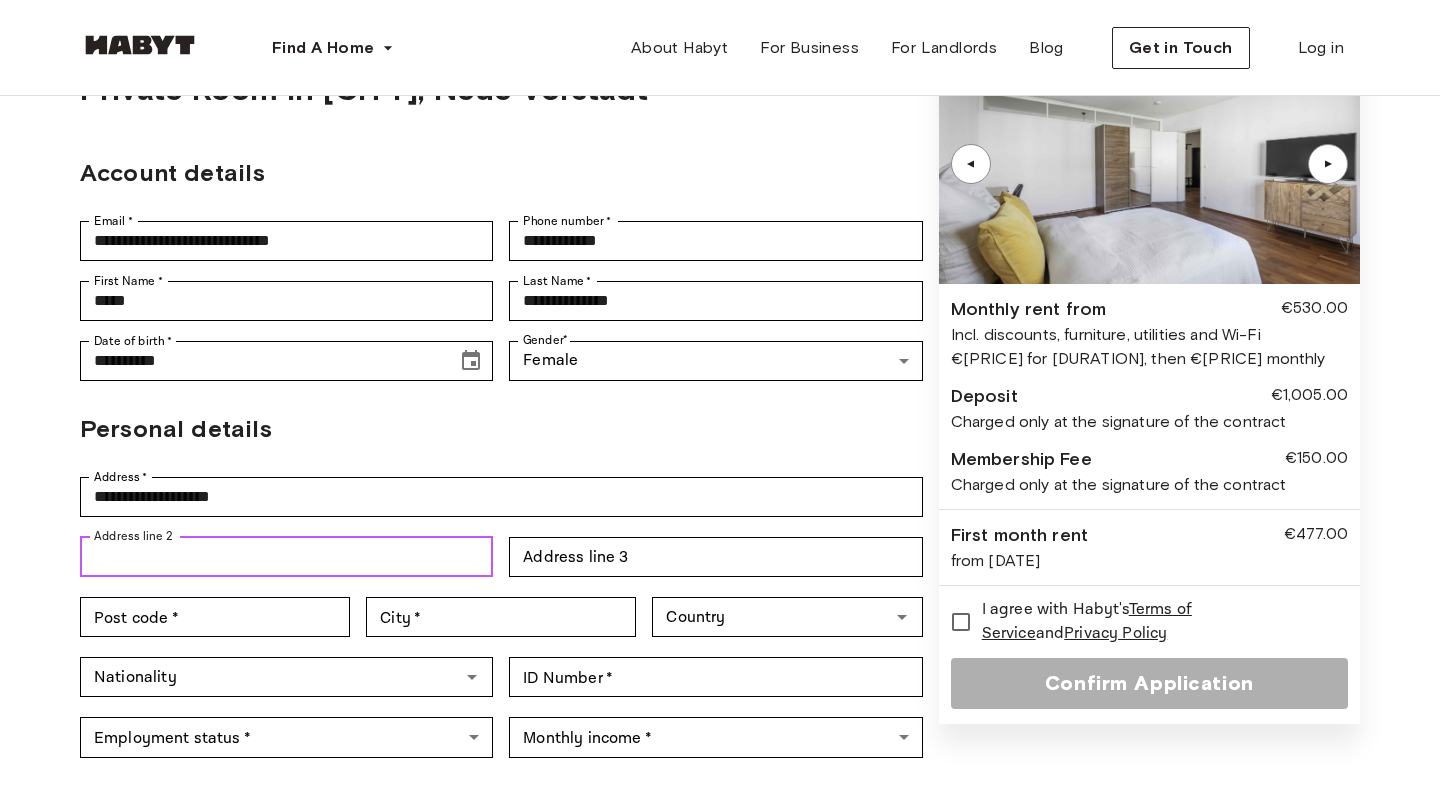 click on "Address line 2" at bounding box center [286, 557] 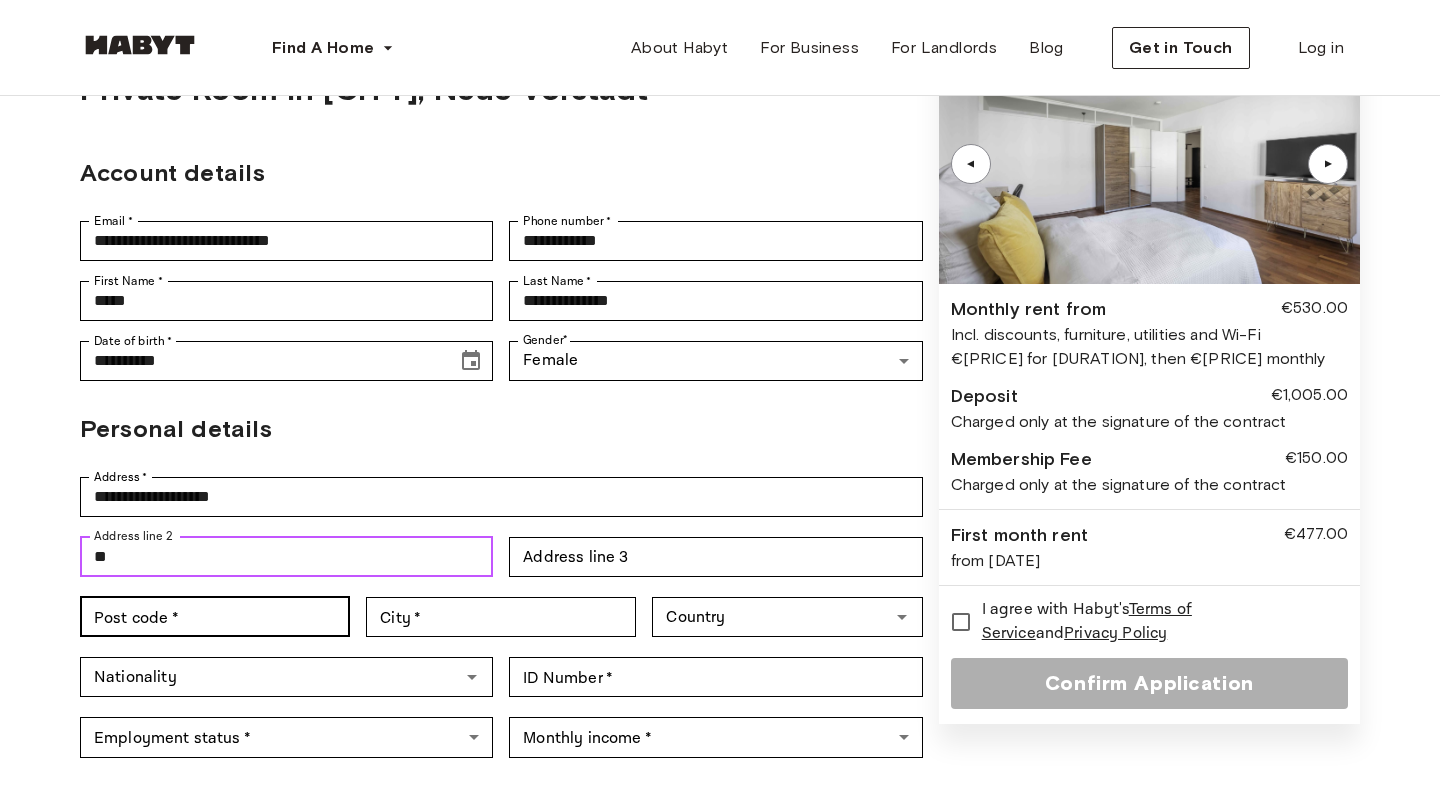 type on "**" 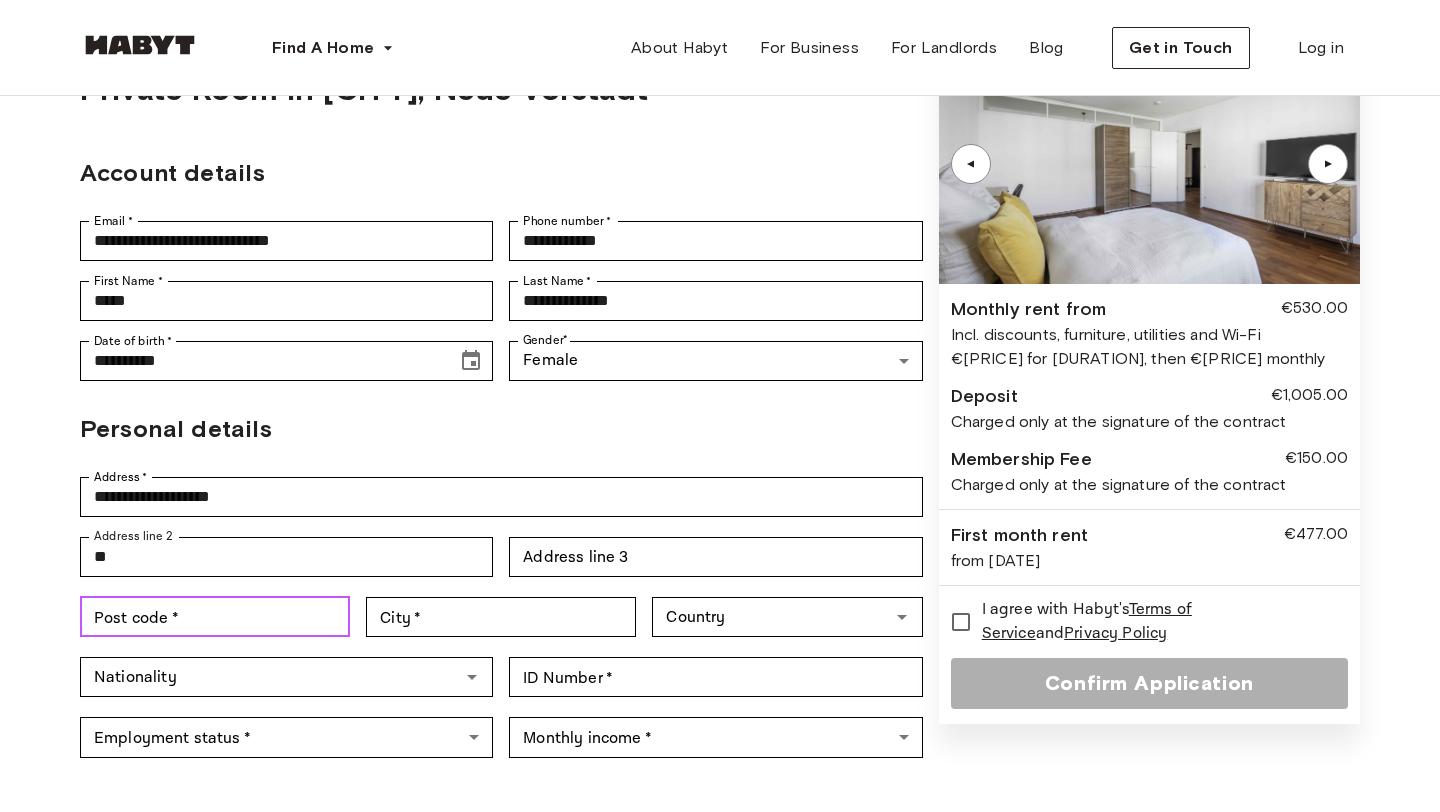 click on "Post code   *" at bounding box center [215, 617] 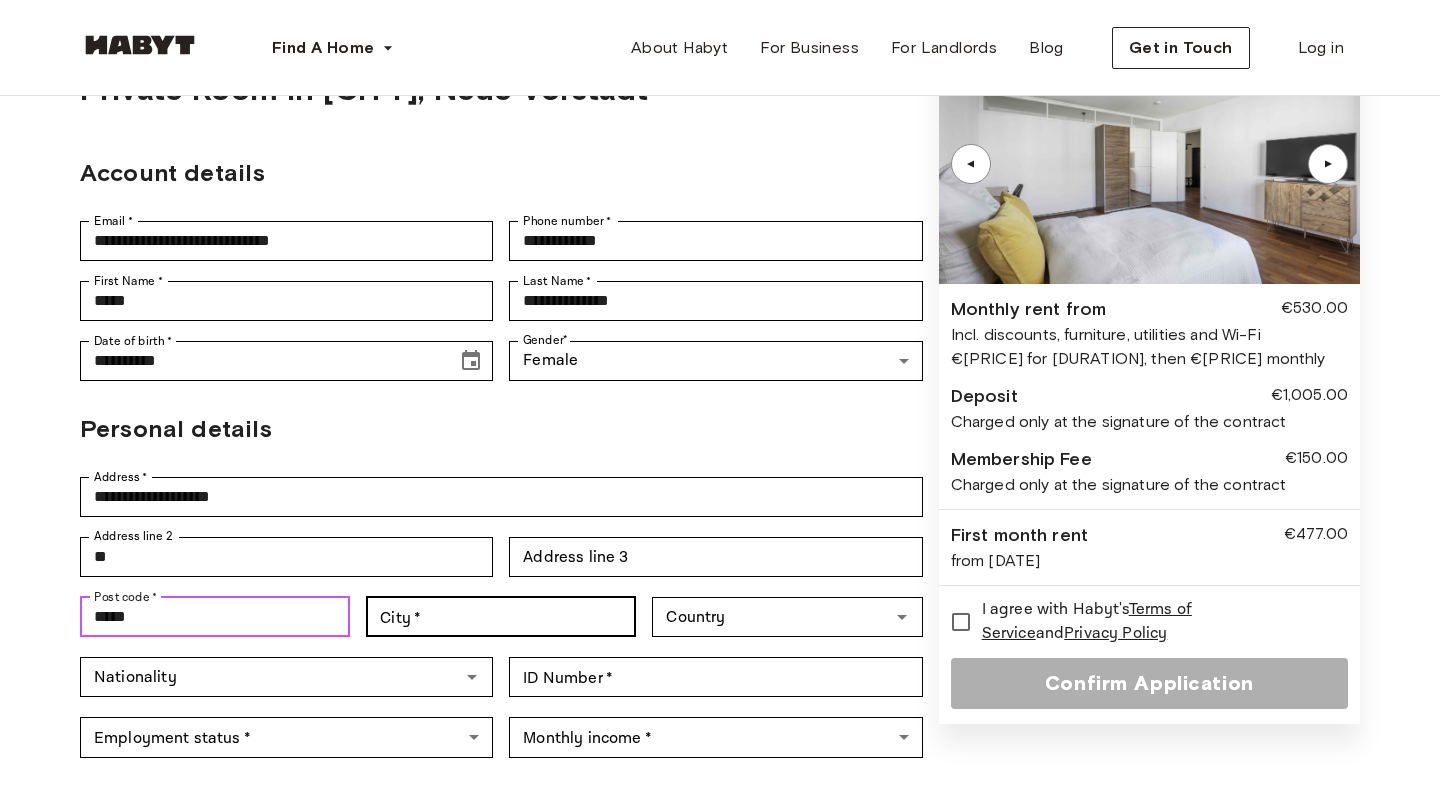 type on "*****" 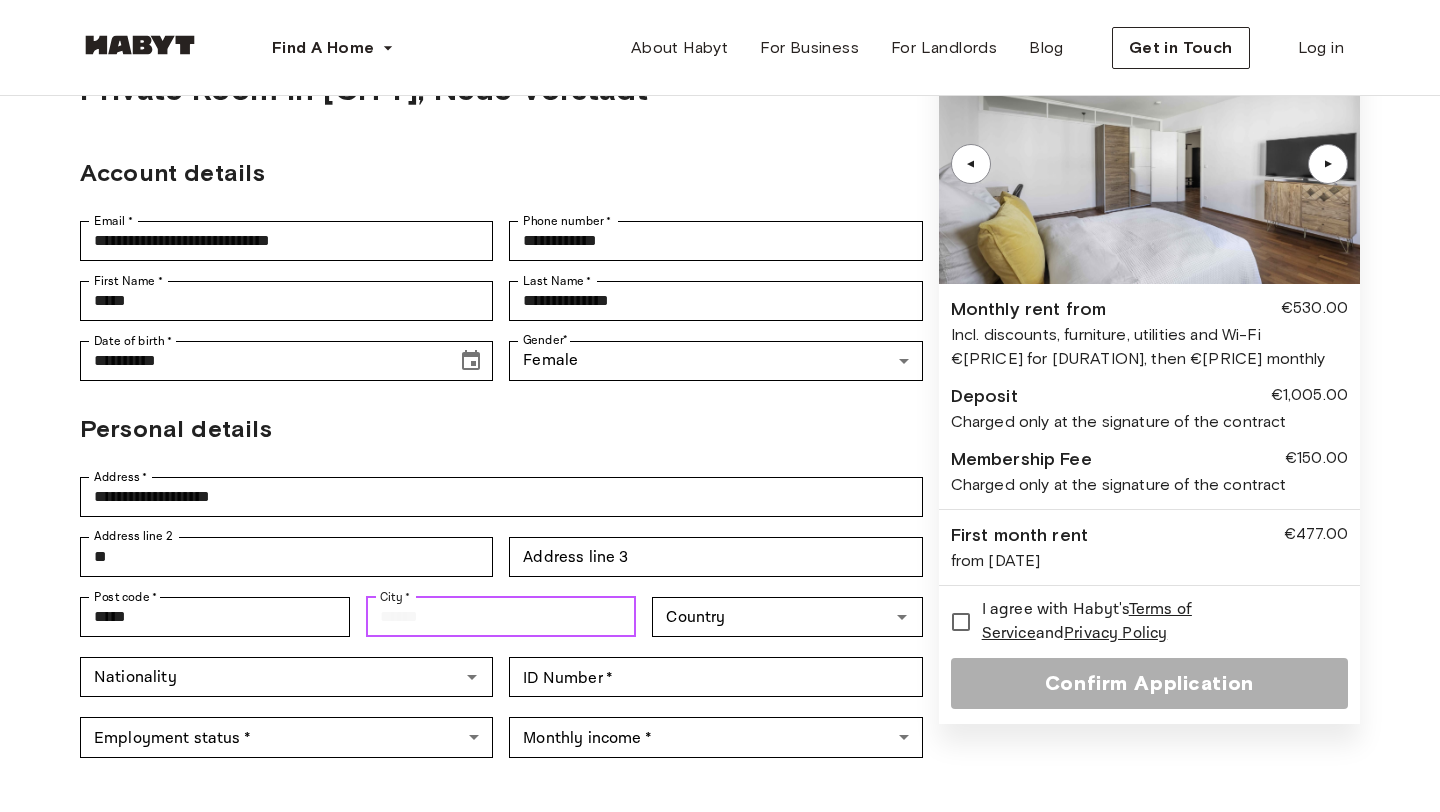 click on "City   *" at bounding box center [501, 617] 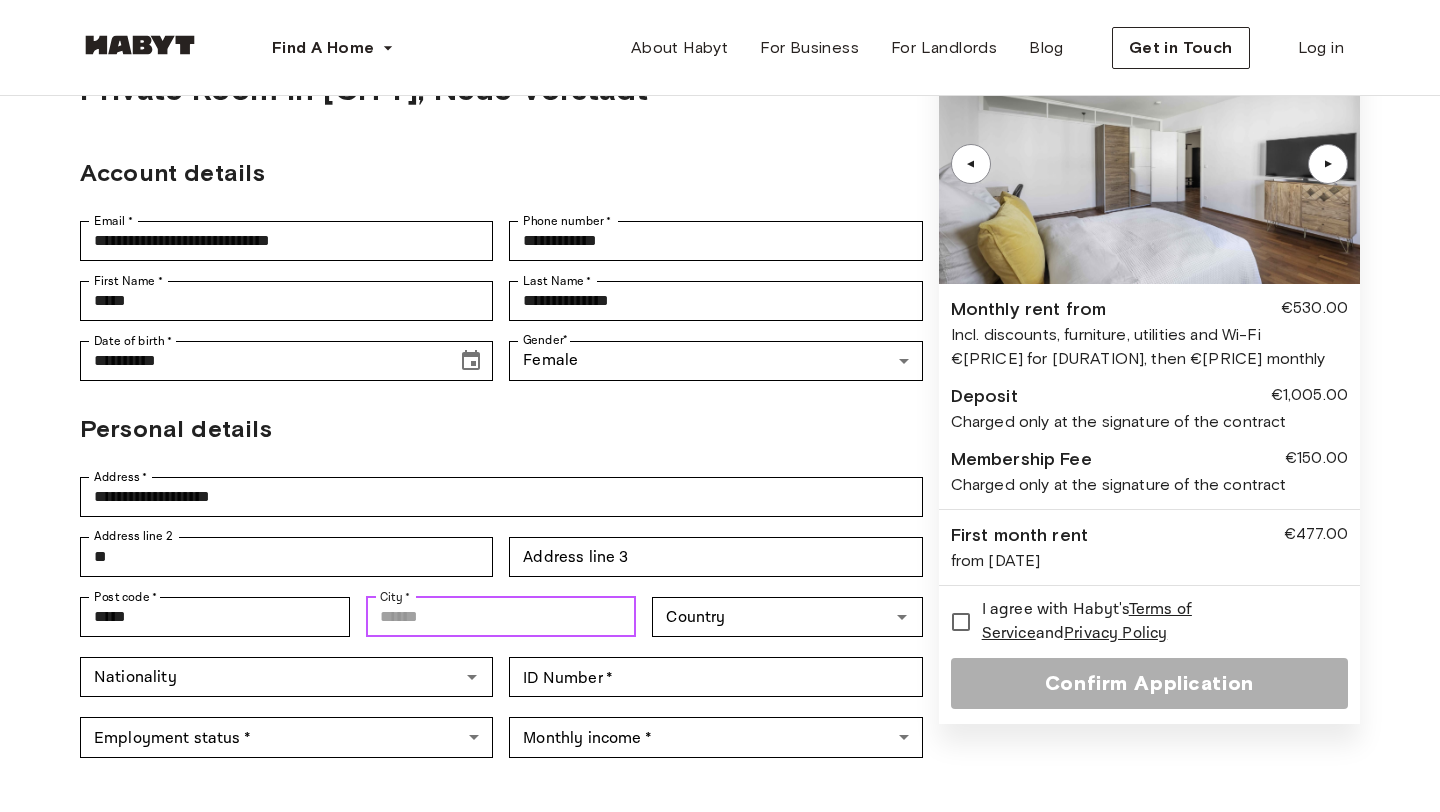 type on "******" 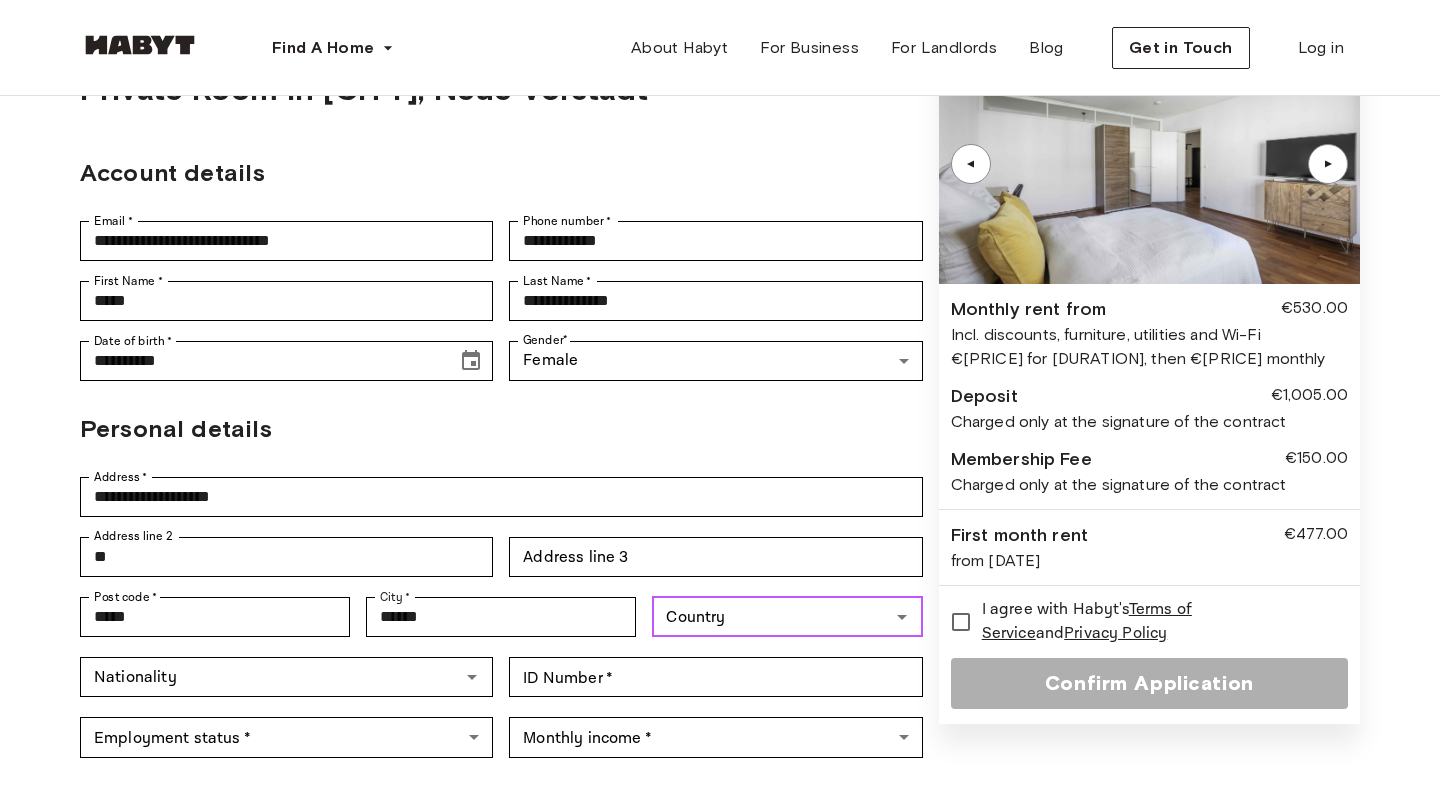click on "Country" at bounding box center [770, 617] 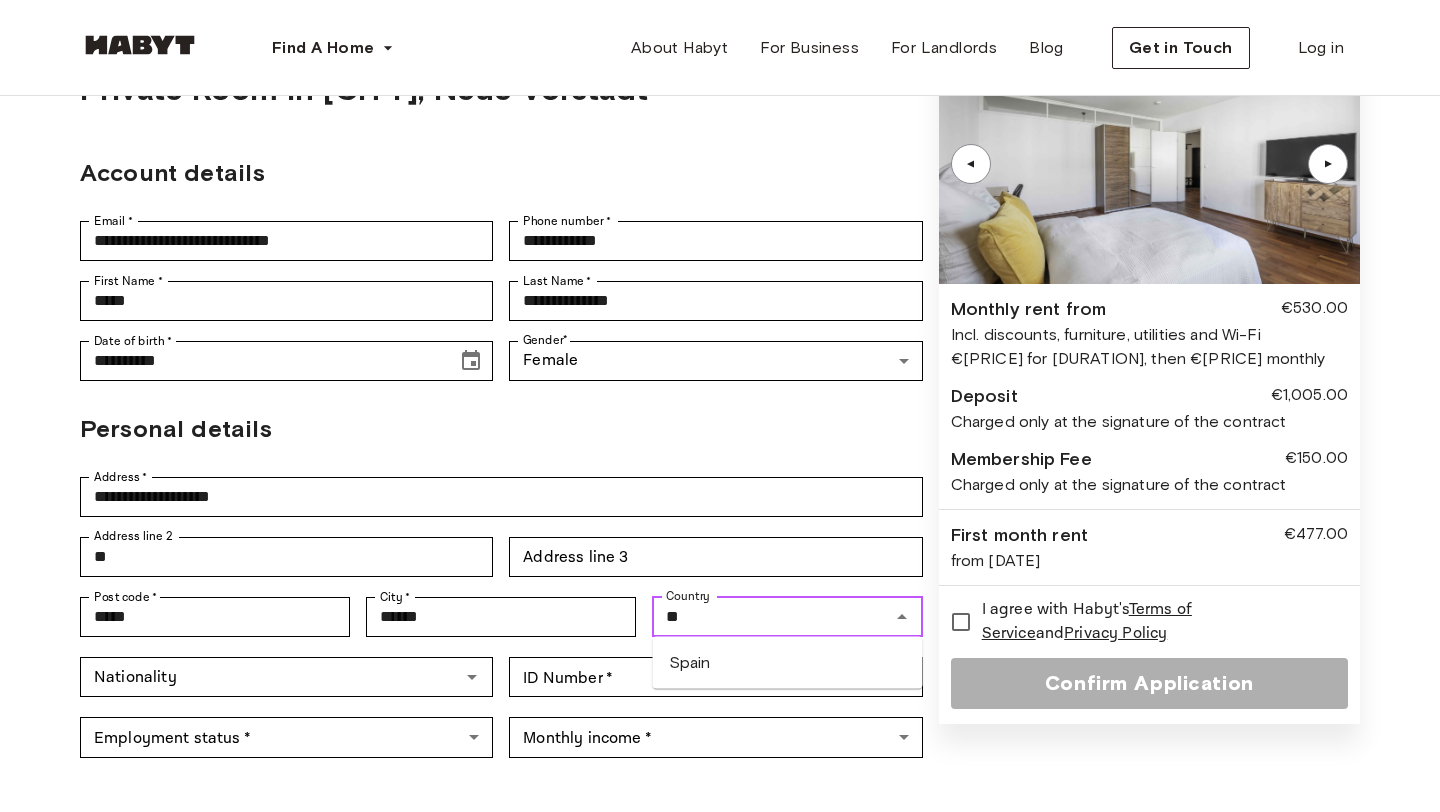 click on "Spain" at bounding box center (788, 663) 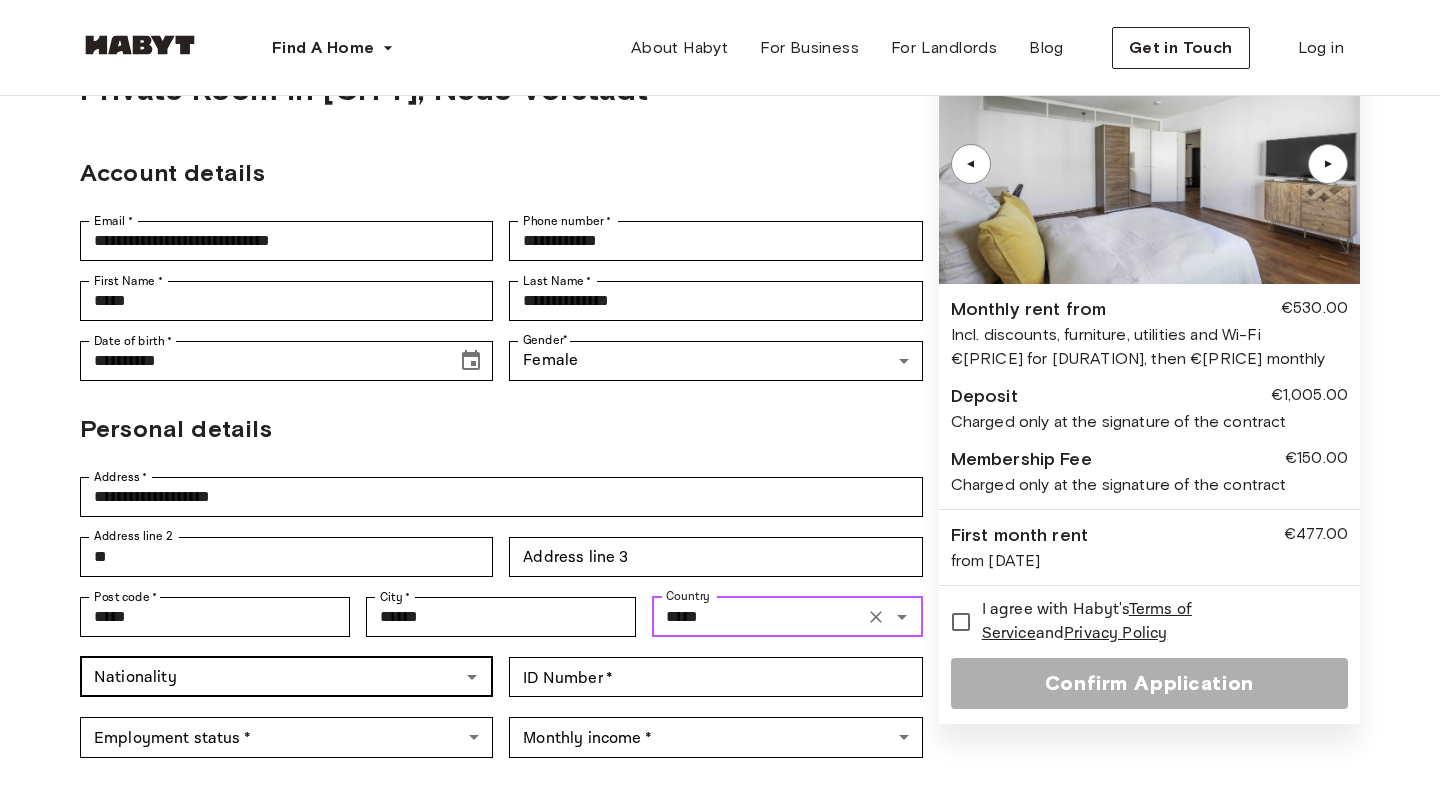 click 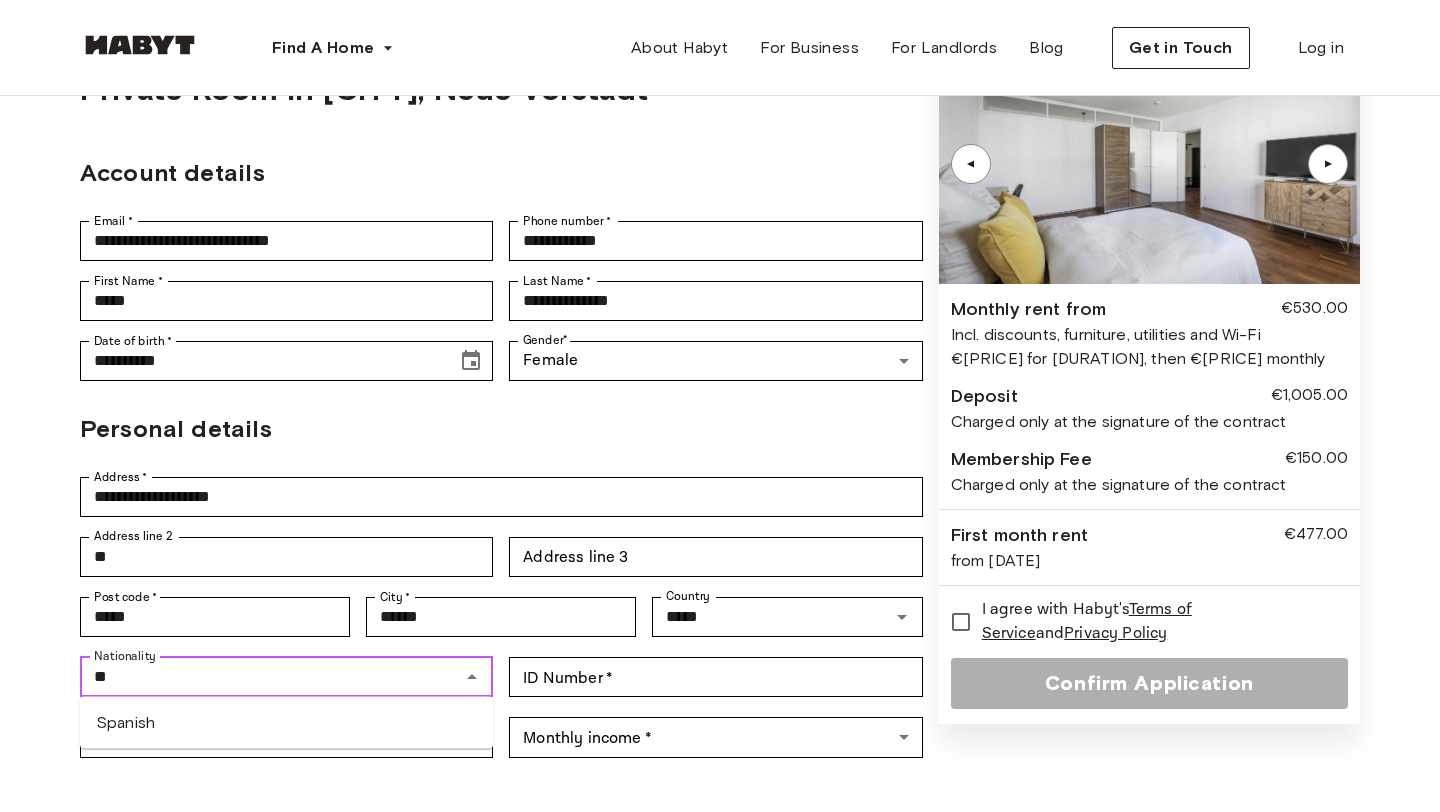 click on "Spanish" at bounding box center (286, 723) 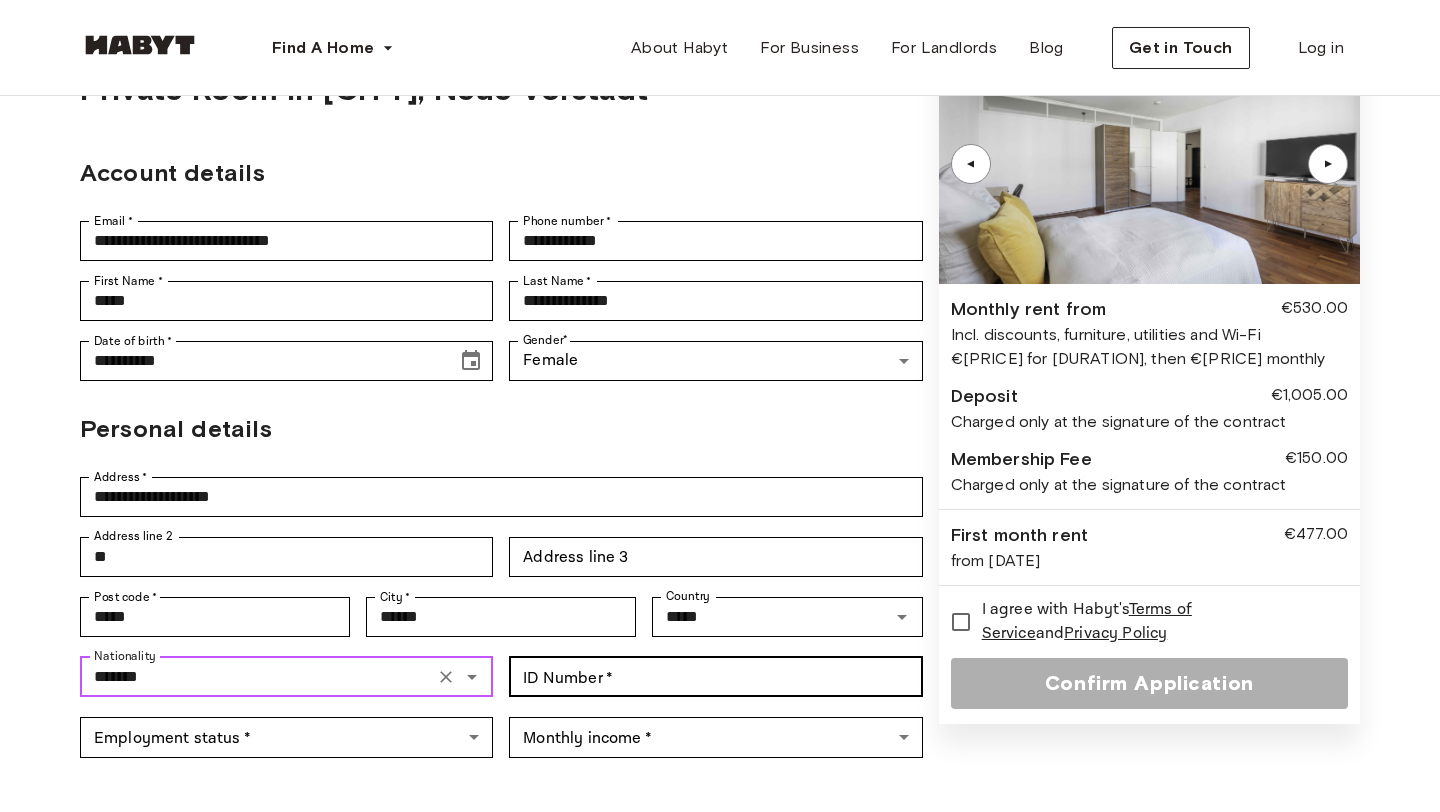 type on "*******" 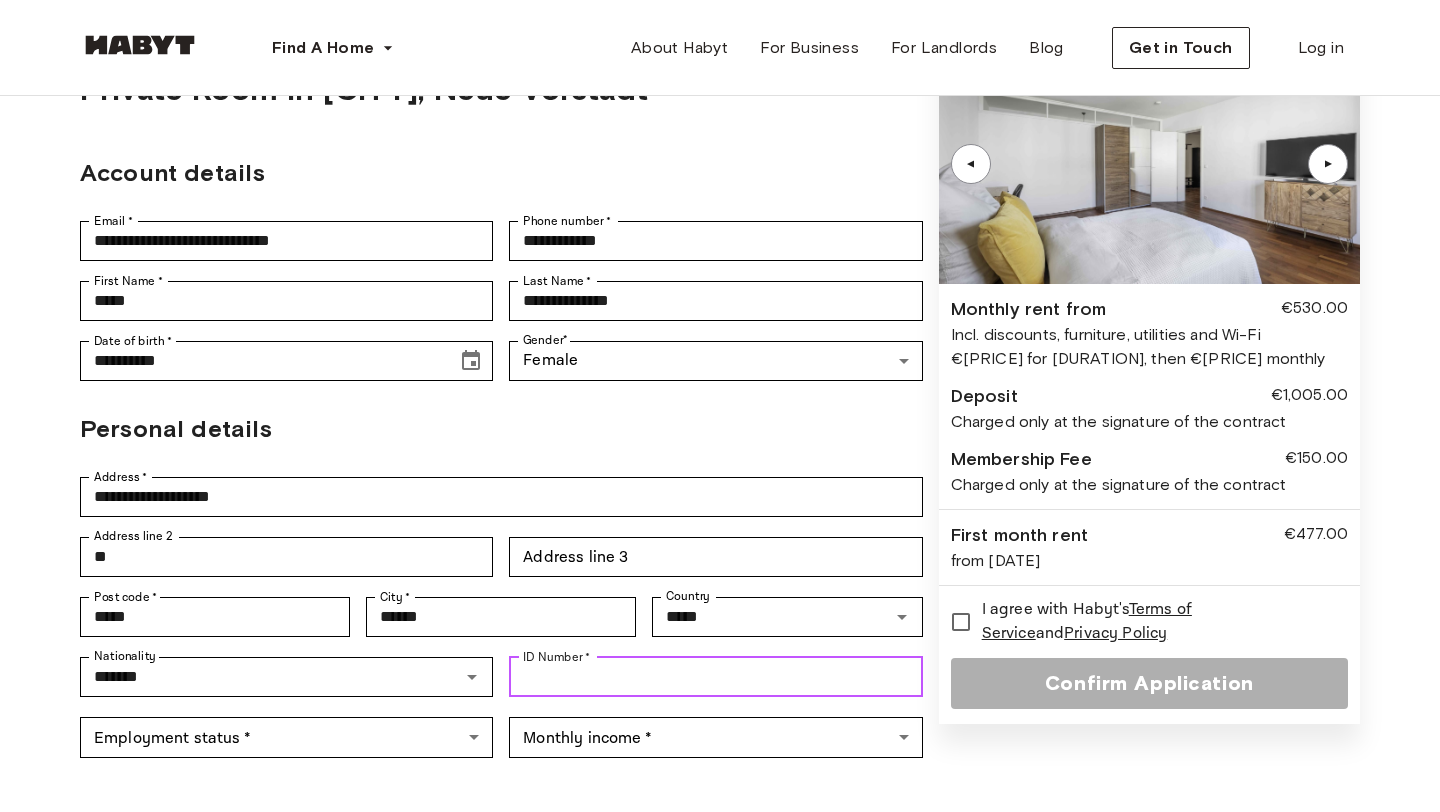 click on "ID Number   *" at bounding box center [715, 677] 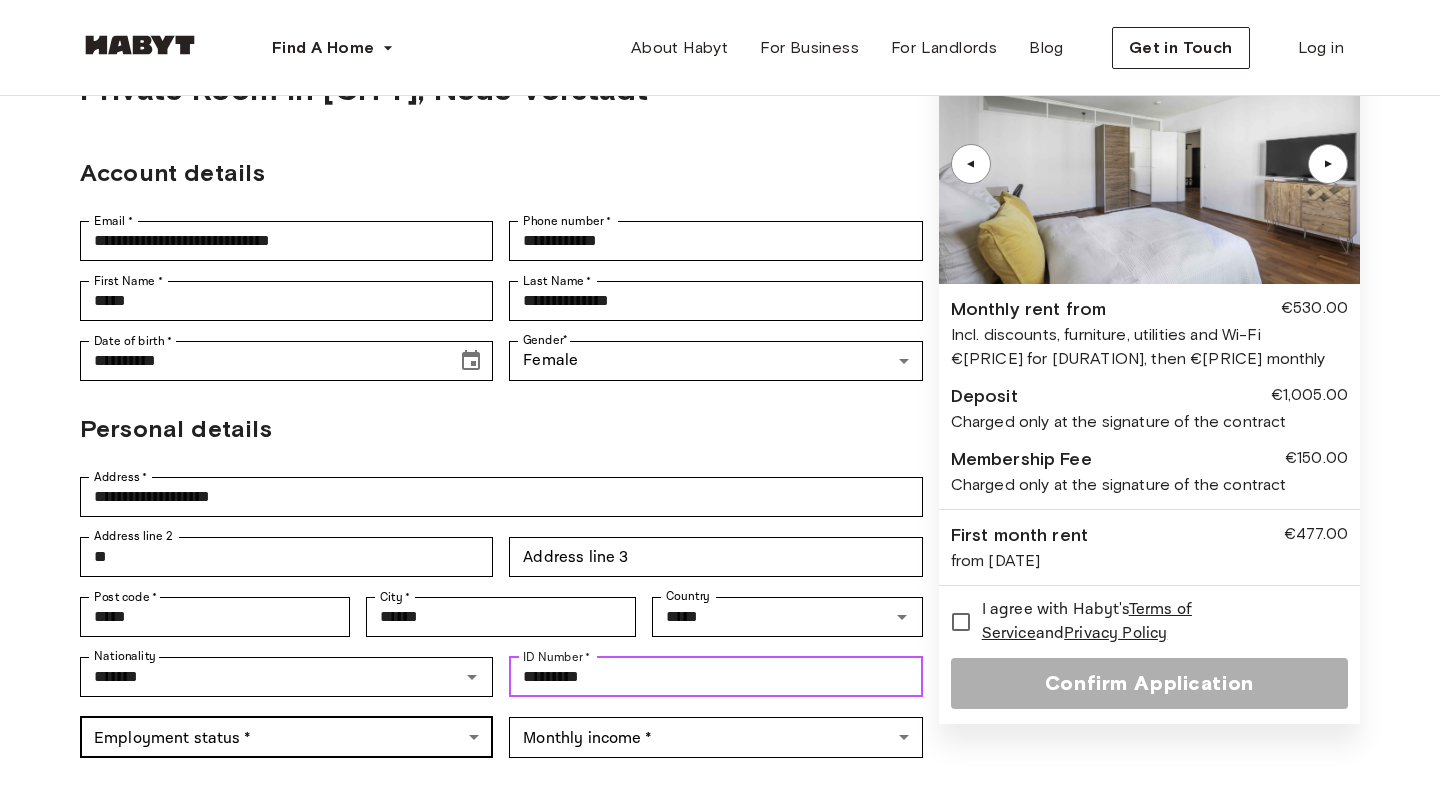 type on "*********" 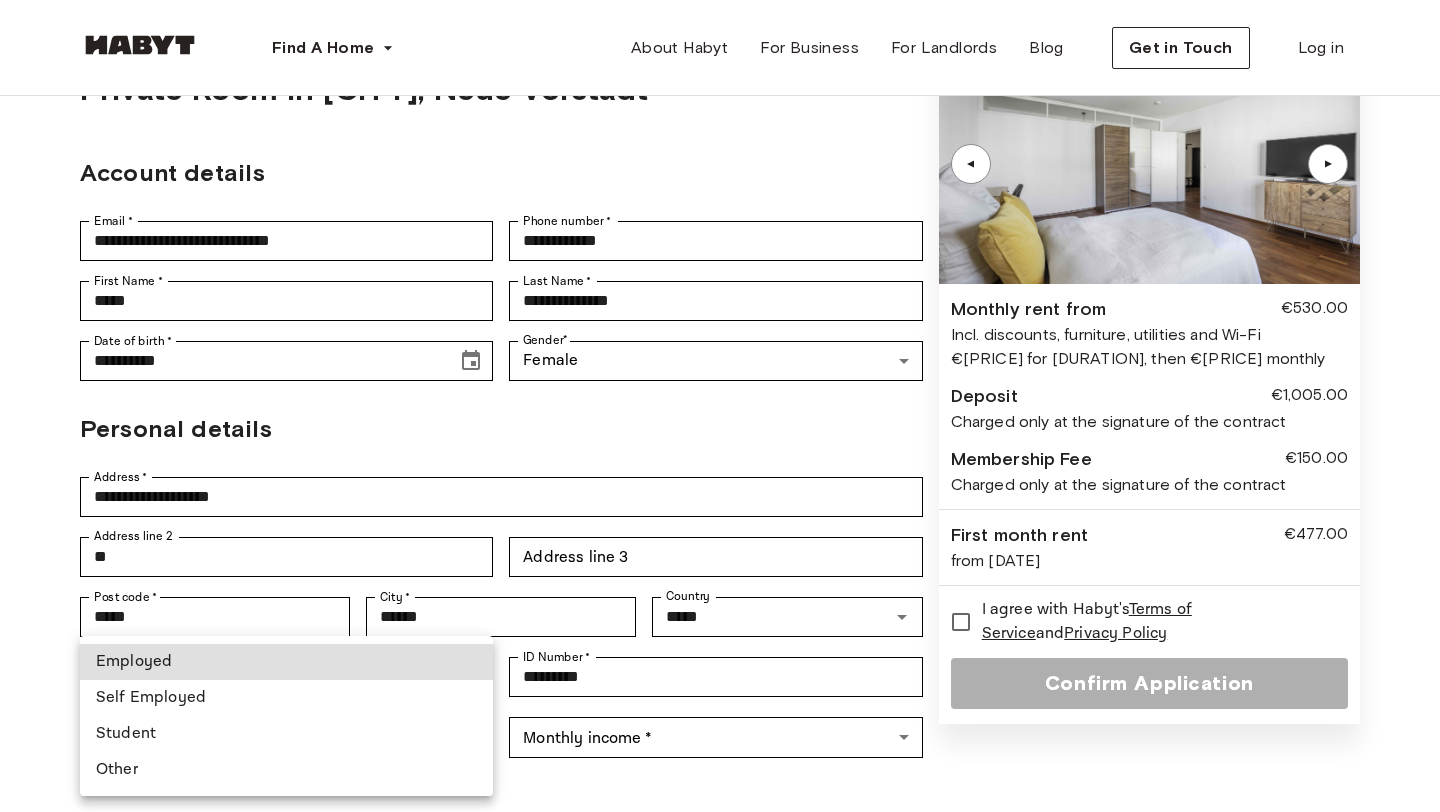 click on "**********" at bounding box center [720, 797] 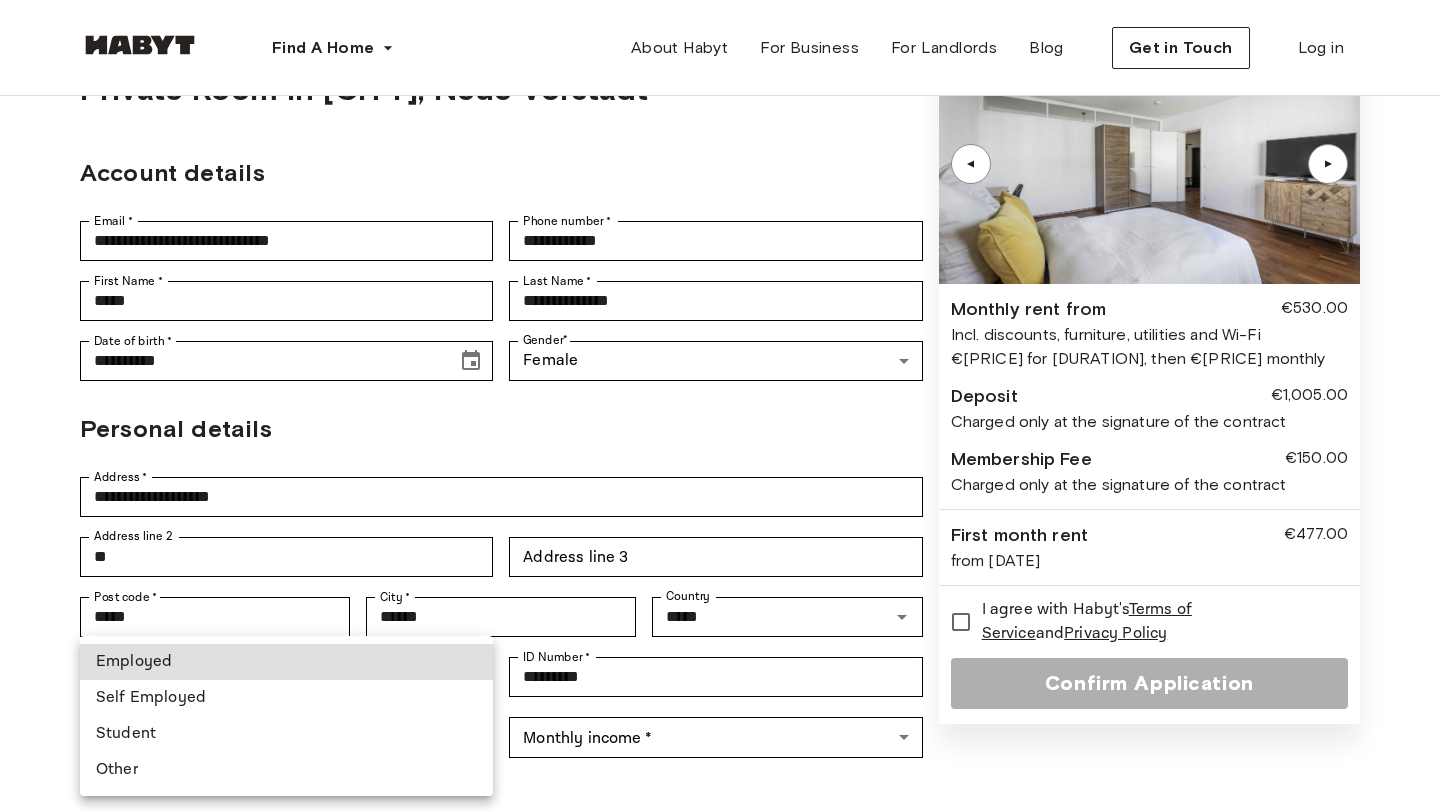 click on "Employed" at bounding box center [286, 662] 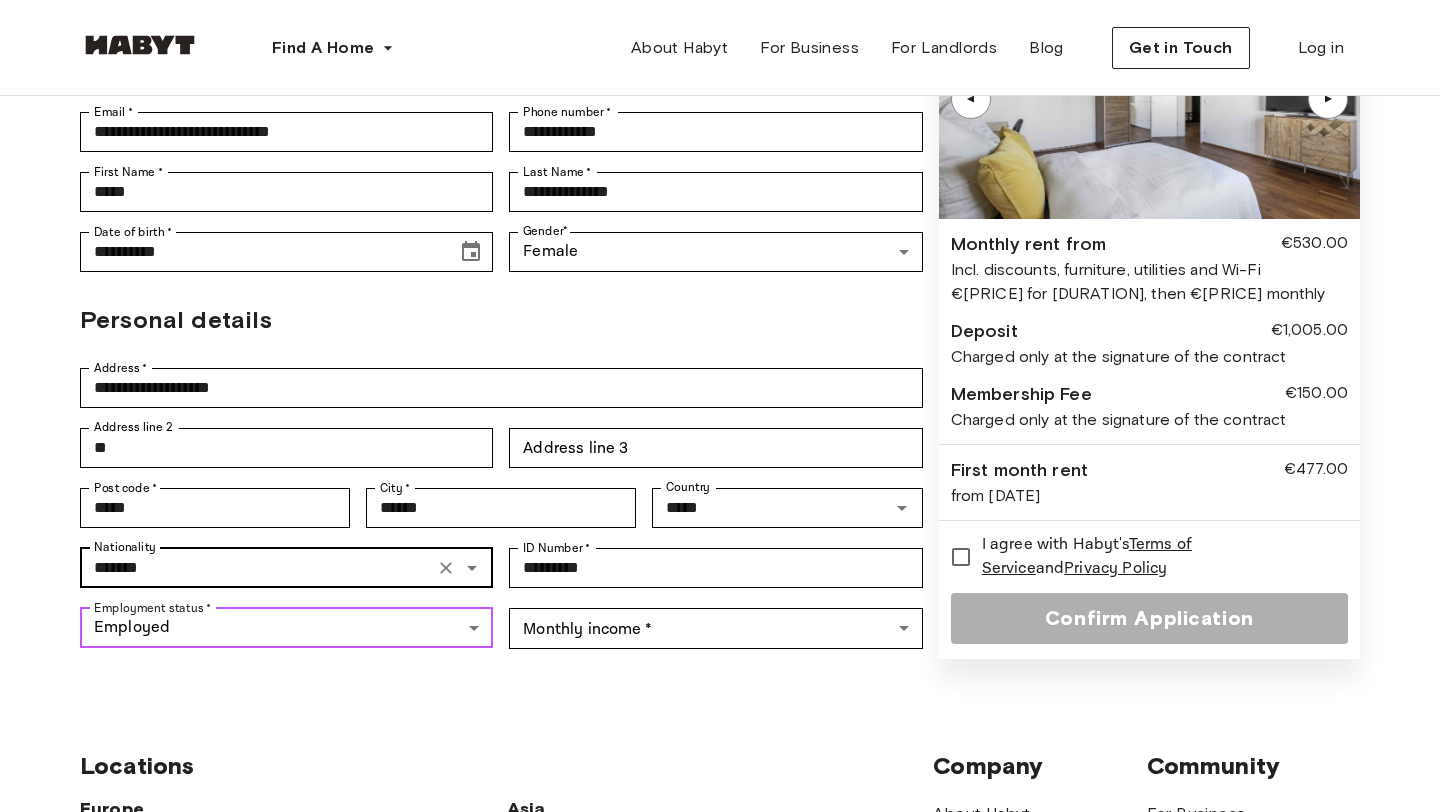 scroll, scrollTop: 250, scrollLeft: 0, axis: vertical 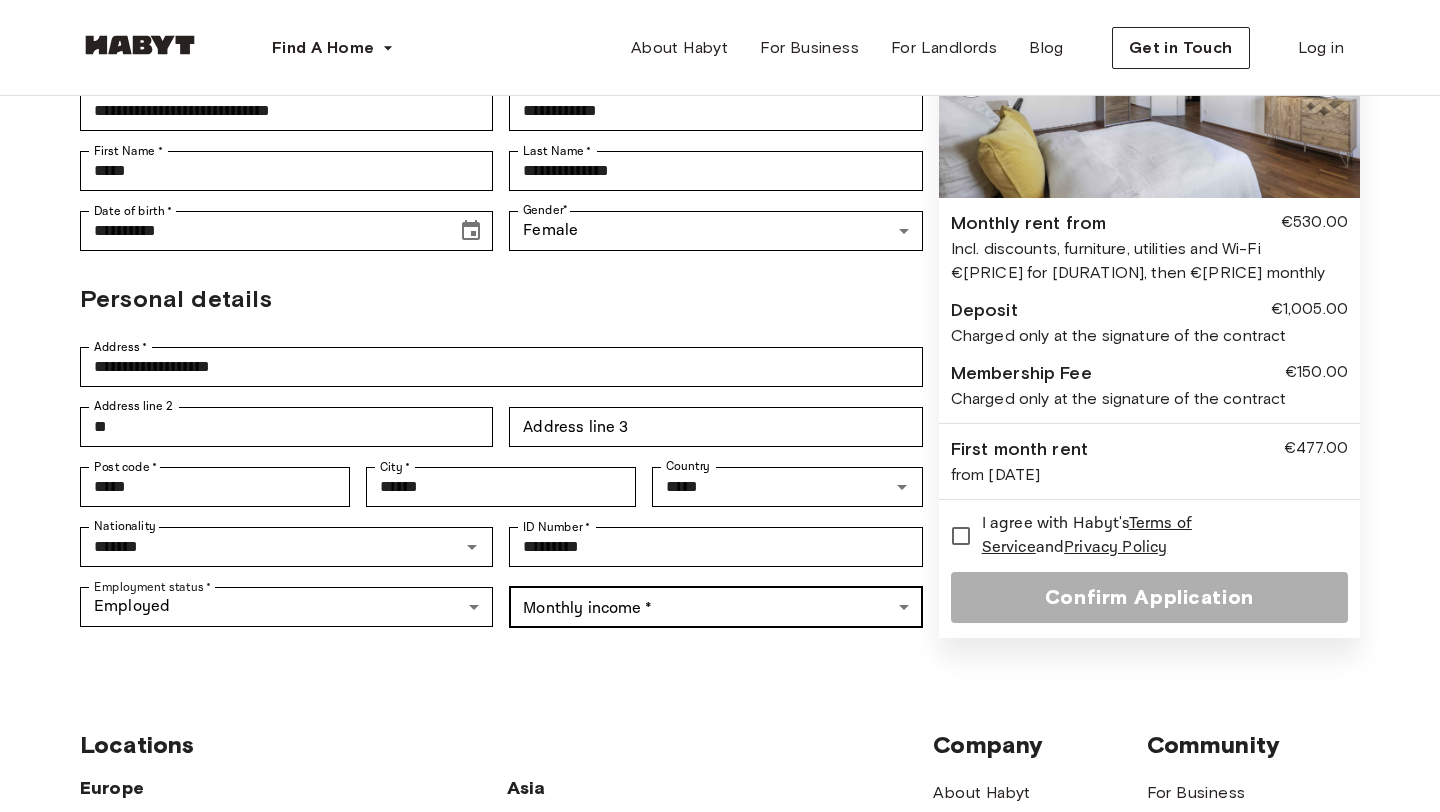 click on "**********" at bounding box center [720, 667] 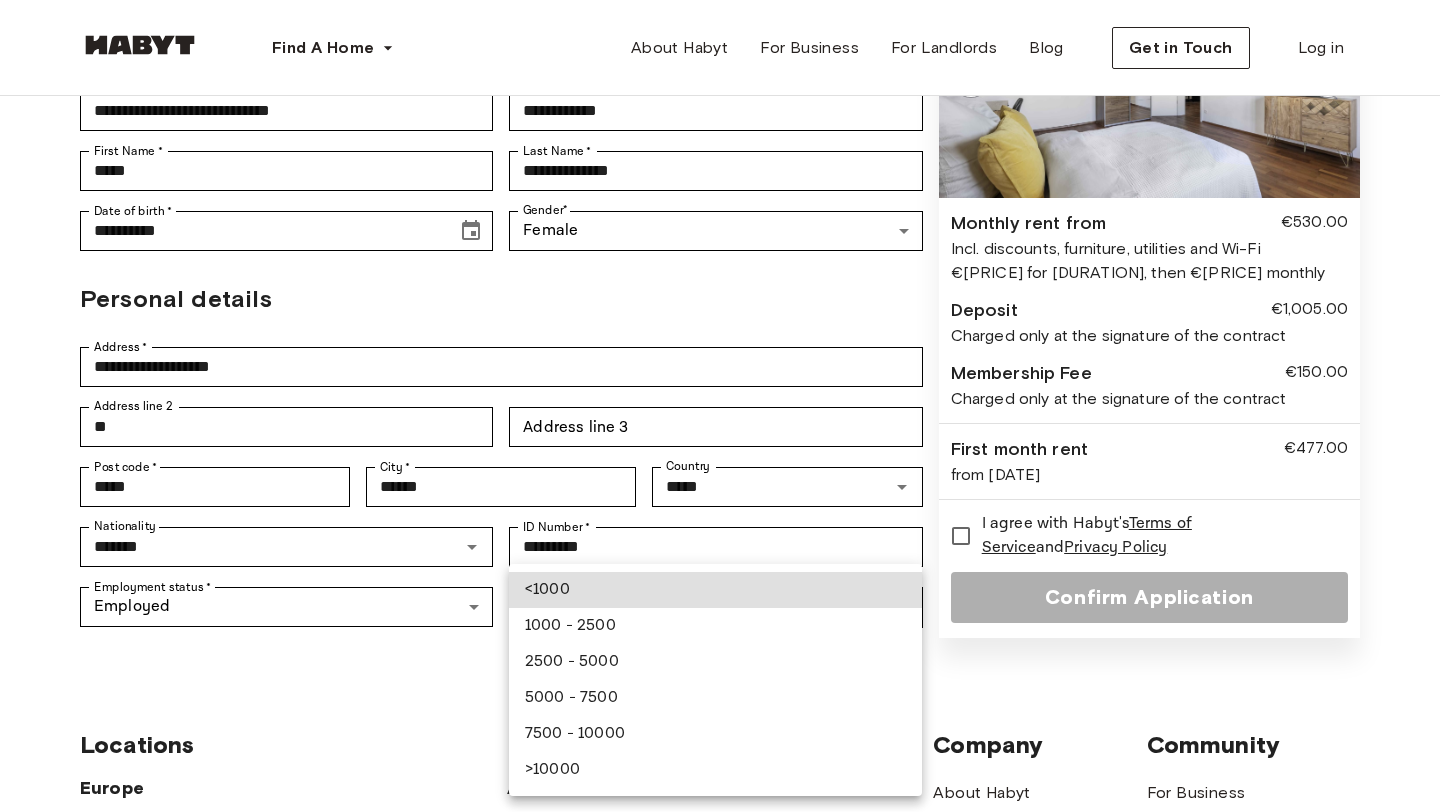 click on "2500 - 5000" at bounding box center (715, 662) 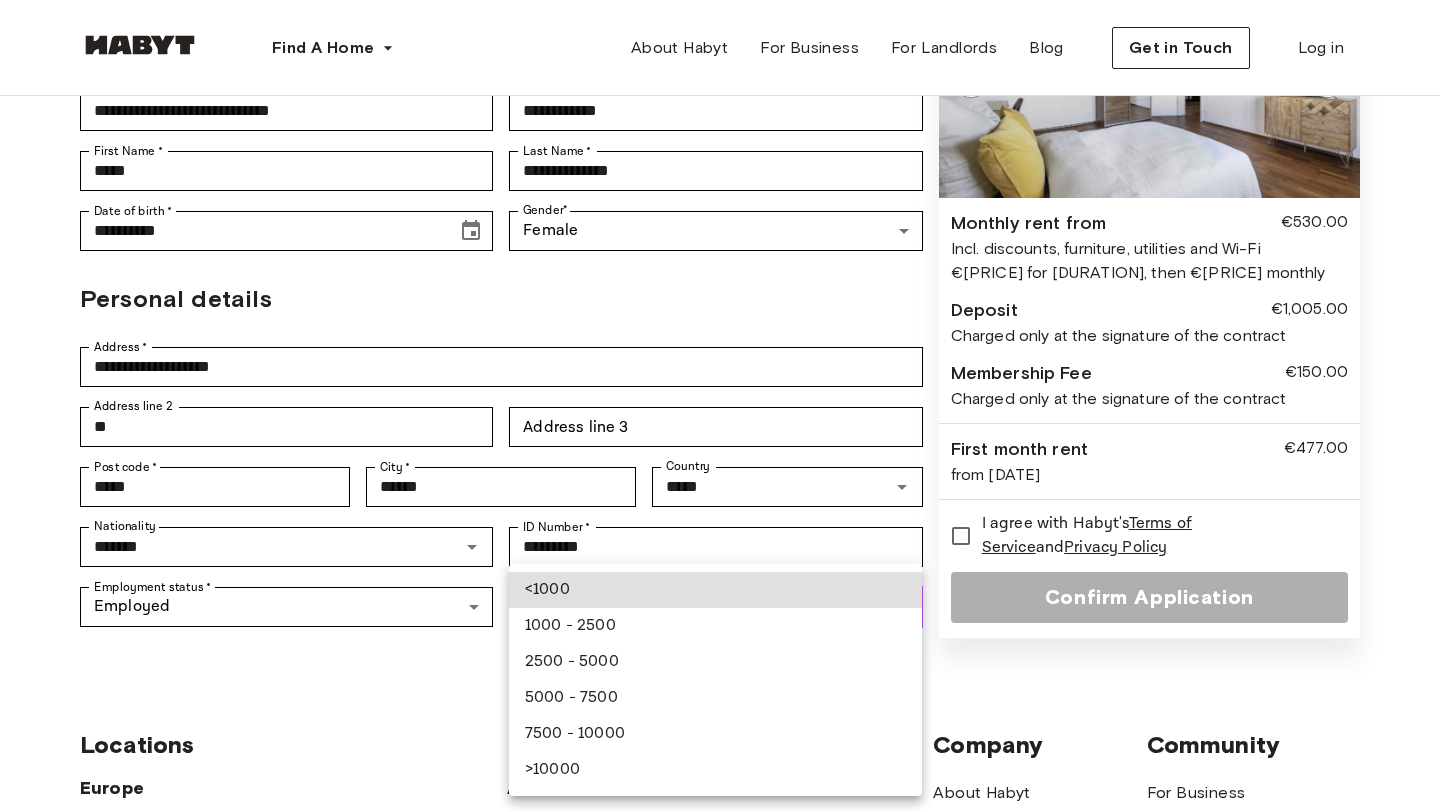 type on "**********" 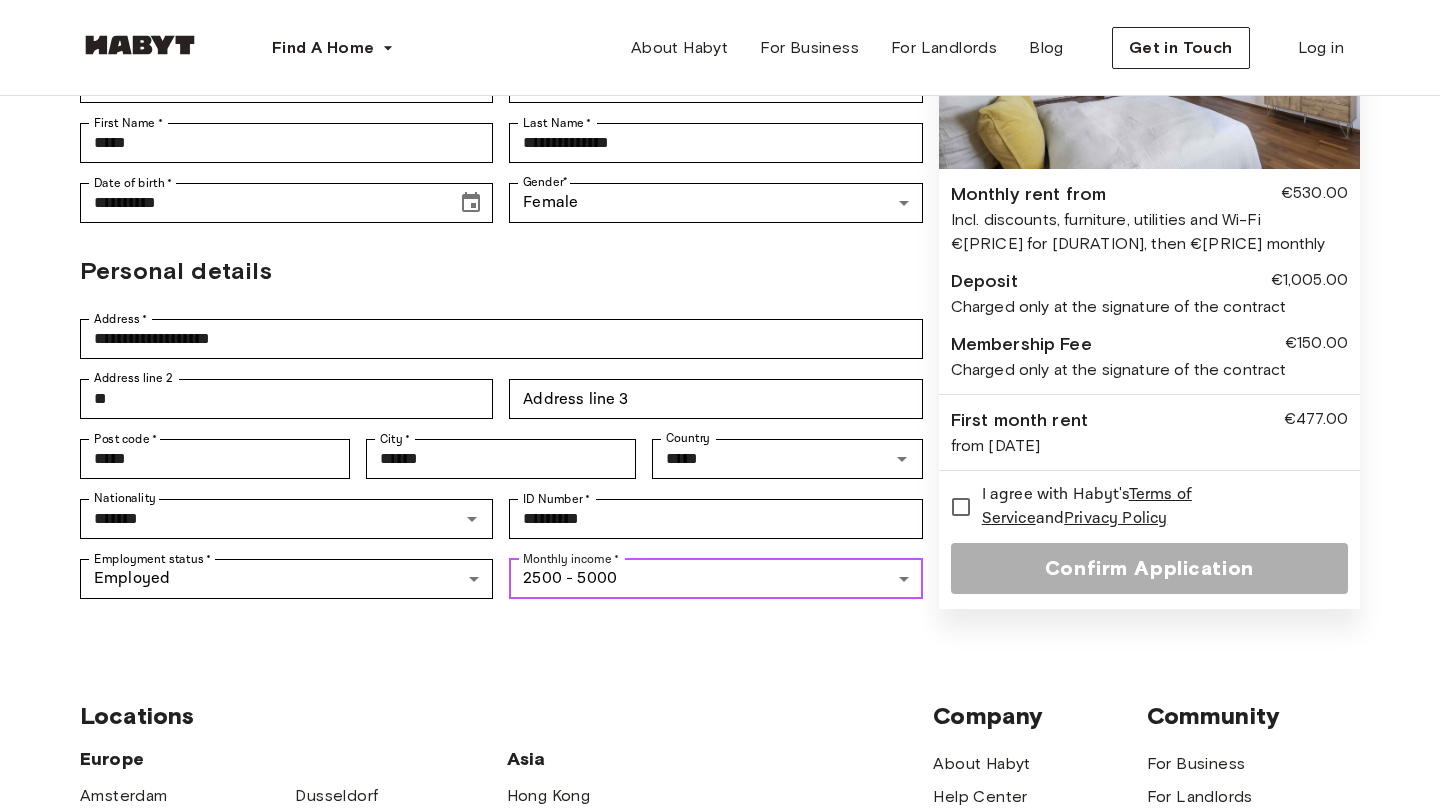 scroll, scrollTop: 280, scrollLeft: 0, axis: vertical 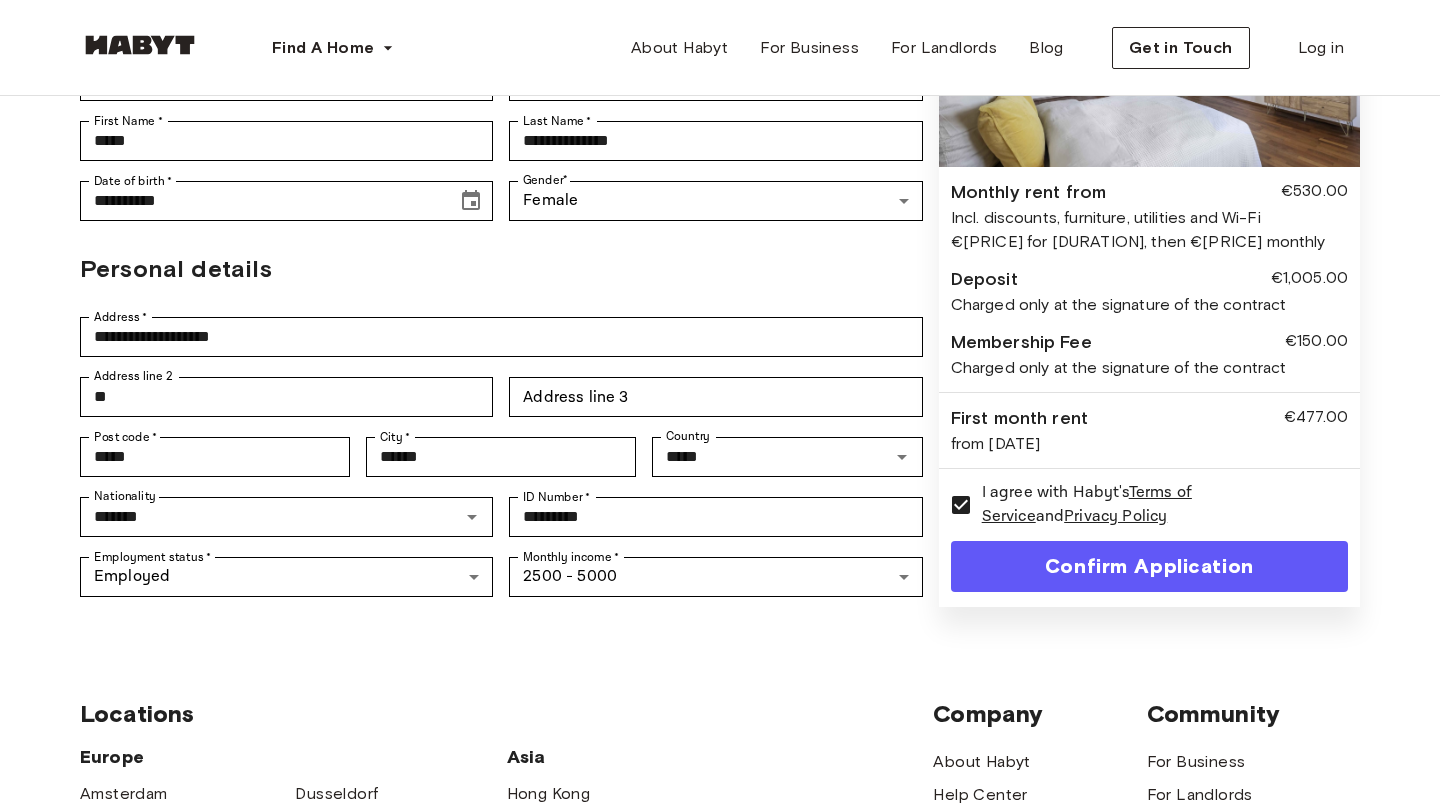 click on "Confirm Application" at bounding box center (1149, 566) 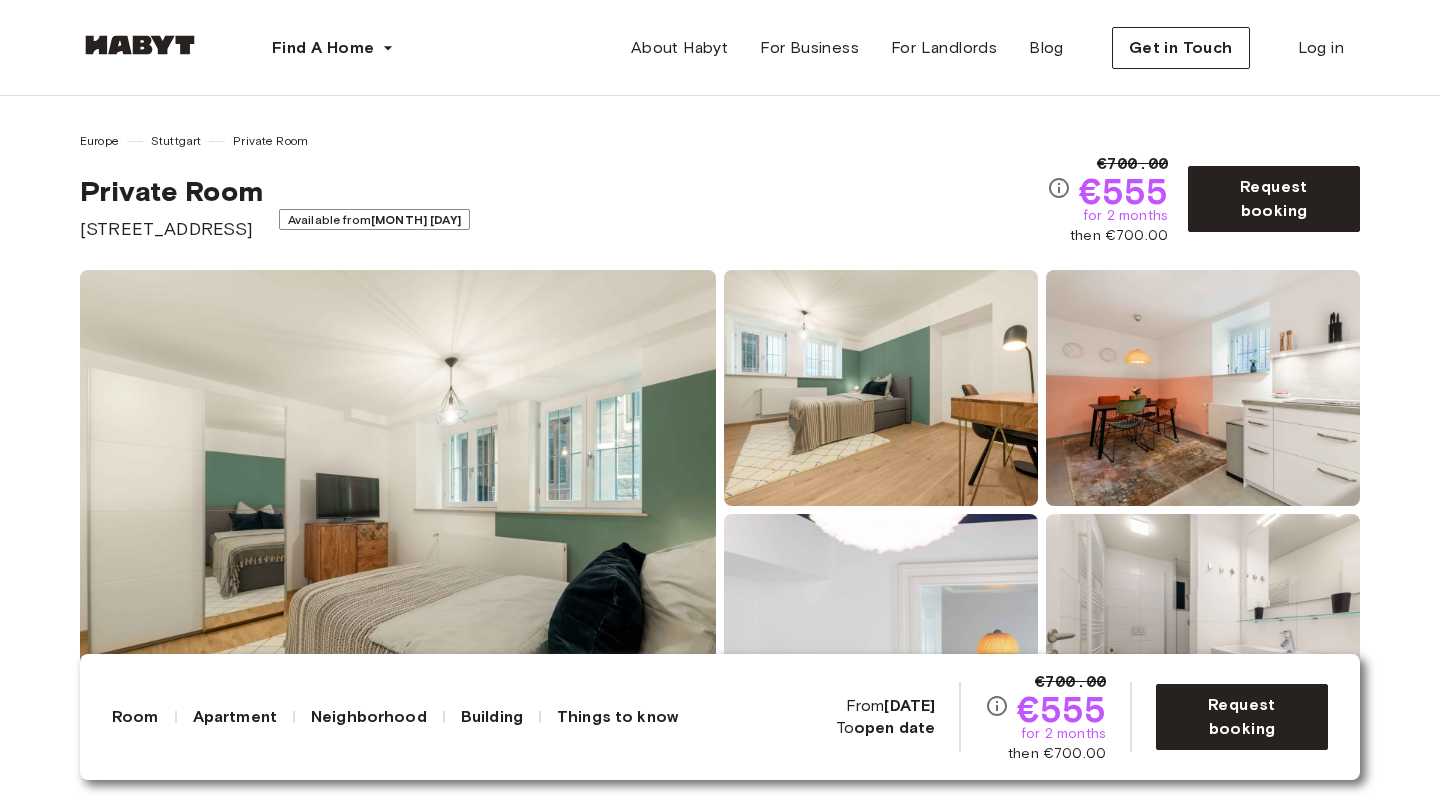 scroll, scrollTop: 0, scrollLeft: 0, axis: both 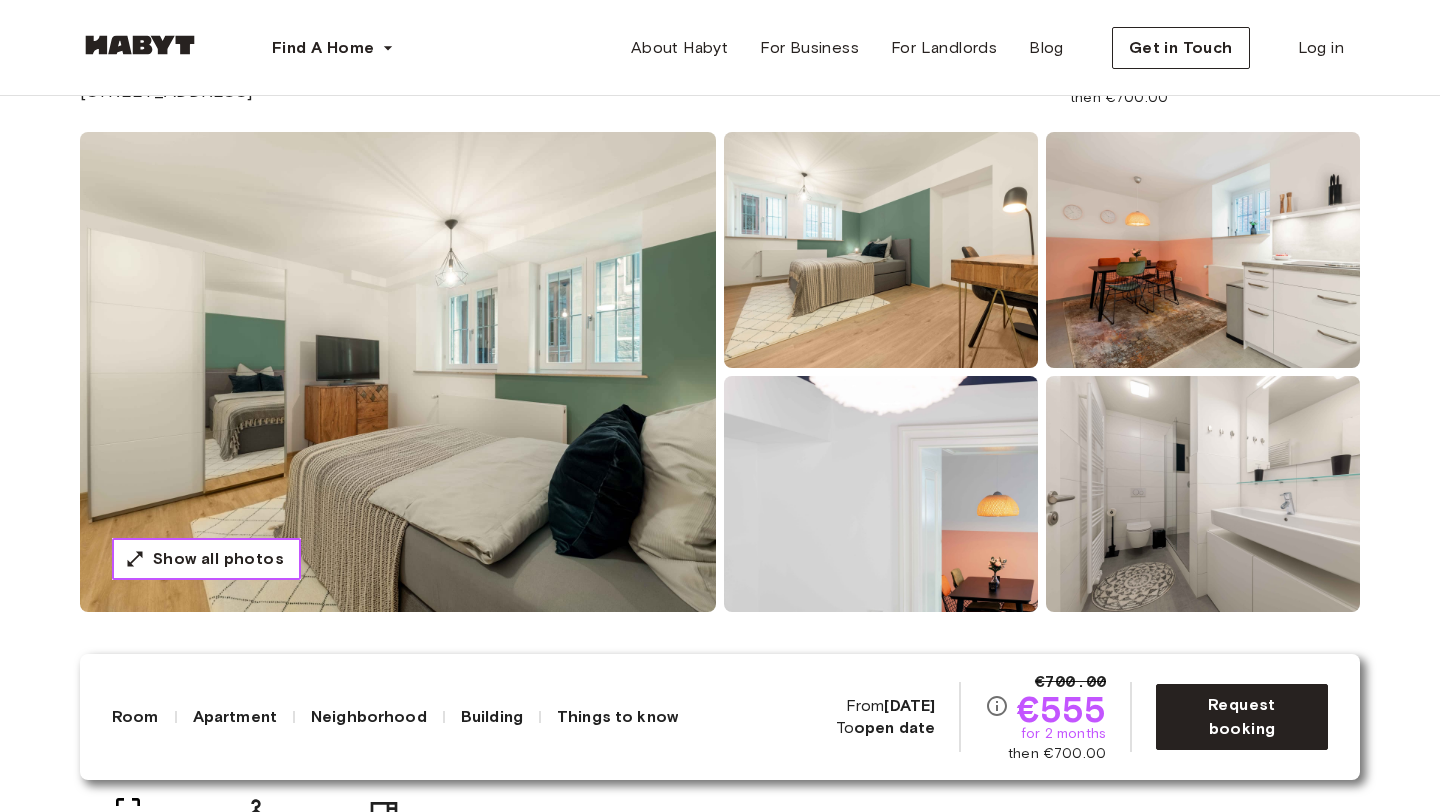 click on "Show all photos" at bounding box center (218, 559) 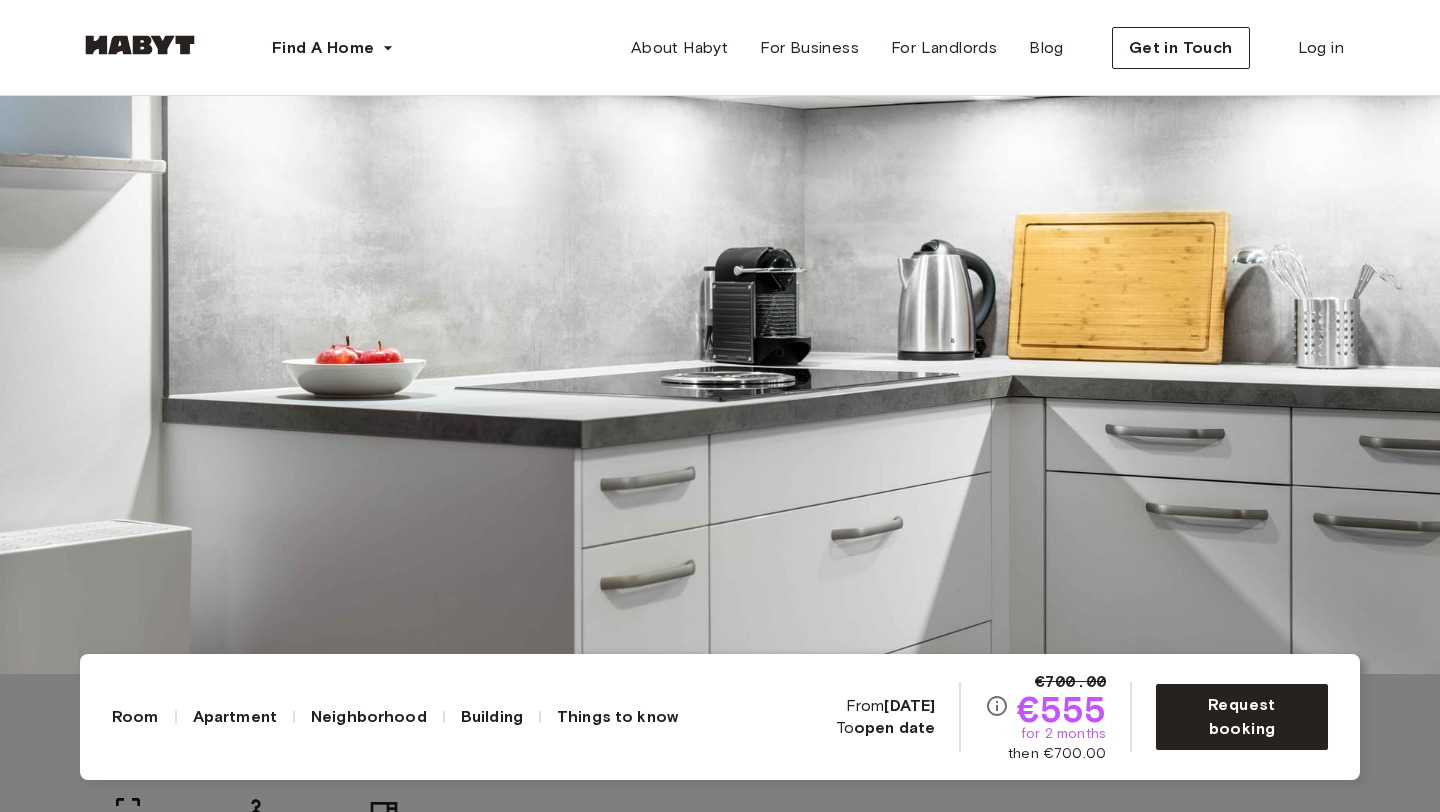 click at bounding box center (720, 268) 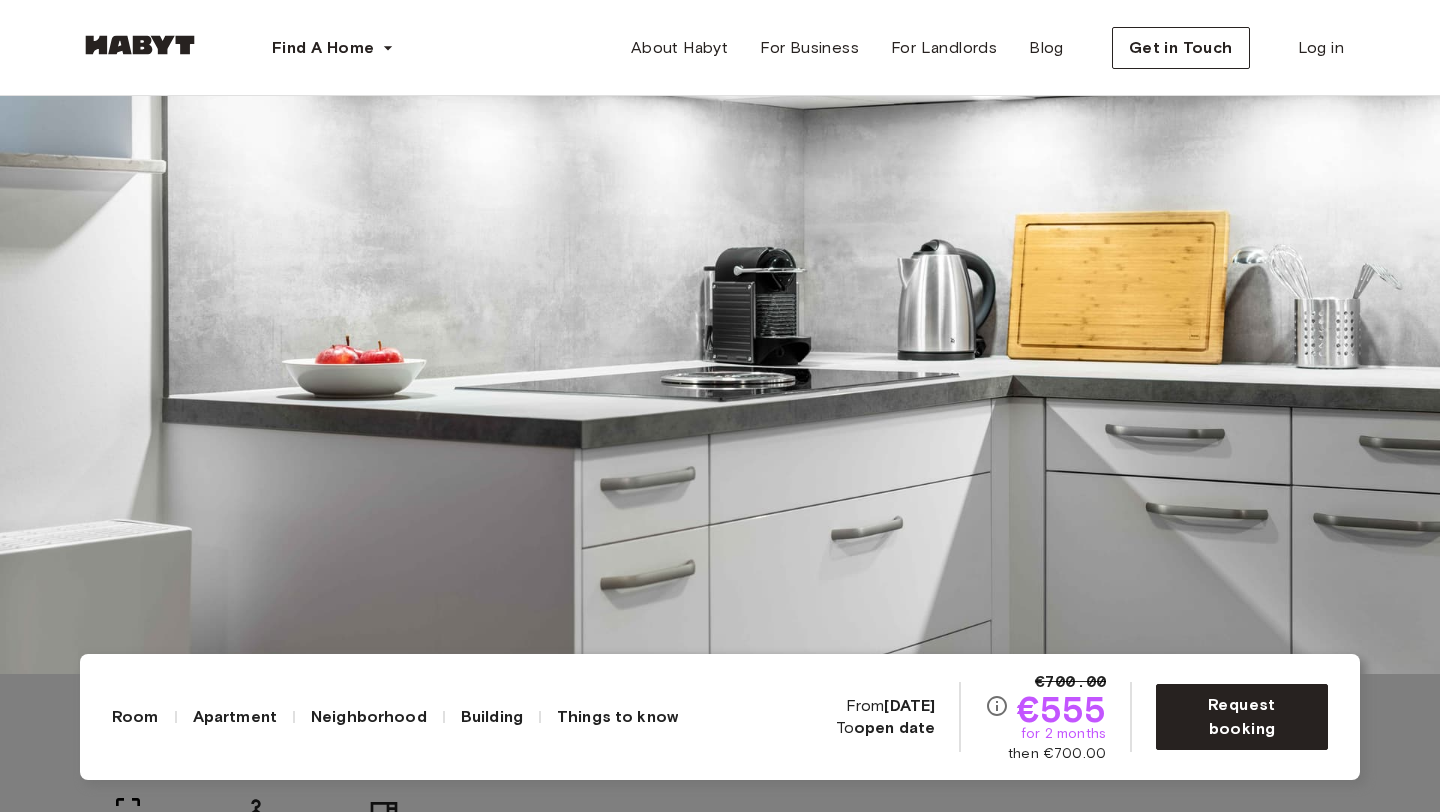 click at bounding box center [720, 268] 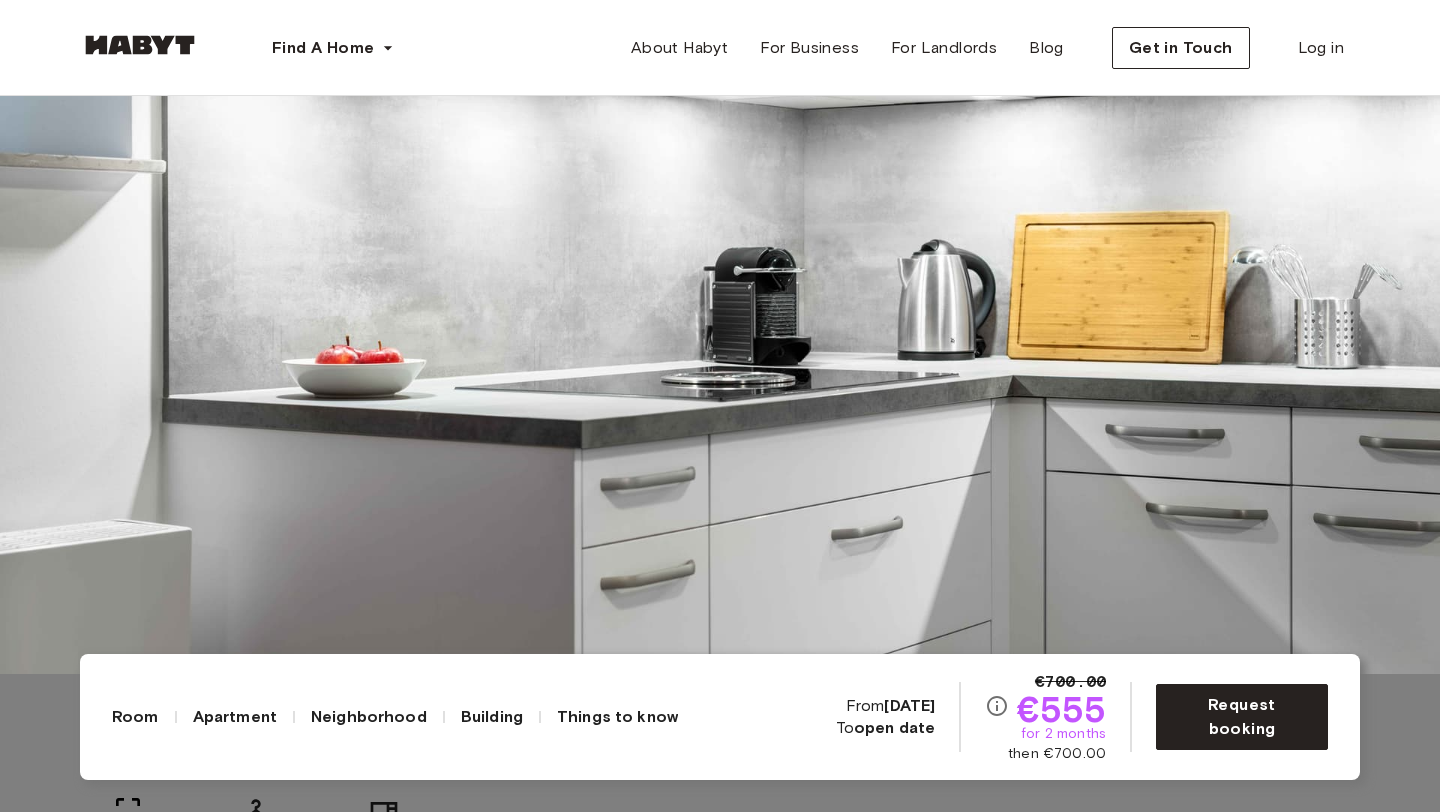 click at bounding box center (720, 268) 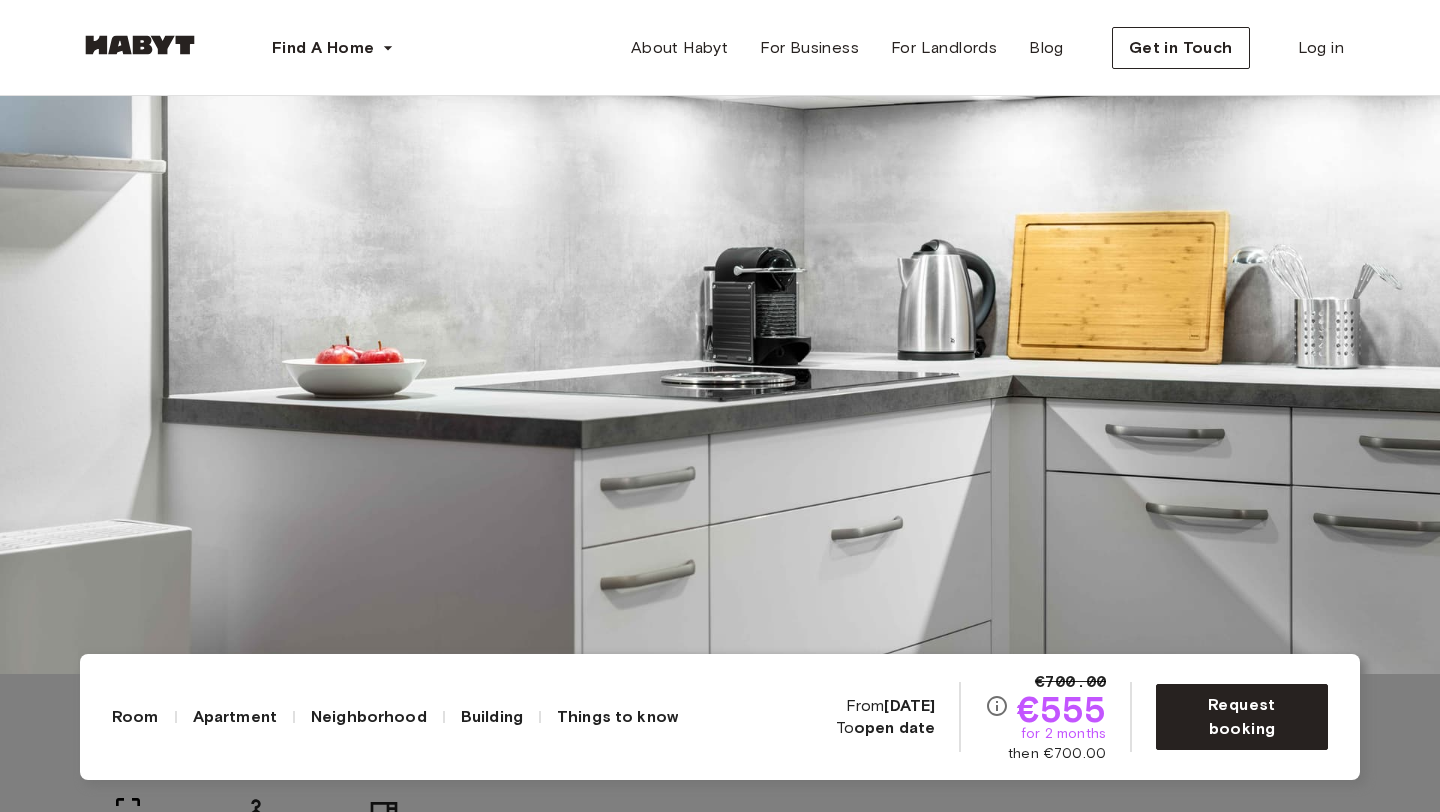 click at bounding box center (720, 268) 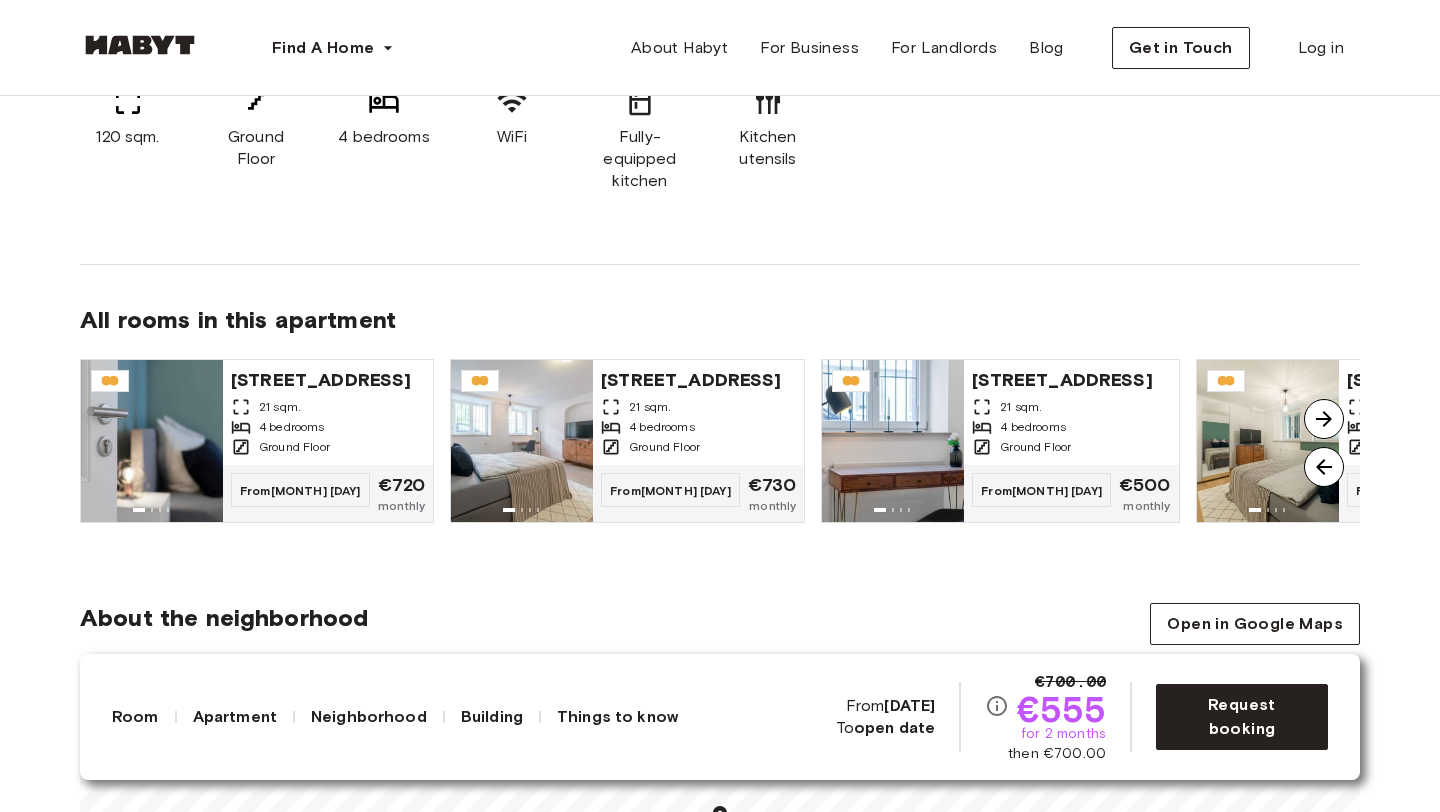 scroll, scrollTop: 1393, scrollLeft: 0, axis: vertical 